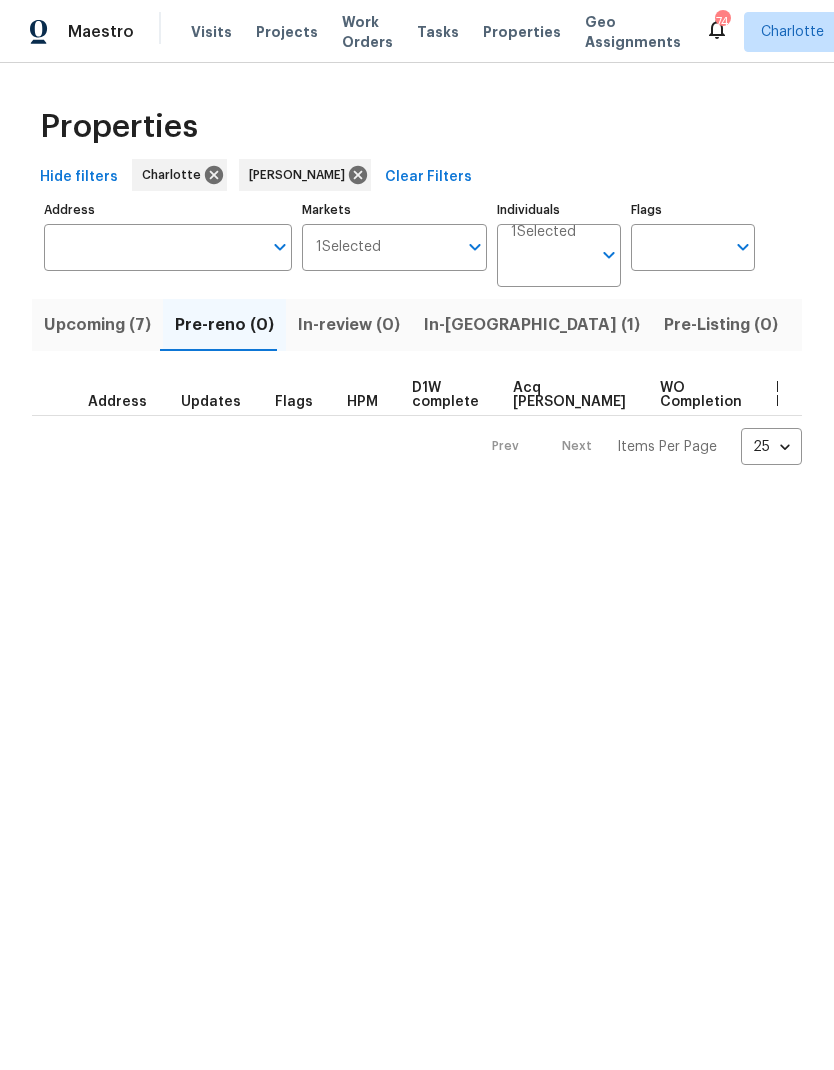 scroll, scrollTop: 0, scrollLeft: 0, axis: both 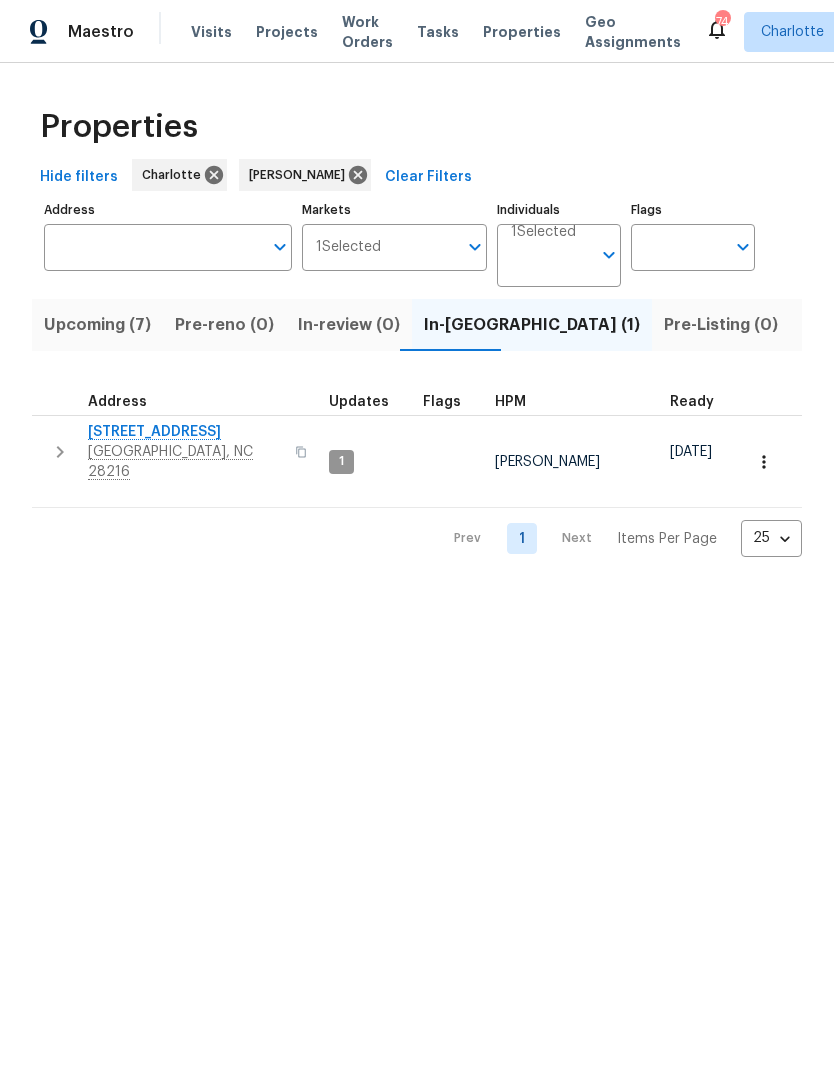 click 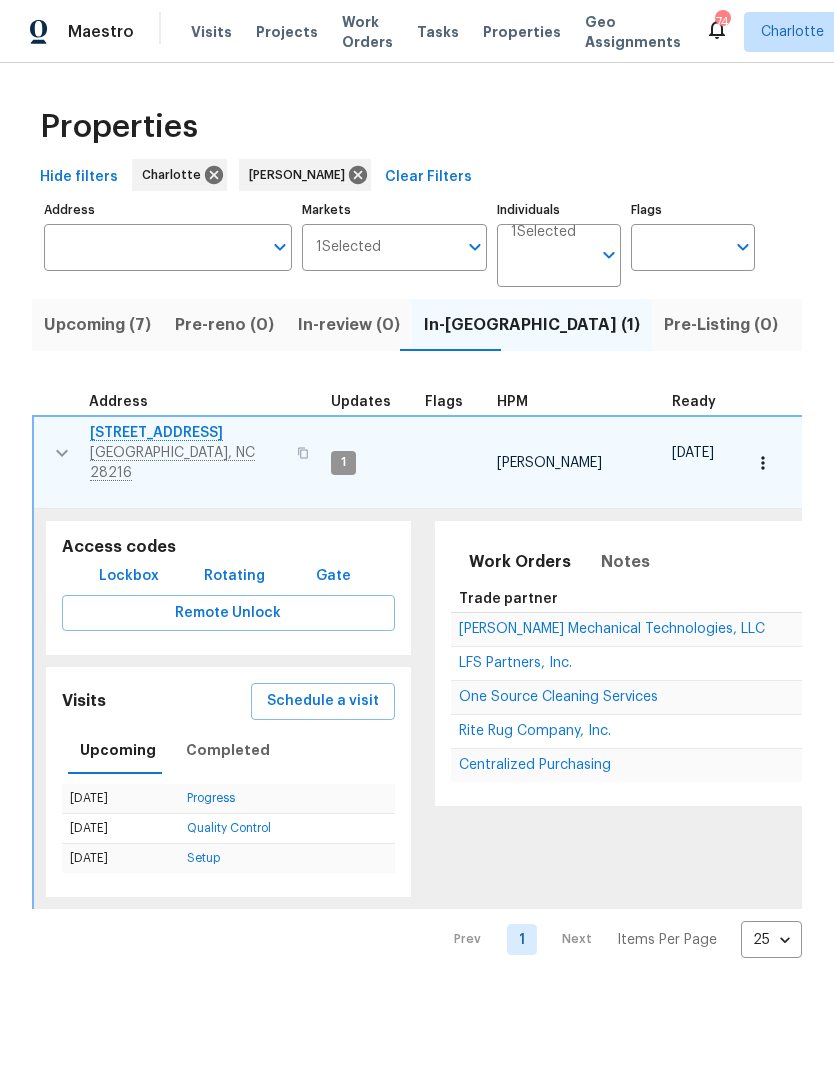 click on "LFS Partners, Inc." at bounding box center [515, 663] 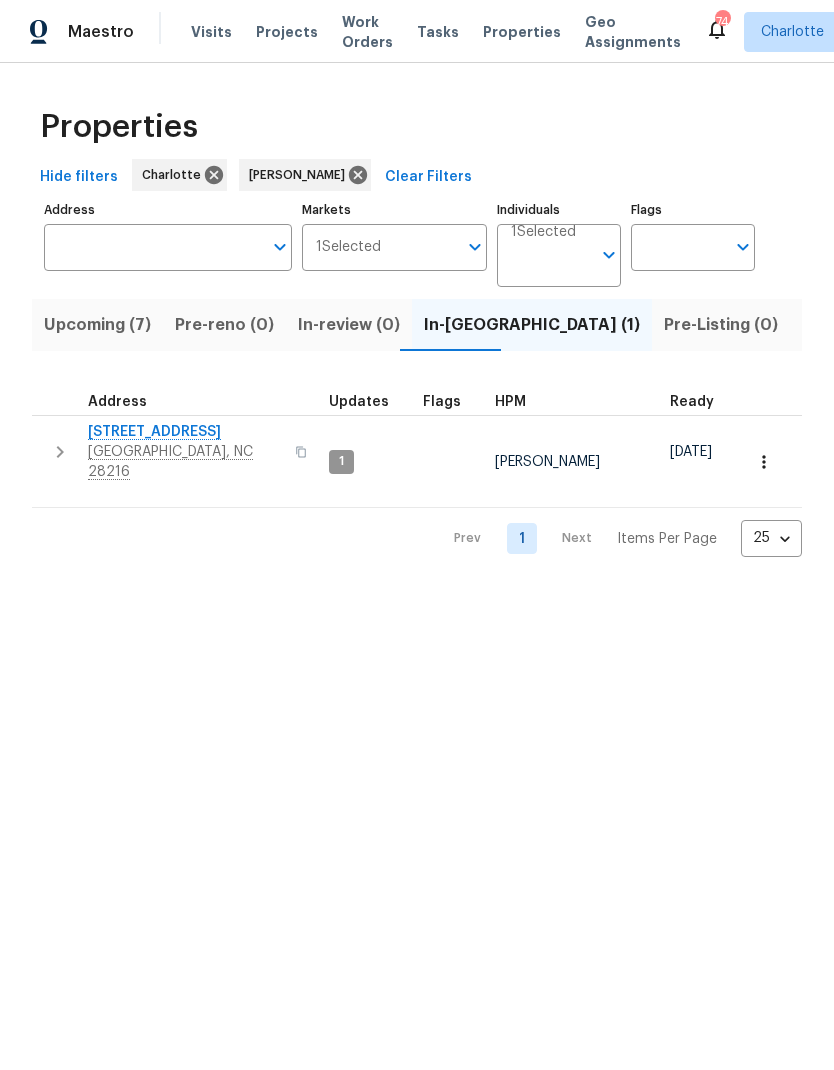 click 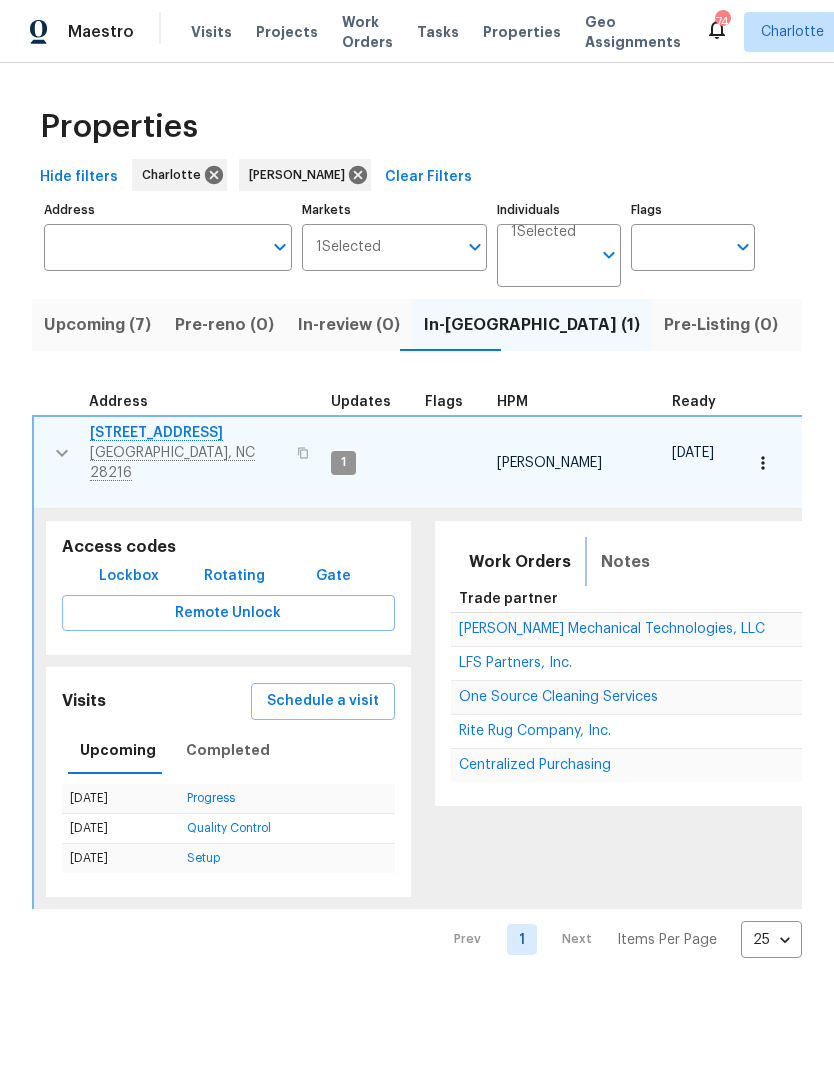 click on "Notes" at bounding box center [625, 562] 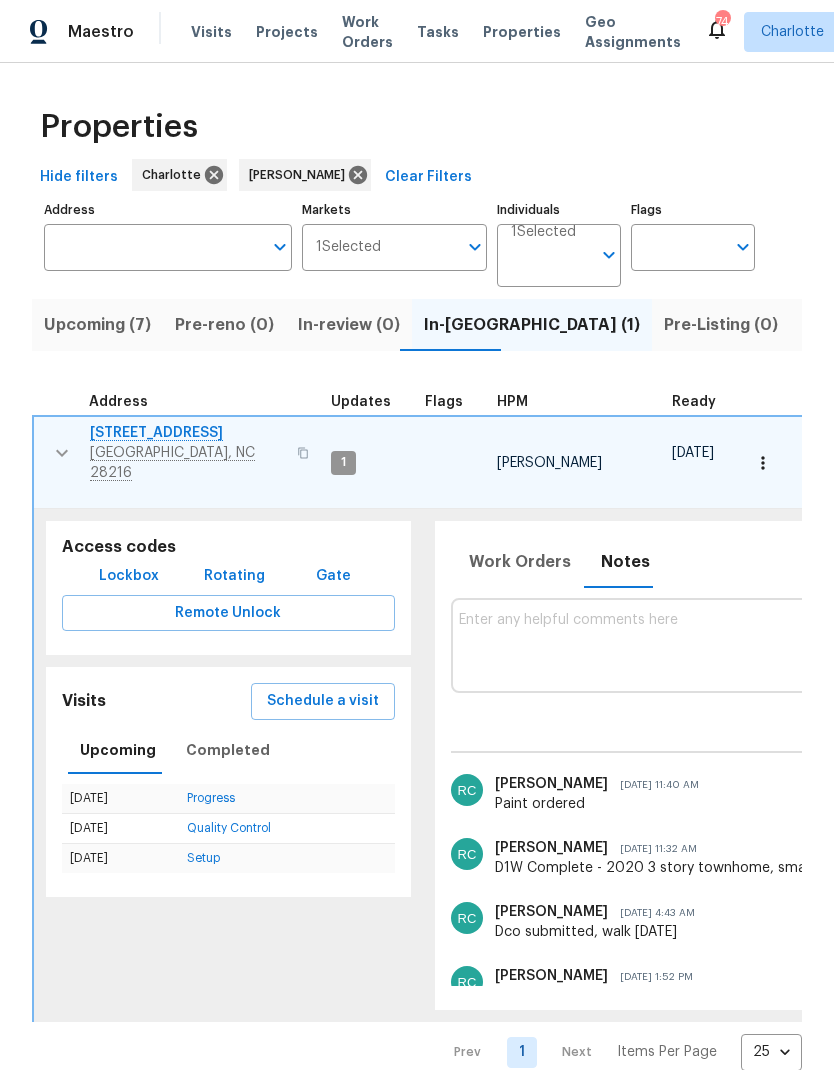click at bounding box center (1003, 645) 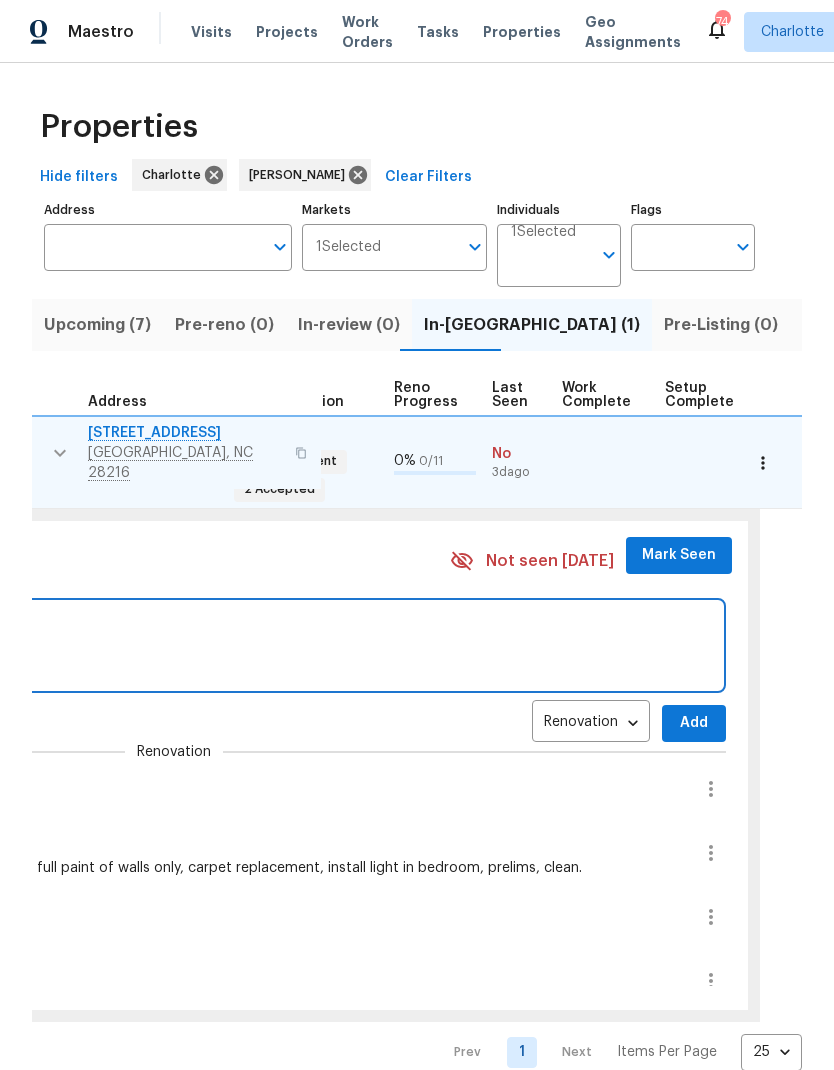 scroll, scrollTop: 0, scrollLeft: 829, axis: horizontal 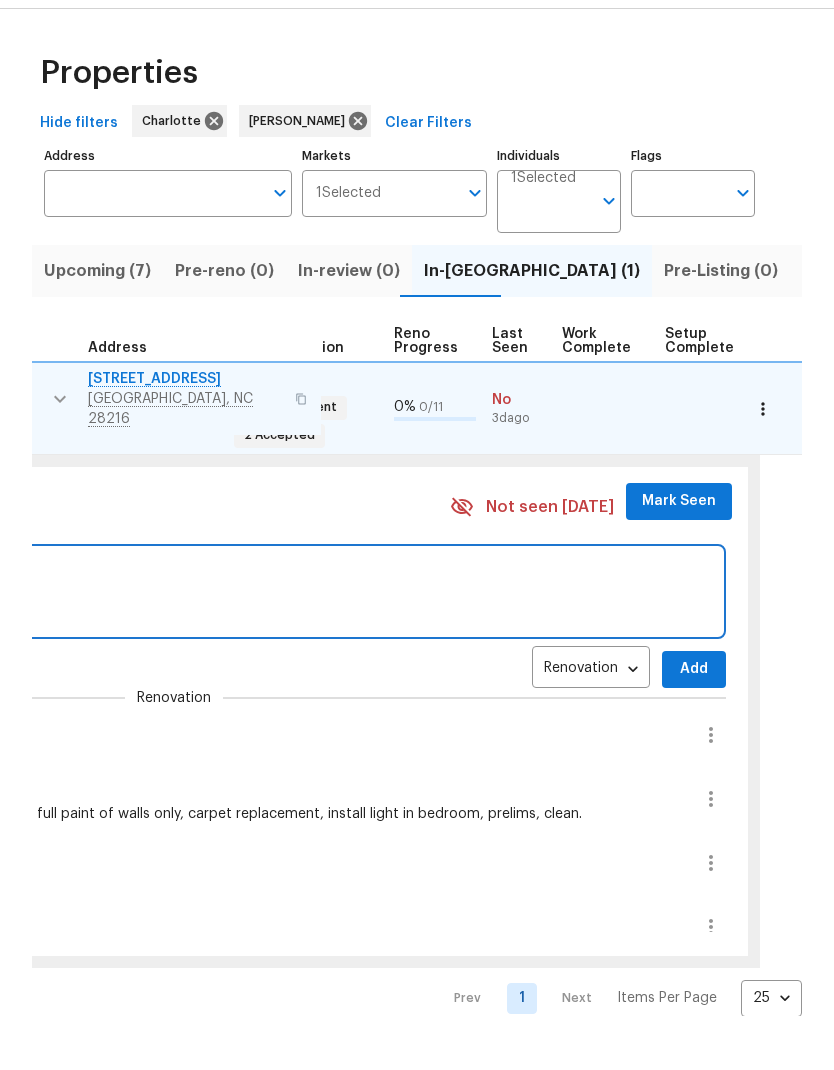 type on "LFS in progres" 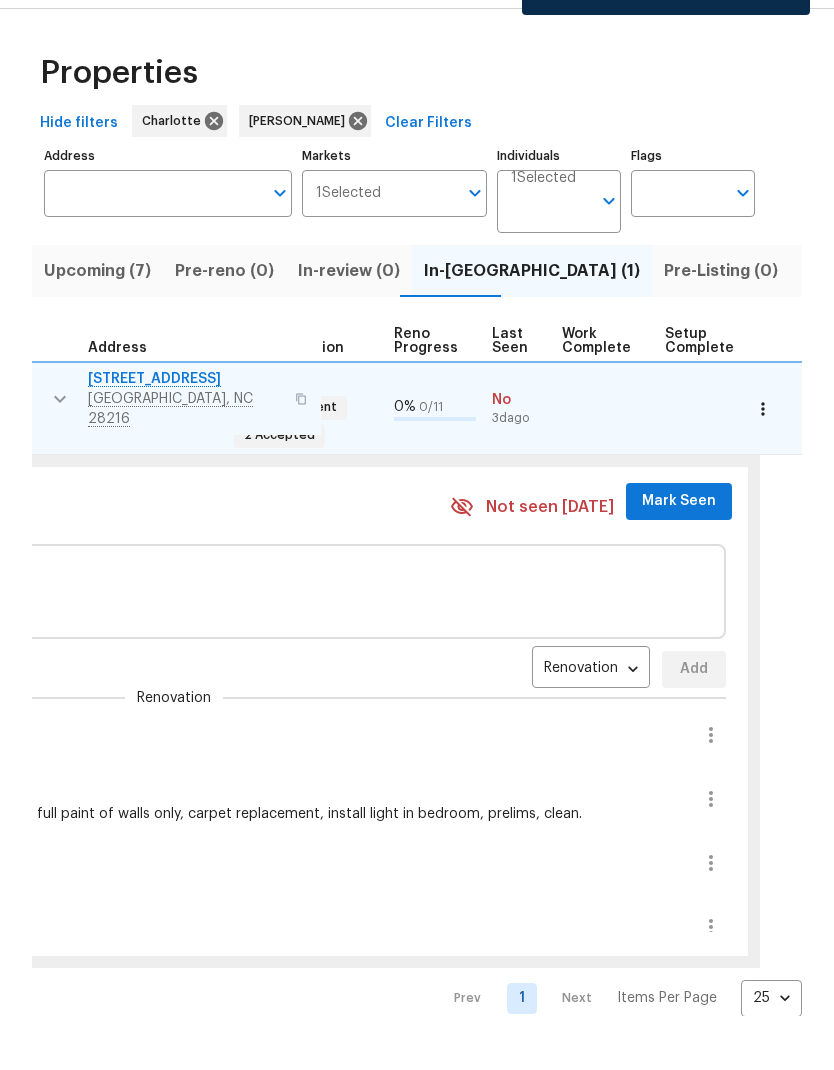scroll, scrollTop: 6, scrollLeft: 0, axis: vertical 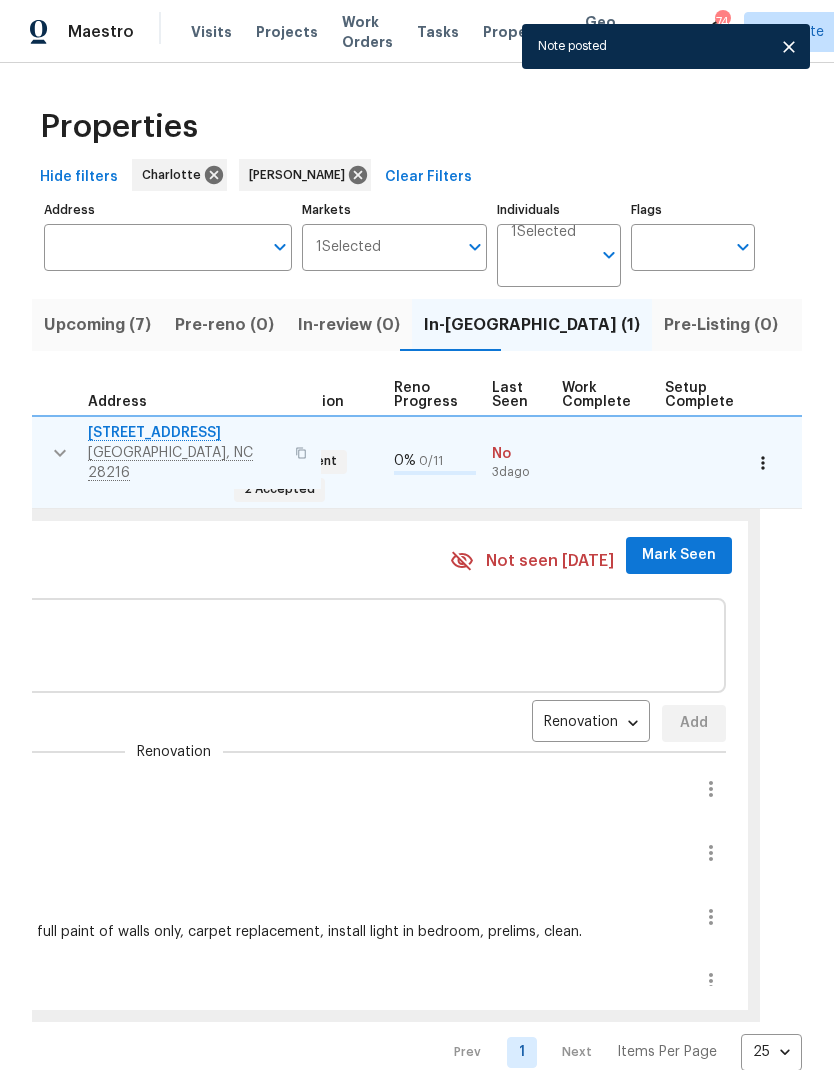 click on "Mark Seen" at bounding box center [679, 555] 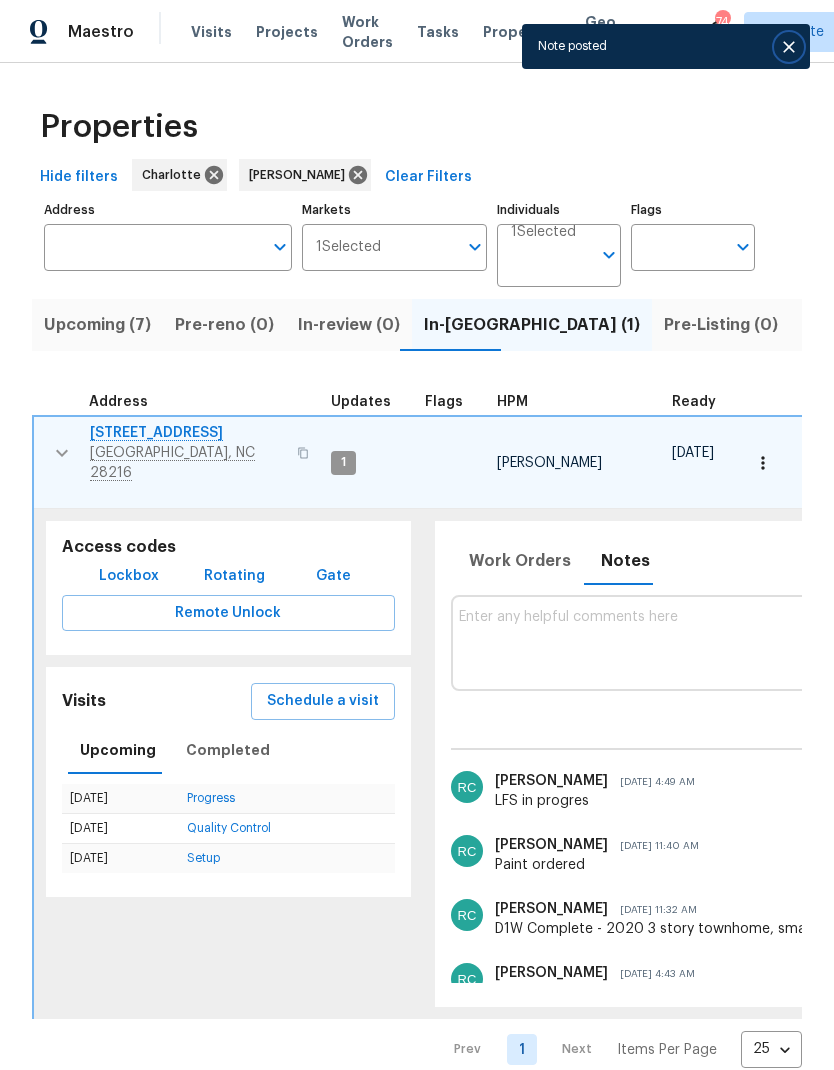 click 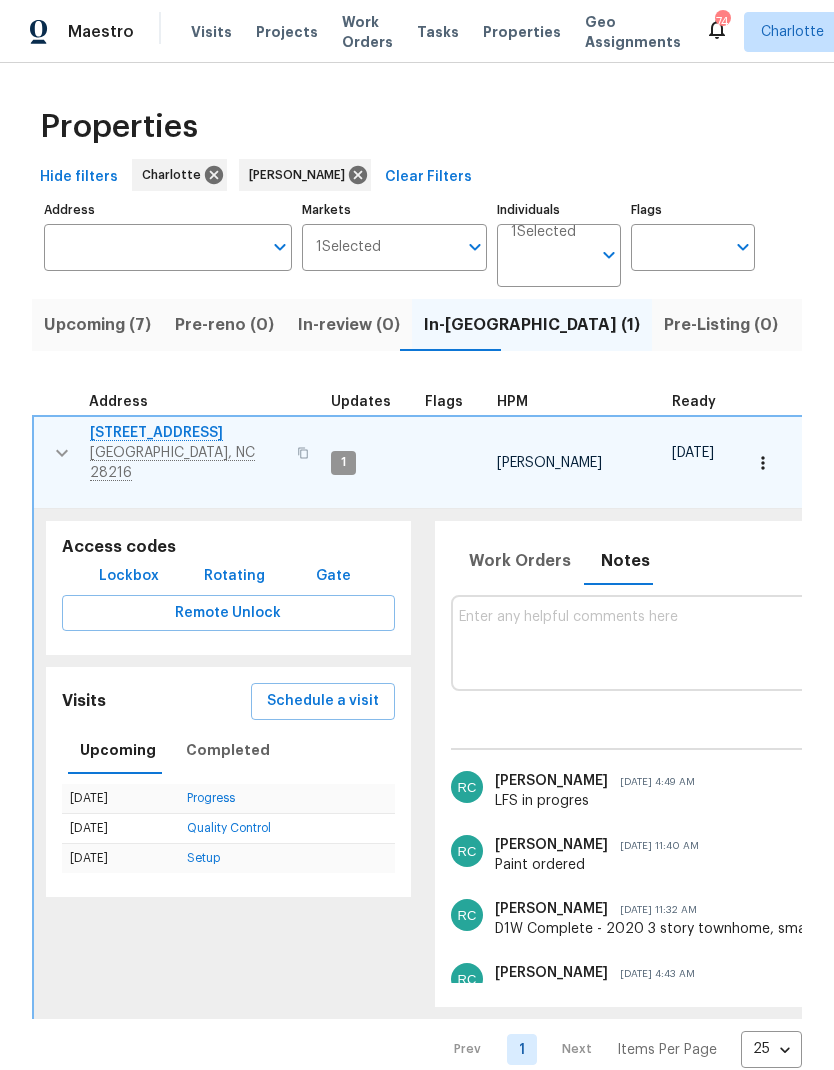 scroll, scrollTop: 0, scrollLeft: 0, axis: both 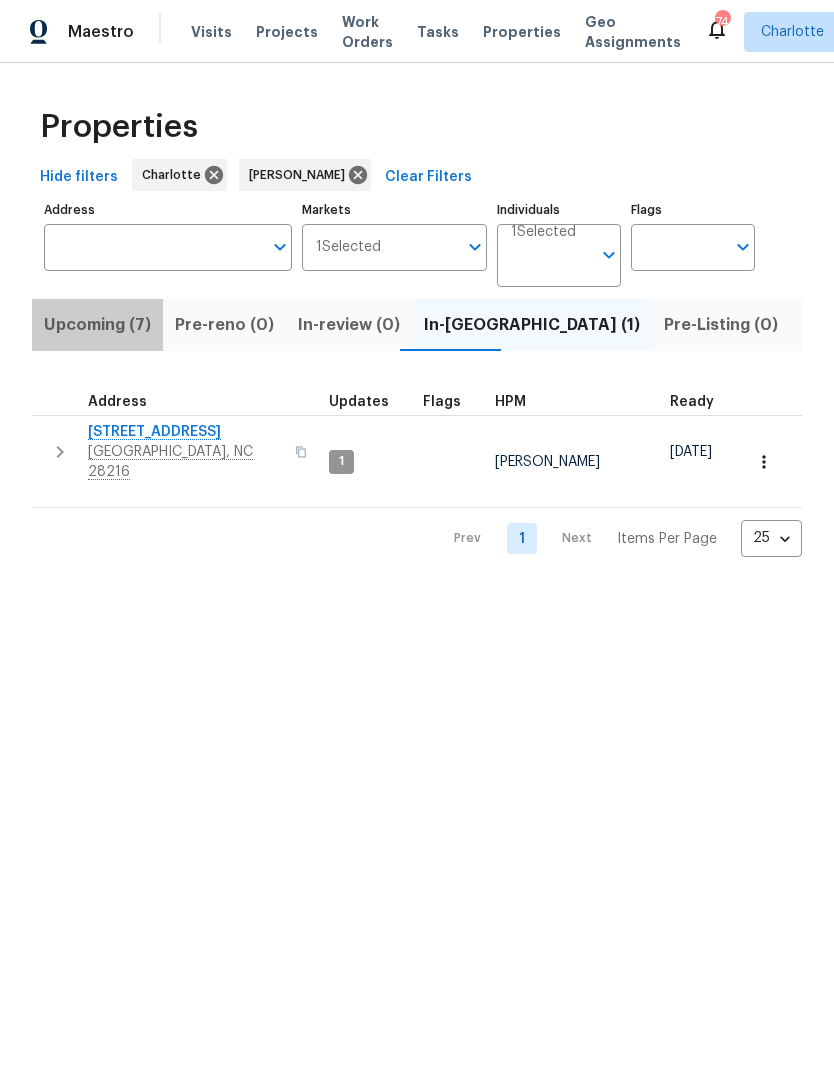 click on "Upcoming (7)" at bounding box center (97, 325) 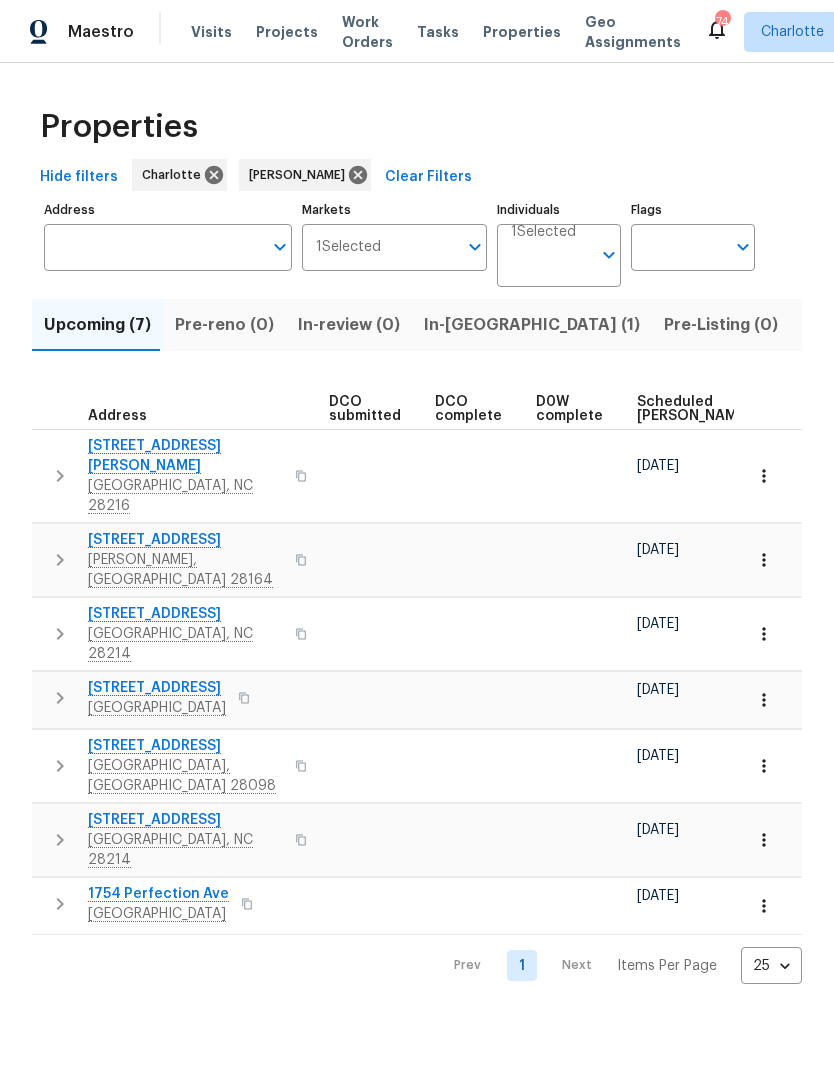scroll, scrollTop: 0, scrollLeft: 383, axis: horizontal 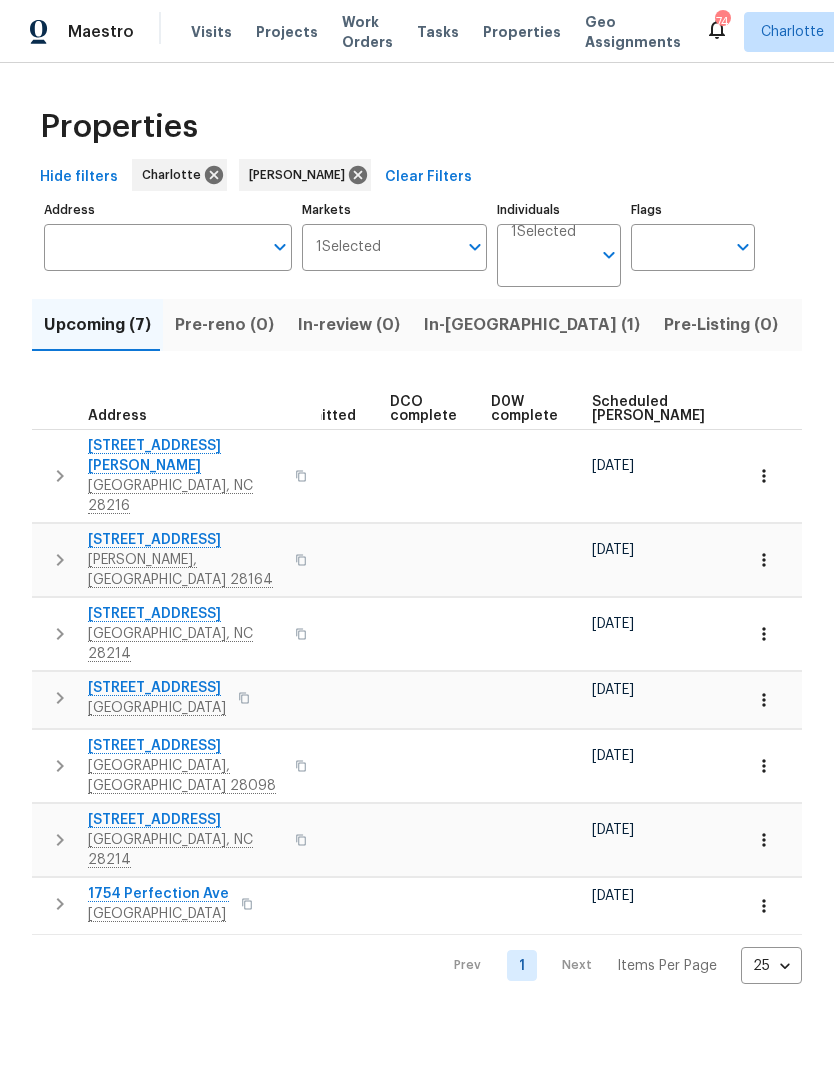 click on "Scheduled COE" at bounding box center (648, 409) 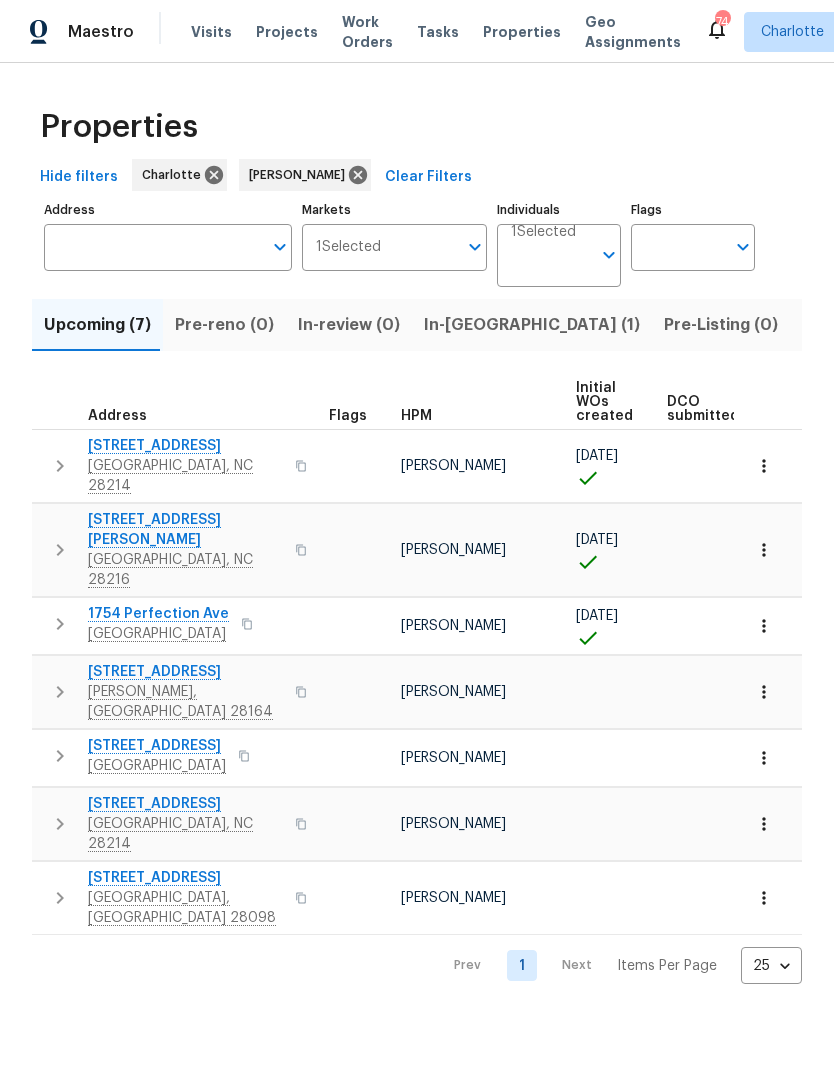 click 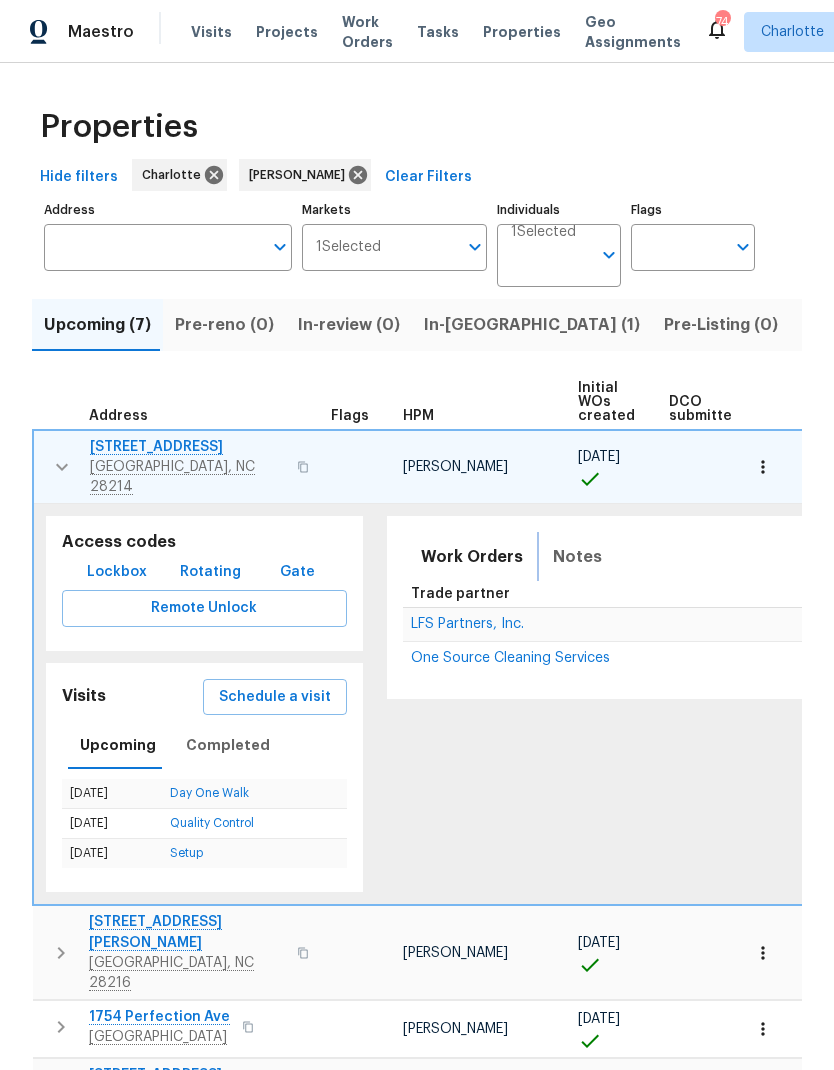 click on "Notes" at bounding box center (577, 557) 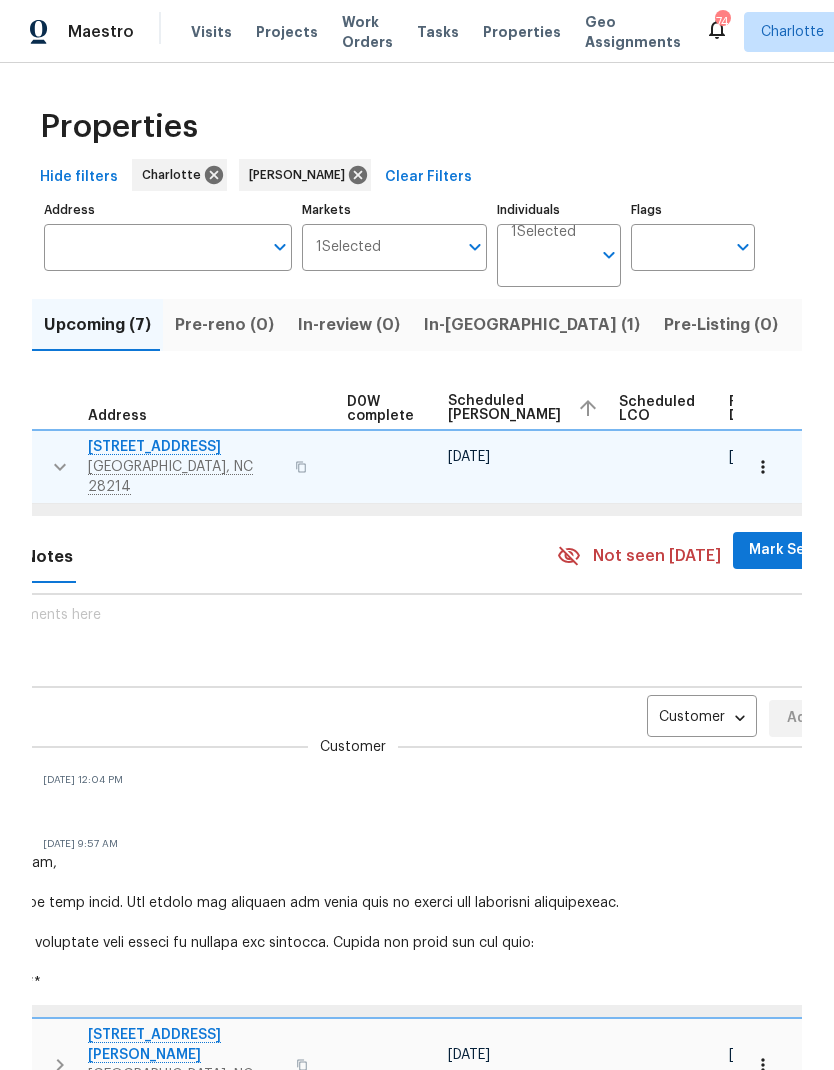 scroll, scrollTop: 0, scrollLeft: 527, axis: horizontal 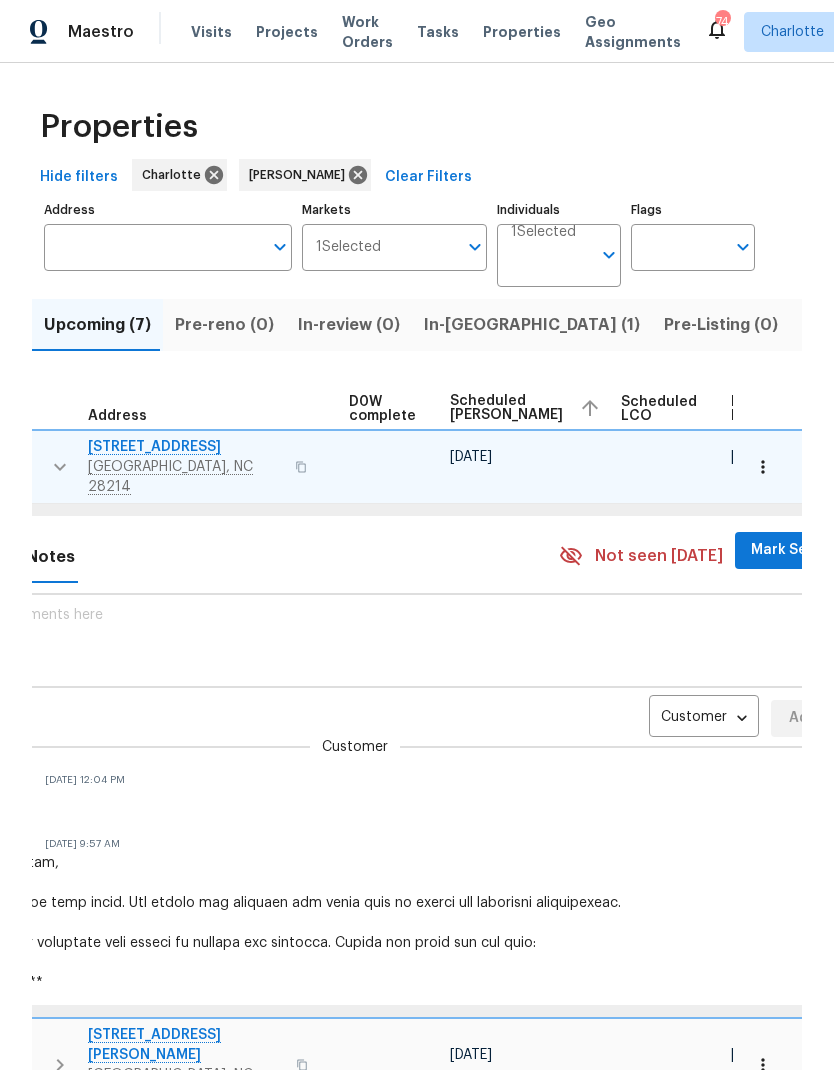 click on "Maestro Visits Projects Work Orders Tasks Properties Geo Assignments 74 Charlotte Ryan Carder Properties Hide filters Charlotte Ryan Carder Clear Filters Address Address Markets 1  Selected Markets Individuals 1  Selected Individuals Flags Flags Upcoming (7) Pre-reno (0) In-review (0) In-reno (1) Pre-Listing (0) Listed (24) Resale (9) Done (359) Unknown (0) Address Flags HPM Initial WOs created DCO submitted DCO complete D0W complete Scheduled COE Scheduled LCO Ready Date 5912 Black Bear Ct Charlotte, NC 28214 Ryan Carder 07/15/25 07/22/25 07/23/25 Access codes Lockbox Rotating Gate Remote Unlock Visits Schedule a visit Upcoming Completed 07/23/25 Day One Walk 07/31/25 Quality Control 07/31/25 Setup Work Orders Notes Not seen today Mark Seen Customer CONTACT ​ Add Customer Melissa Giersz Jul 18, 2025   12:04 PM Spoke with her Whitney Hunt-Sailors Feb 17, 2024   9:57 AM Lynnette Easterling Apr 3, 2019   9:37 AM No reply needed. Wayne Chappel Mar 31, 2019   8:37 PM Wayne Chappel Mar 31, 2019   2:39 PM       1" at bounding box center [417, 535] 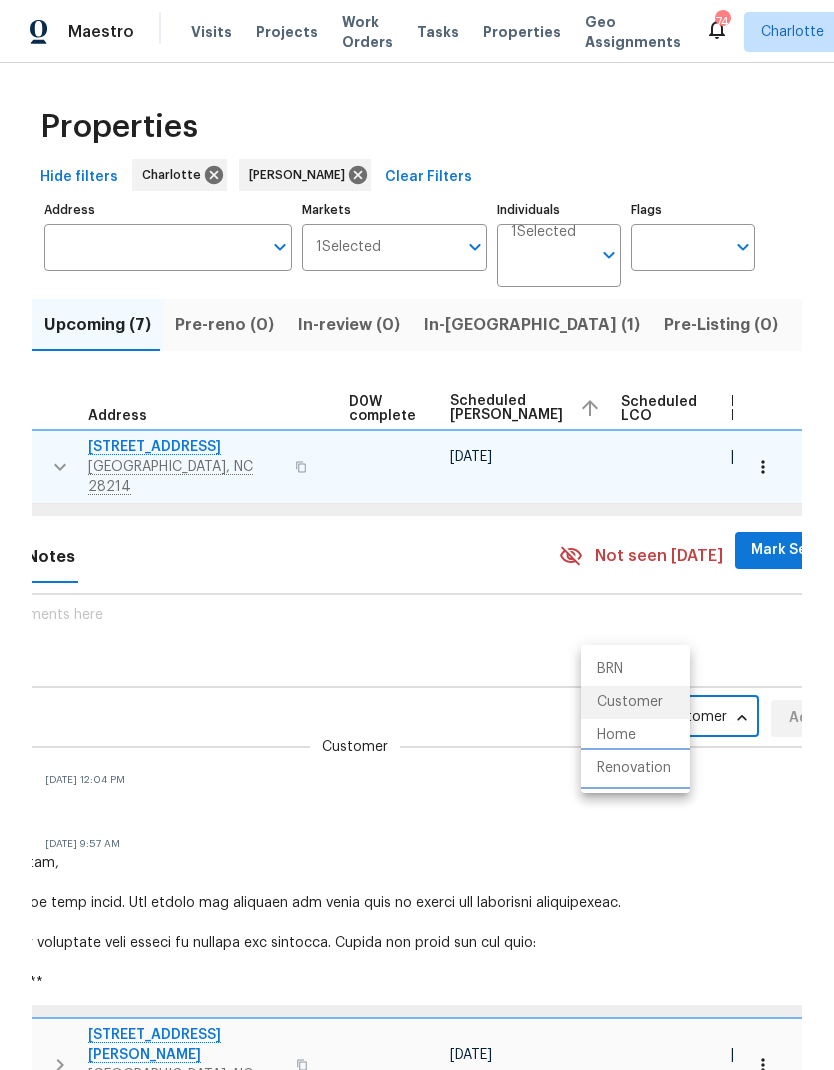 click on "Renovation" at bounding box center (635, 768) 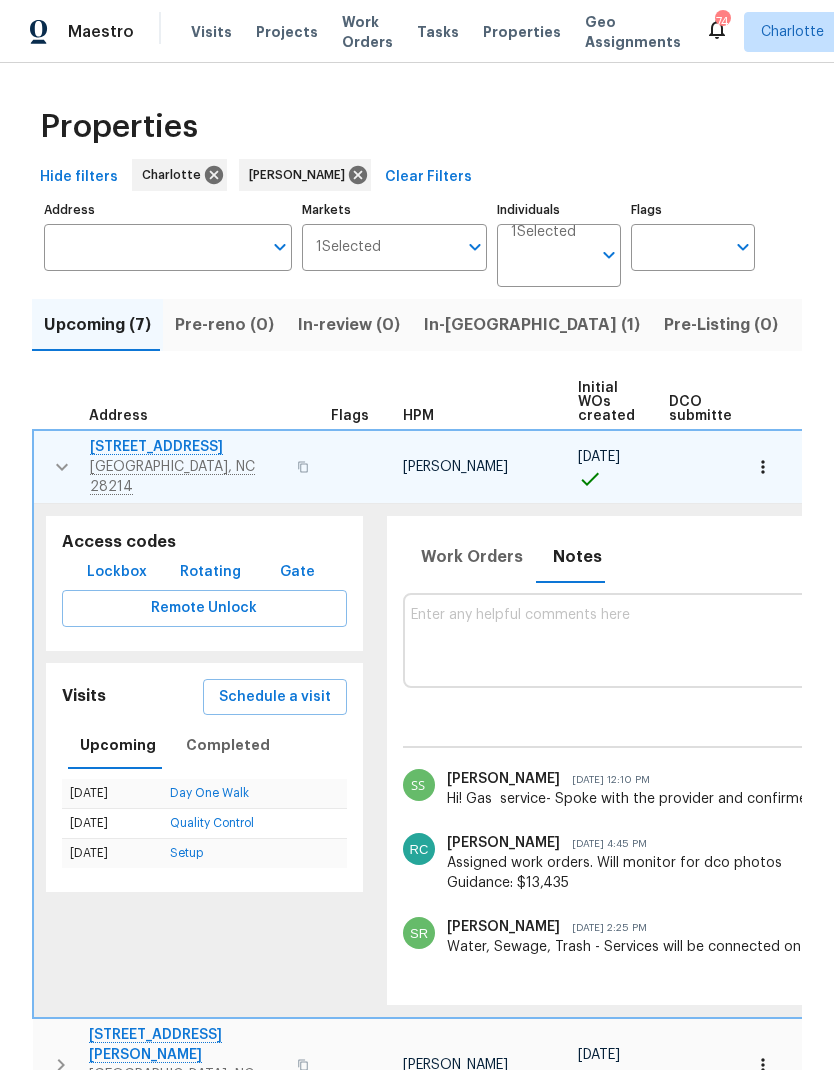 scroll, scrollTop: 0, scrollLeft: 0, axis: both 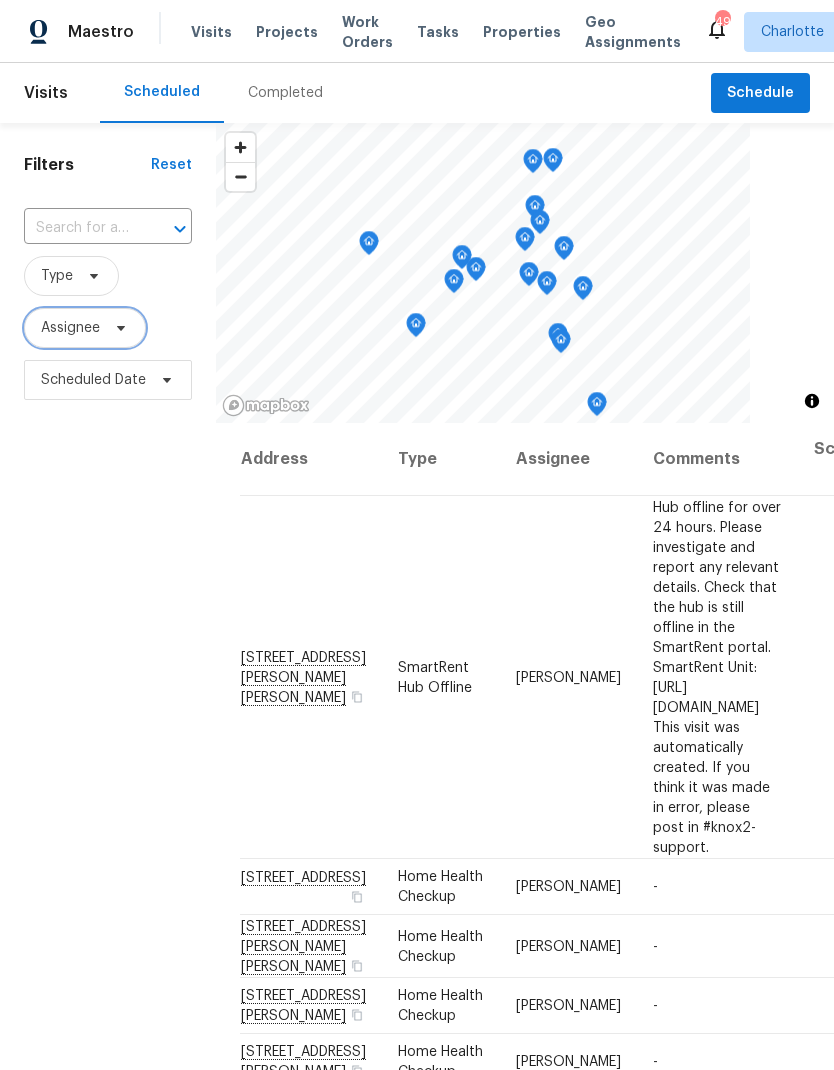 click on "Assignee" at bounding box center [70, 328] 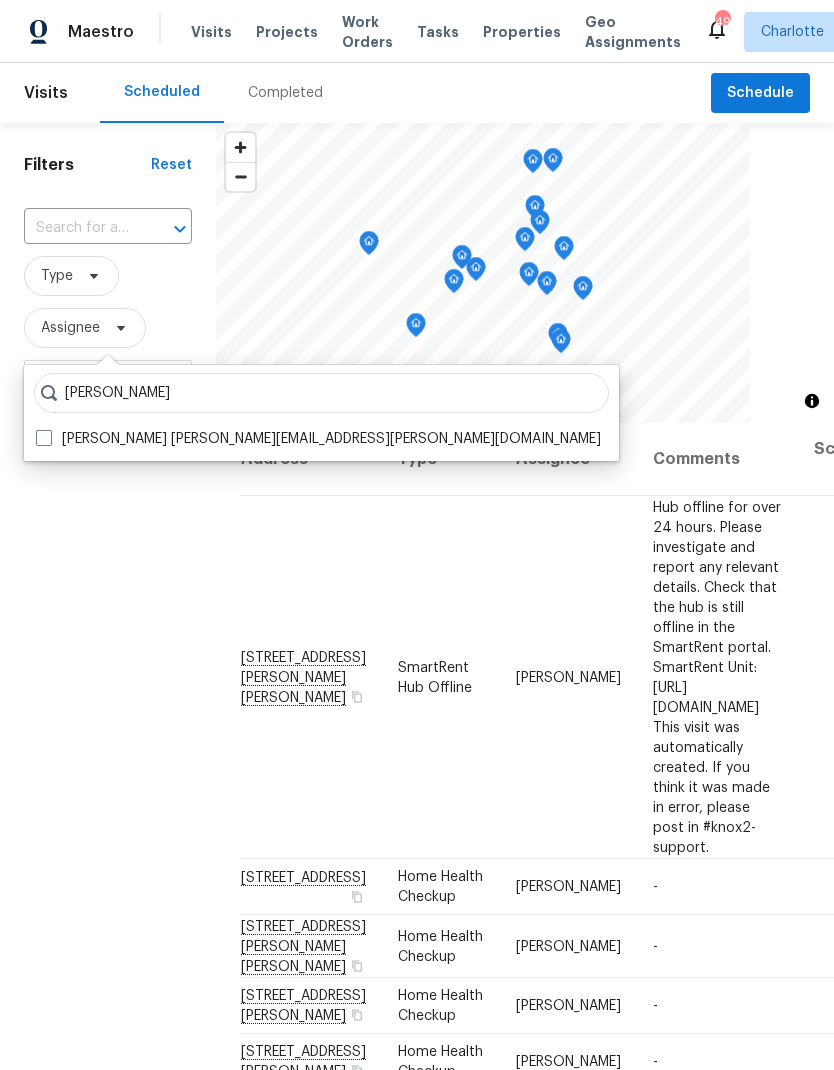 type on "[PERSON_NAME]" 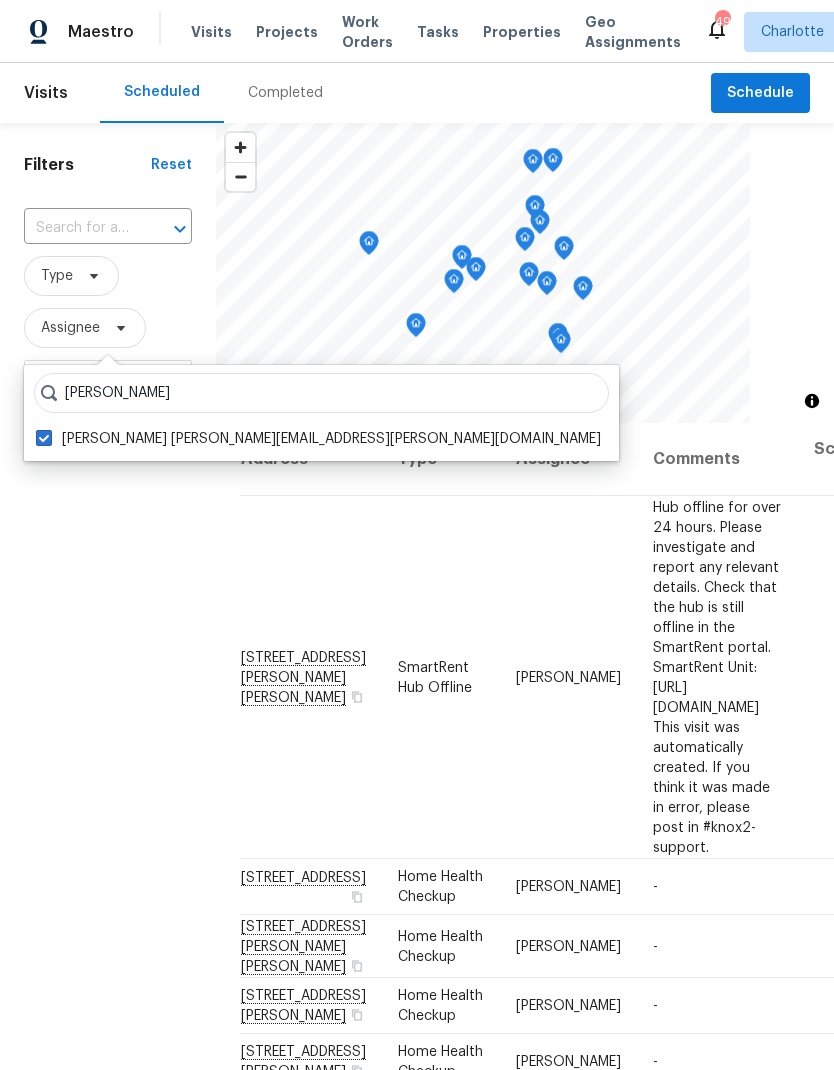 checkbox on "true" 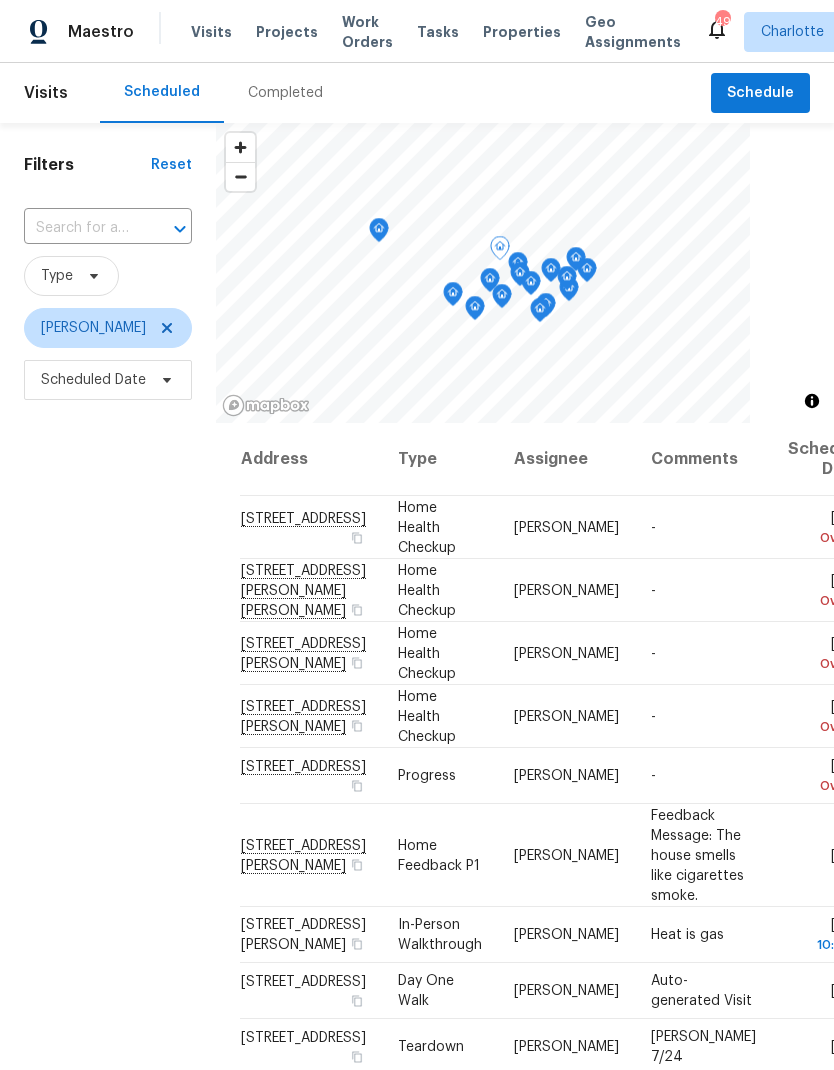 click 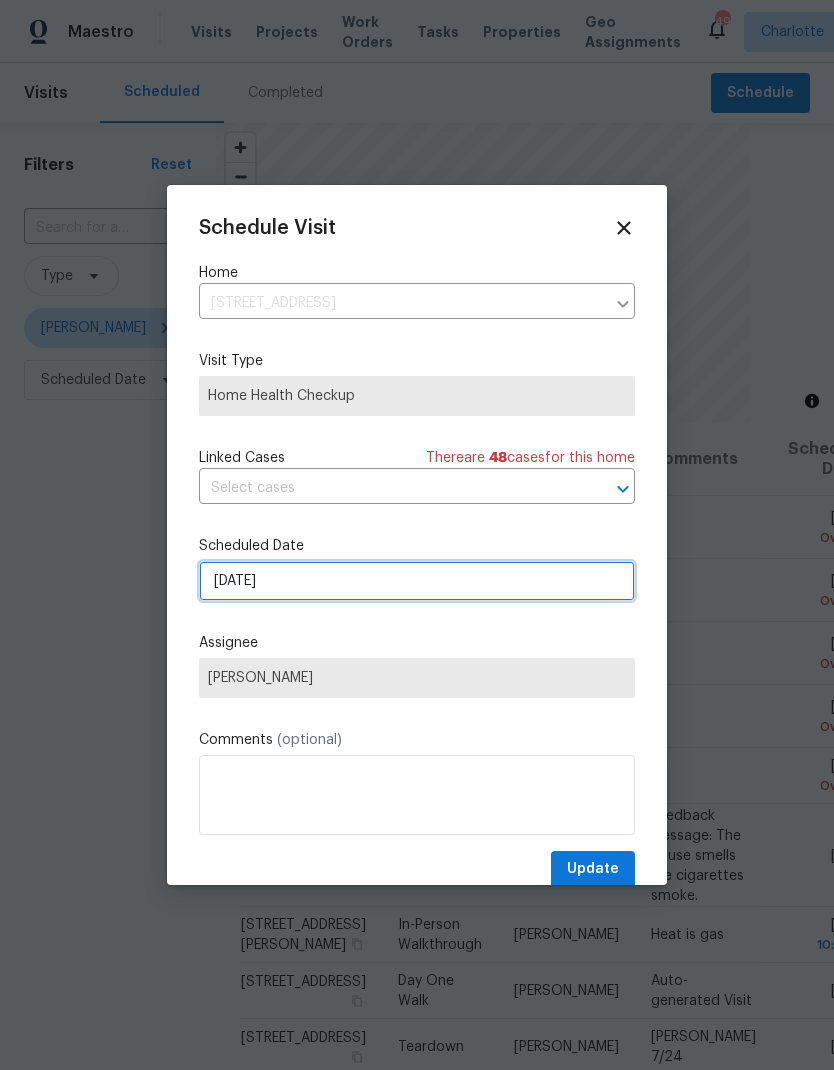 click on "[DATE]" at bounding box center (417, 581) 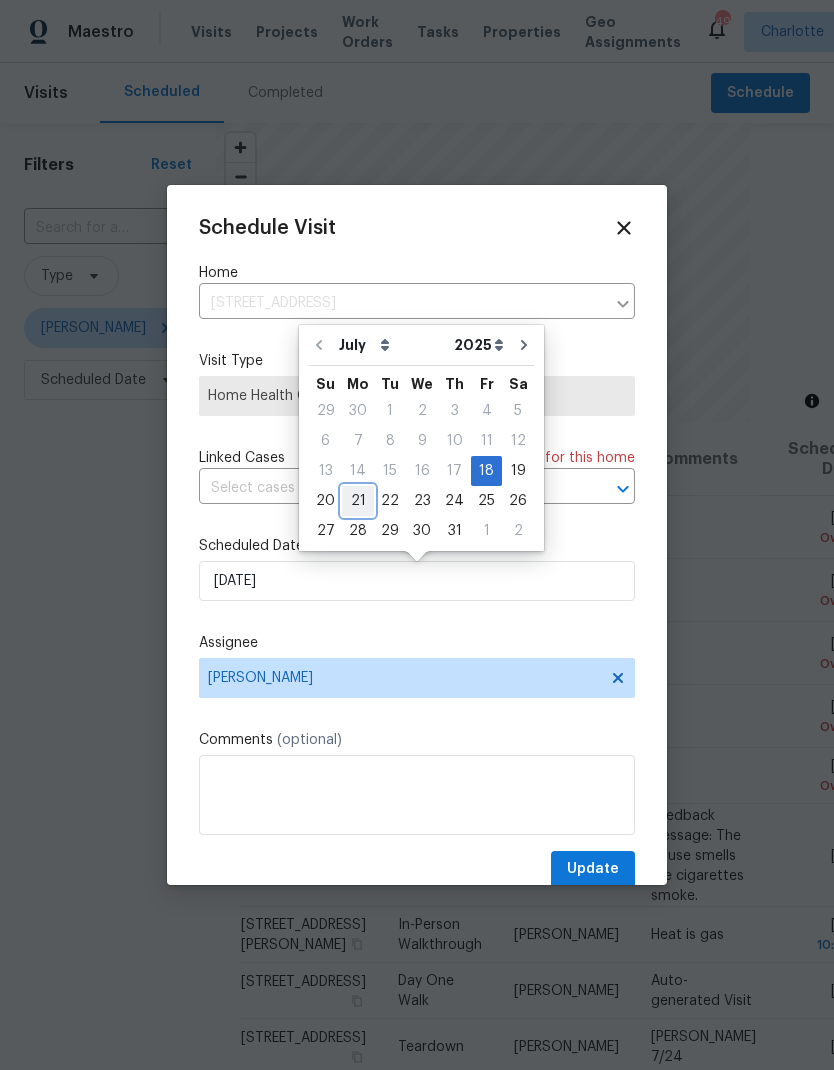 click on "21" at bounding box center (358, 501) 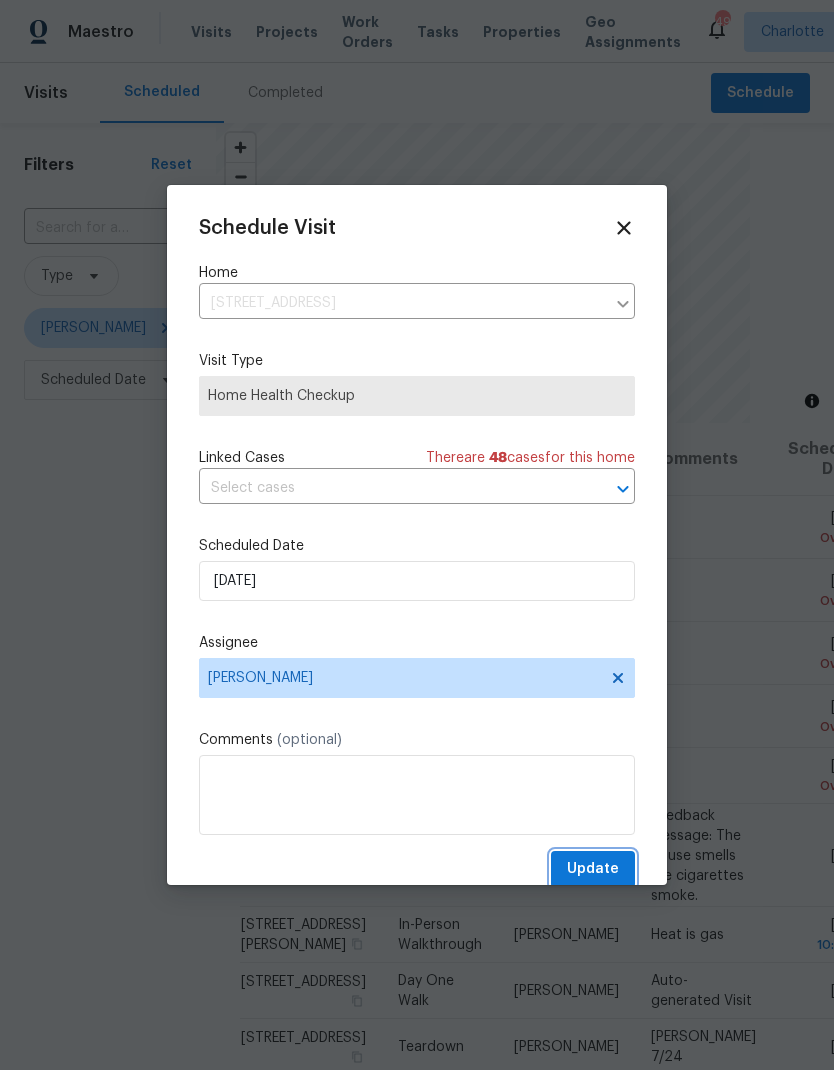 click on "Update" at bounding box center (593, 869) 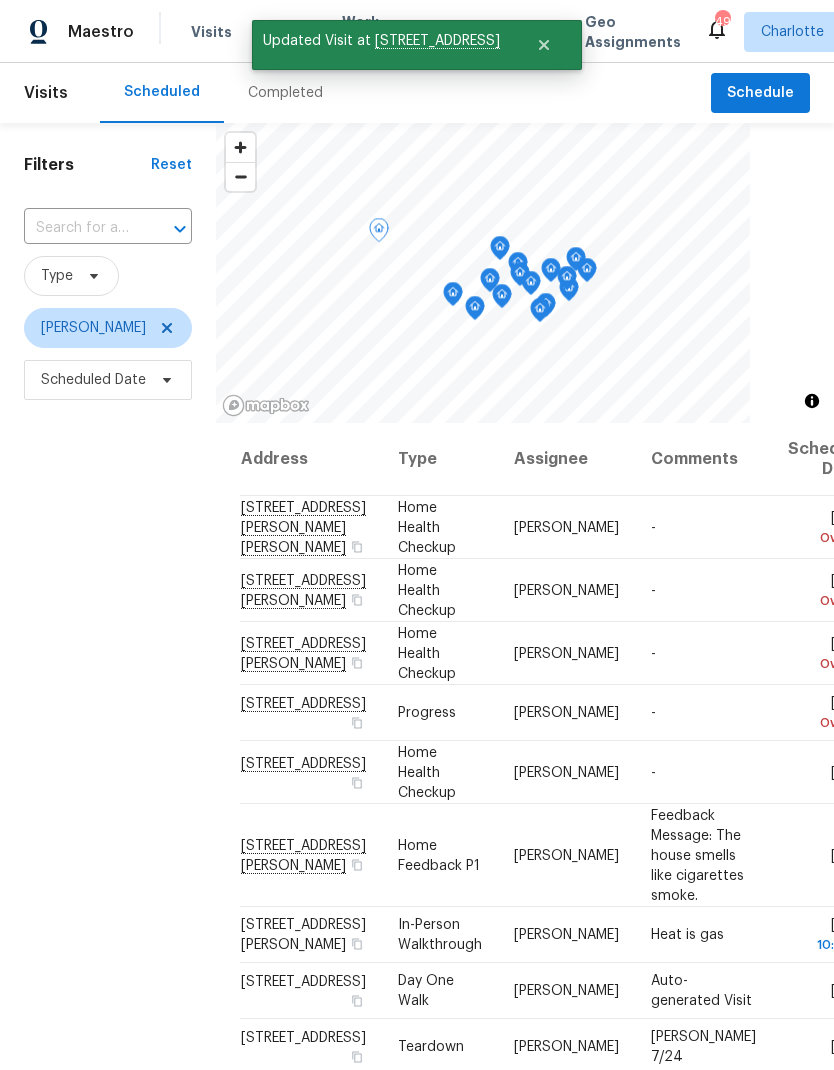 click 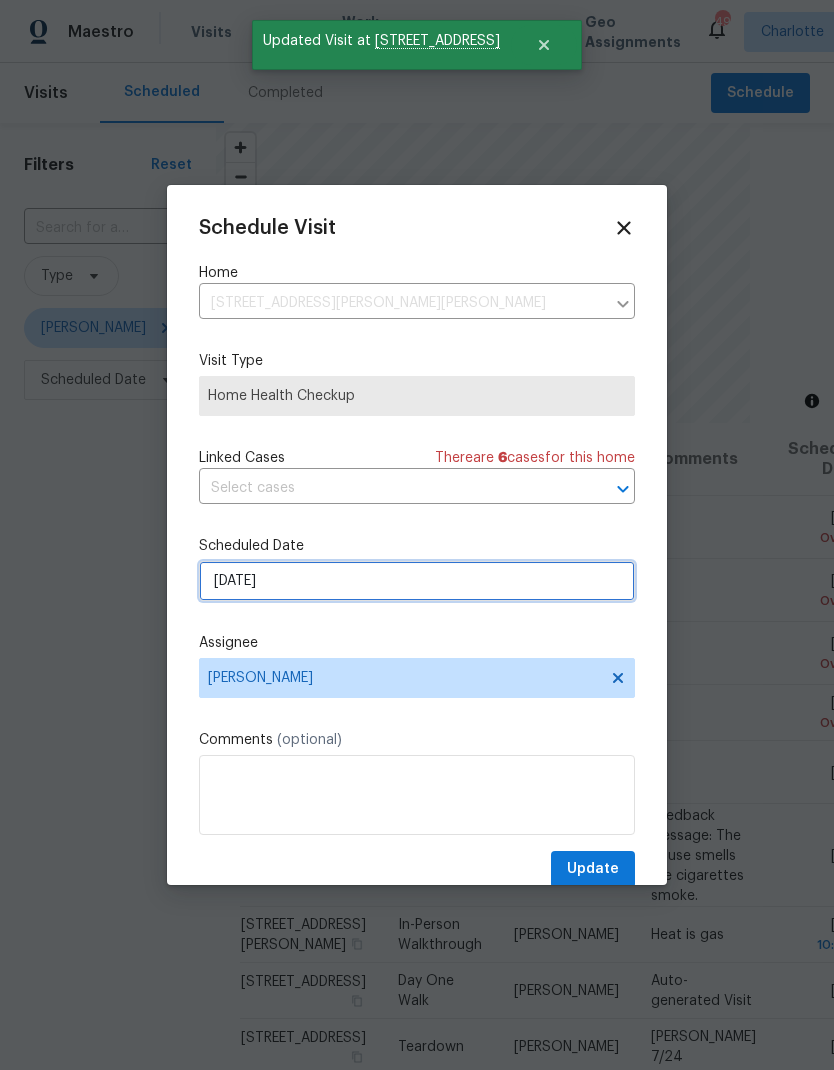 click on "7/18/2025" at bounding box center (417, 581) 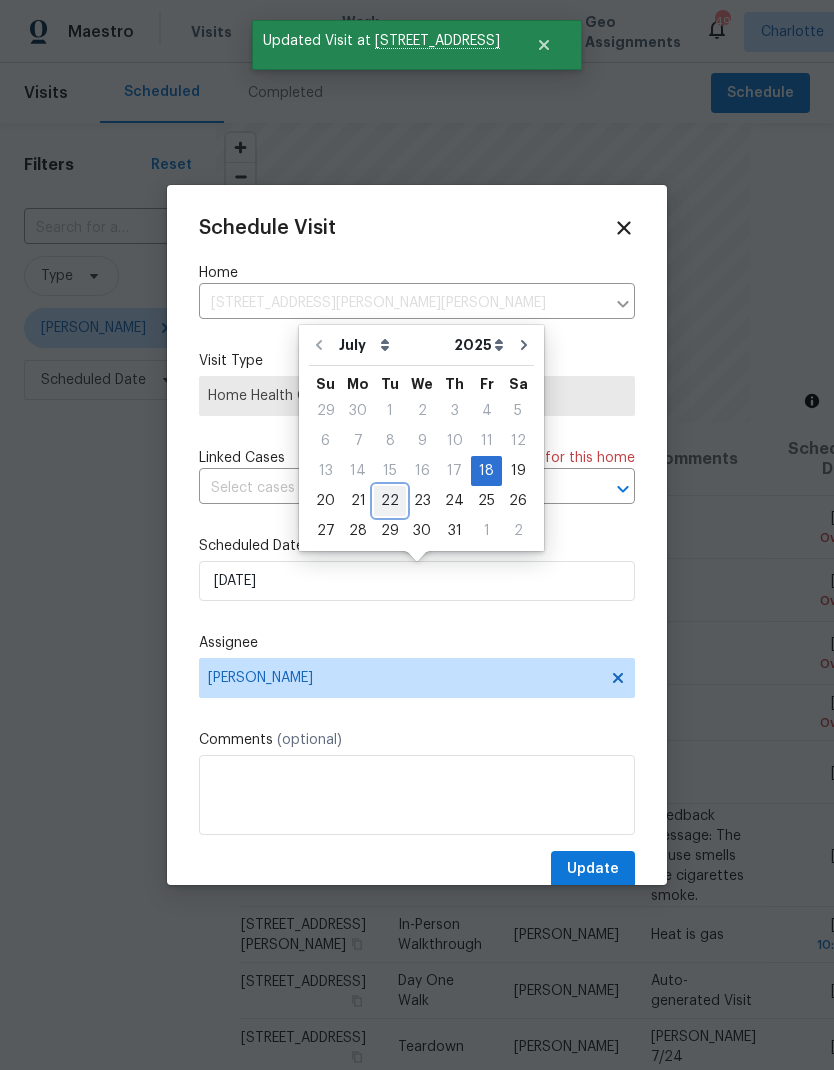 click on "22" at bounding box center [390, 501] 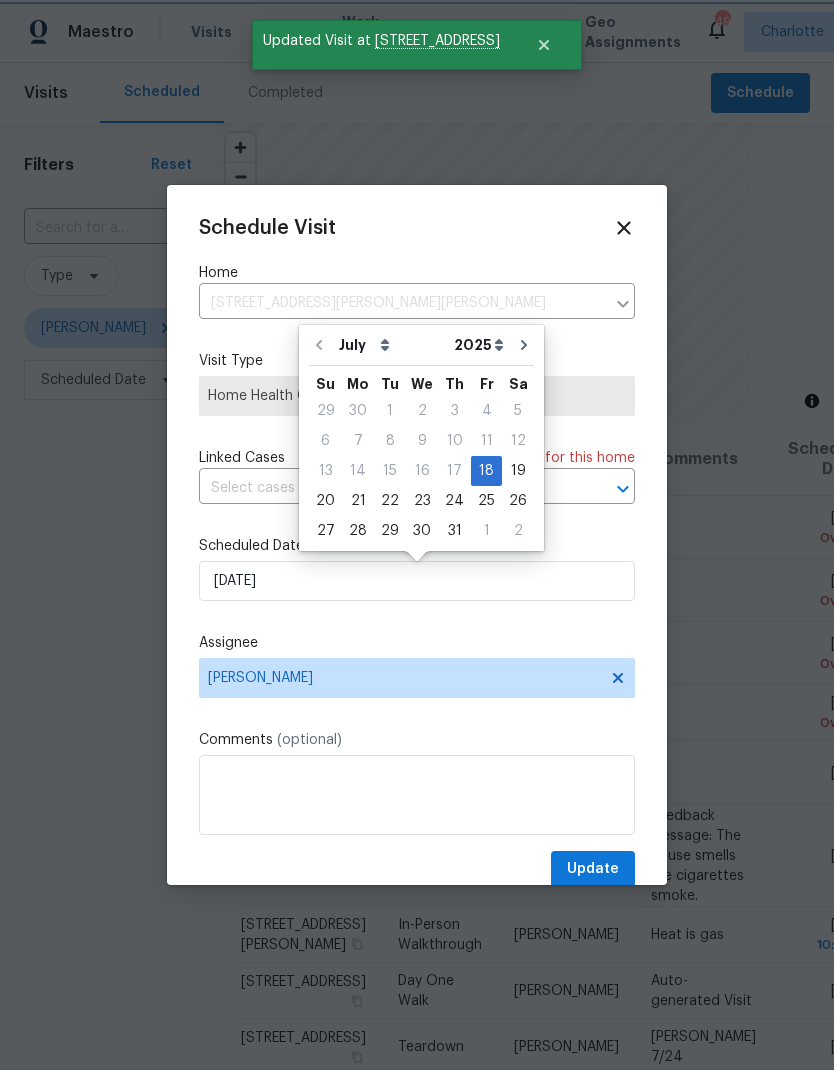 type on "7/22/2025" 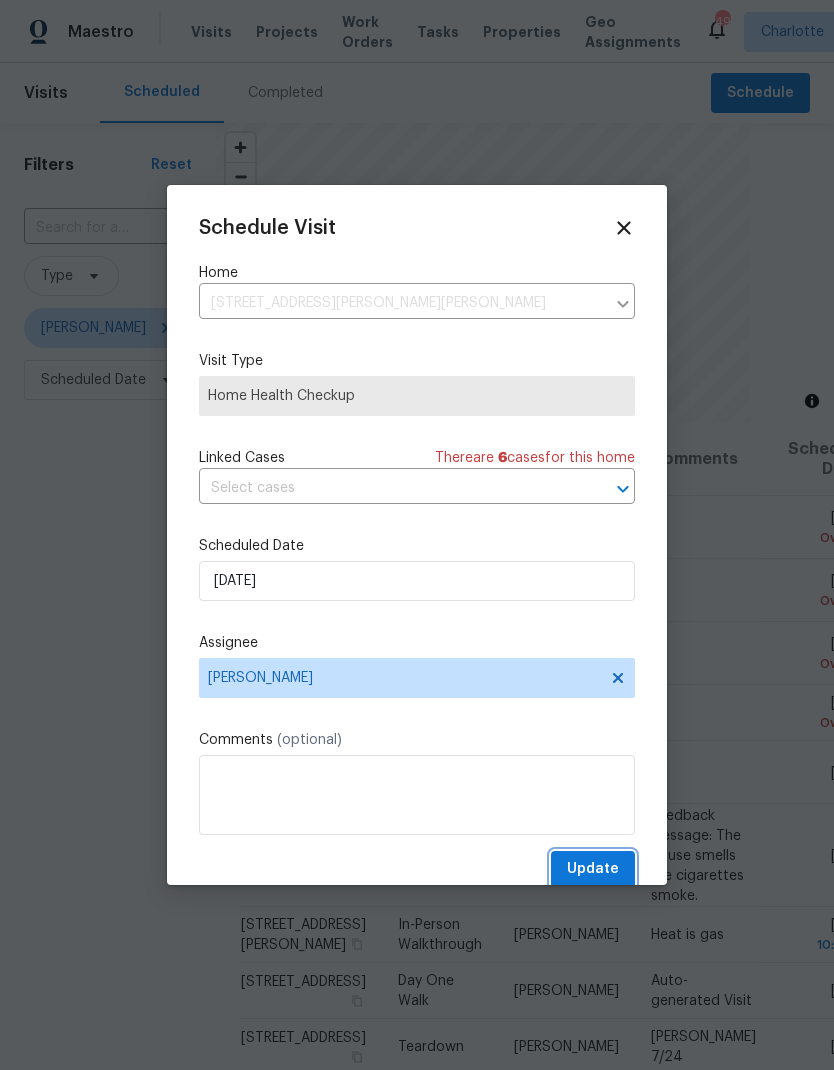 click on "Update" at bounding box center [593, 869] 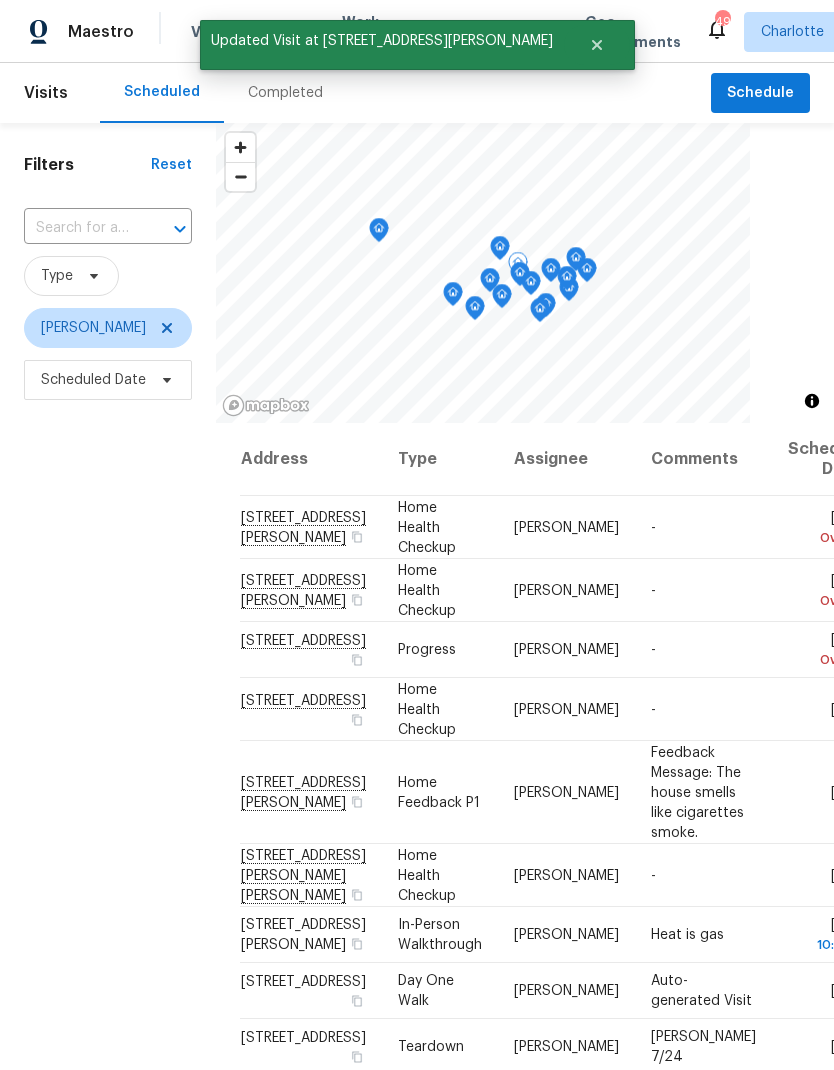 click 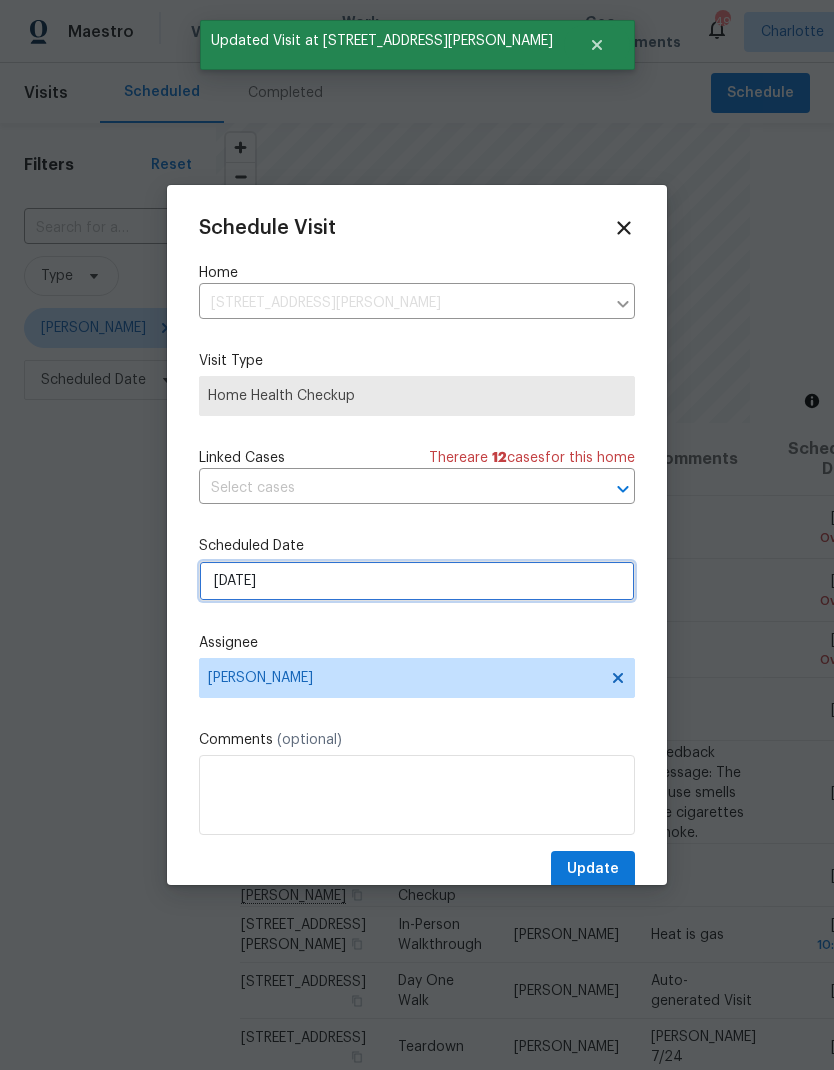 click on "7/18/2025" at bounding box center (417, 581) 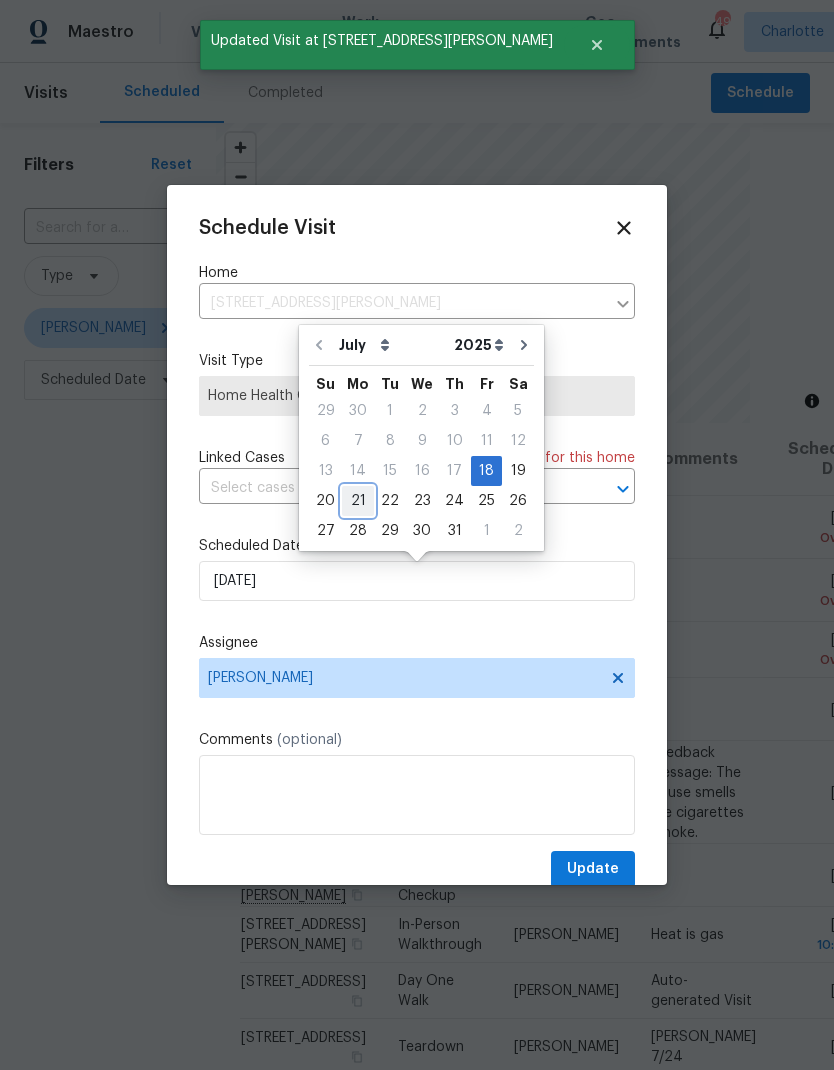 click on "21" at bounding box center (358, 501) 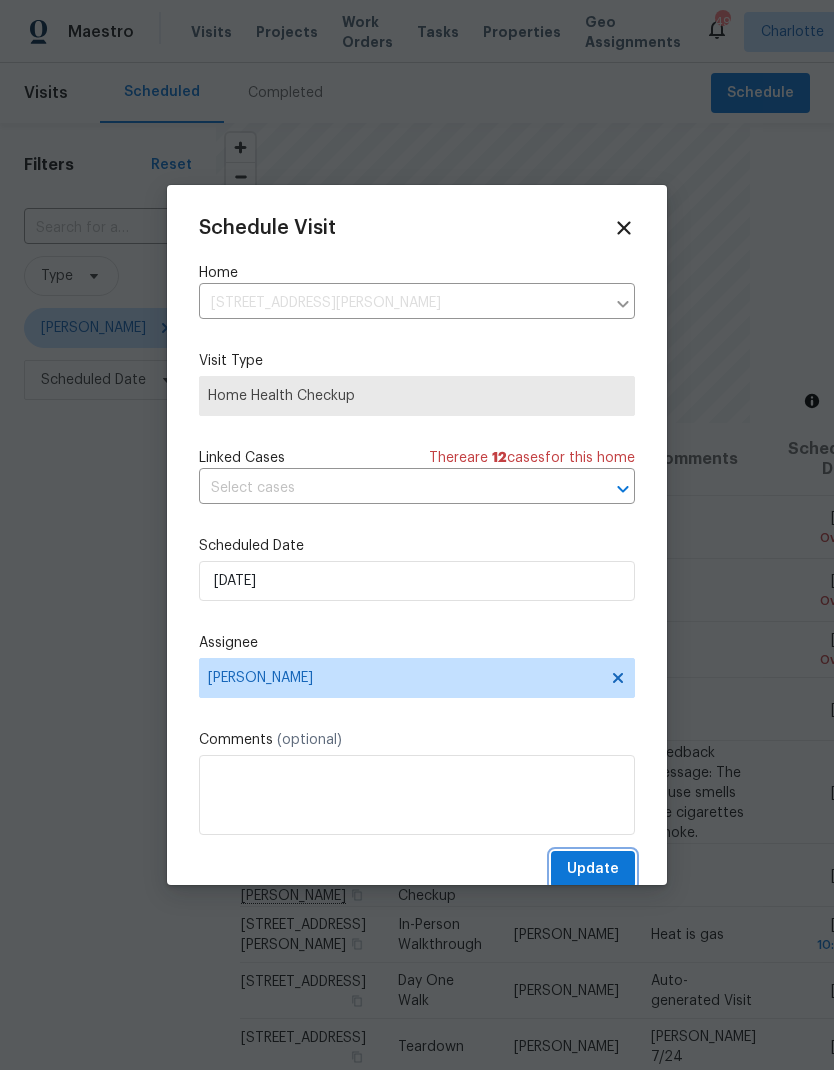 click on "Update" at bounding box center [593, 869] 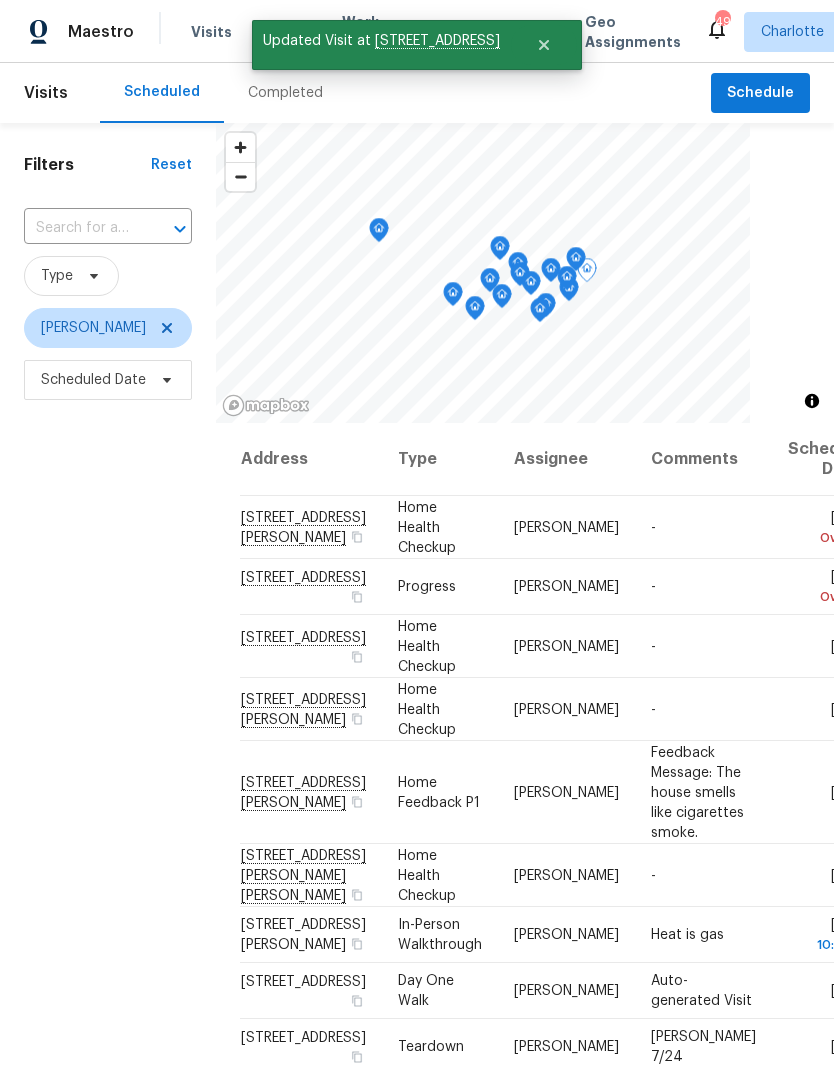 click 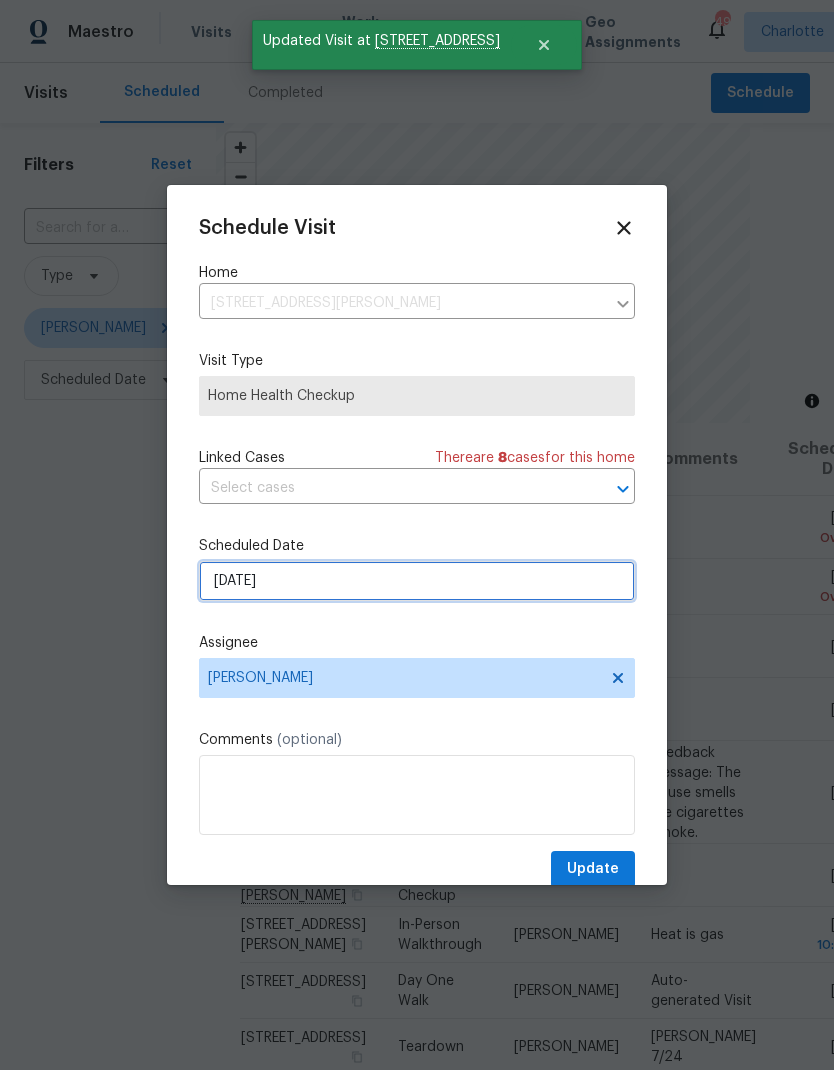 click on "7/18/2025" at bounding box center [417, 581] 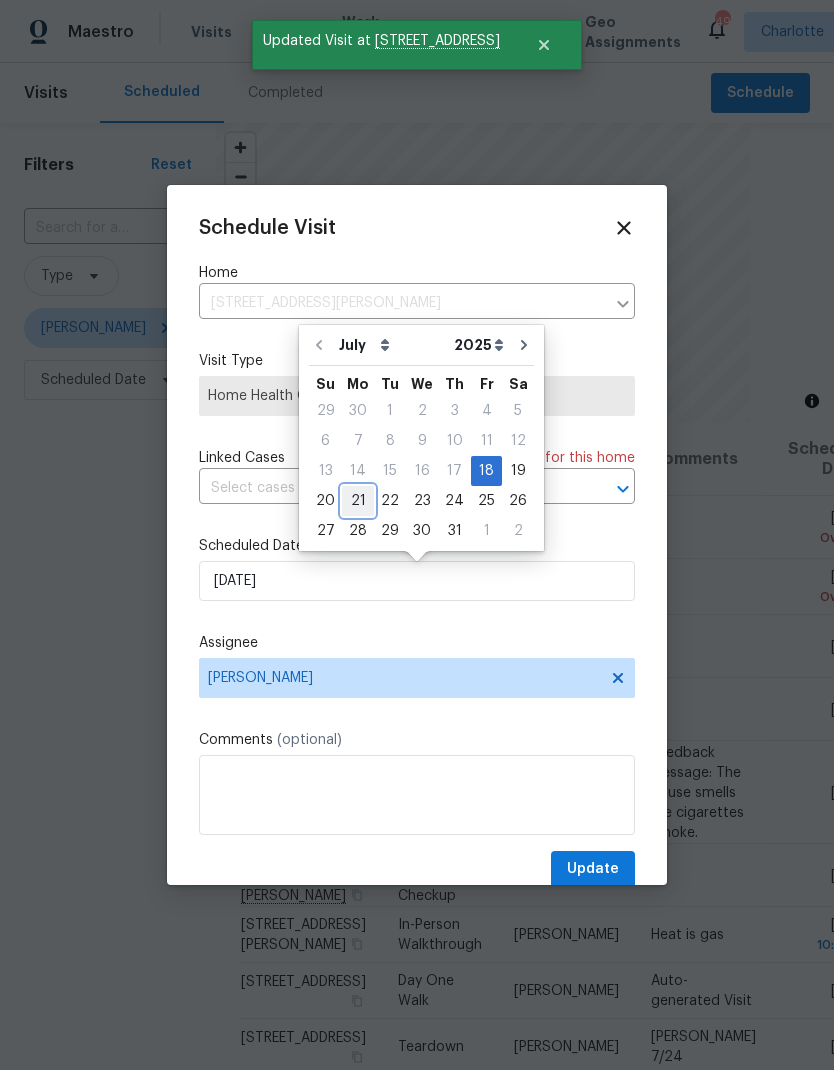 click on "21" at bounding box center [358, 501] 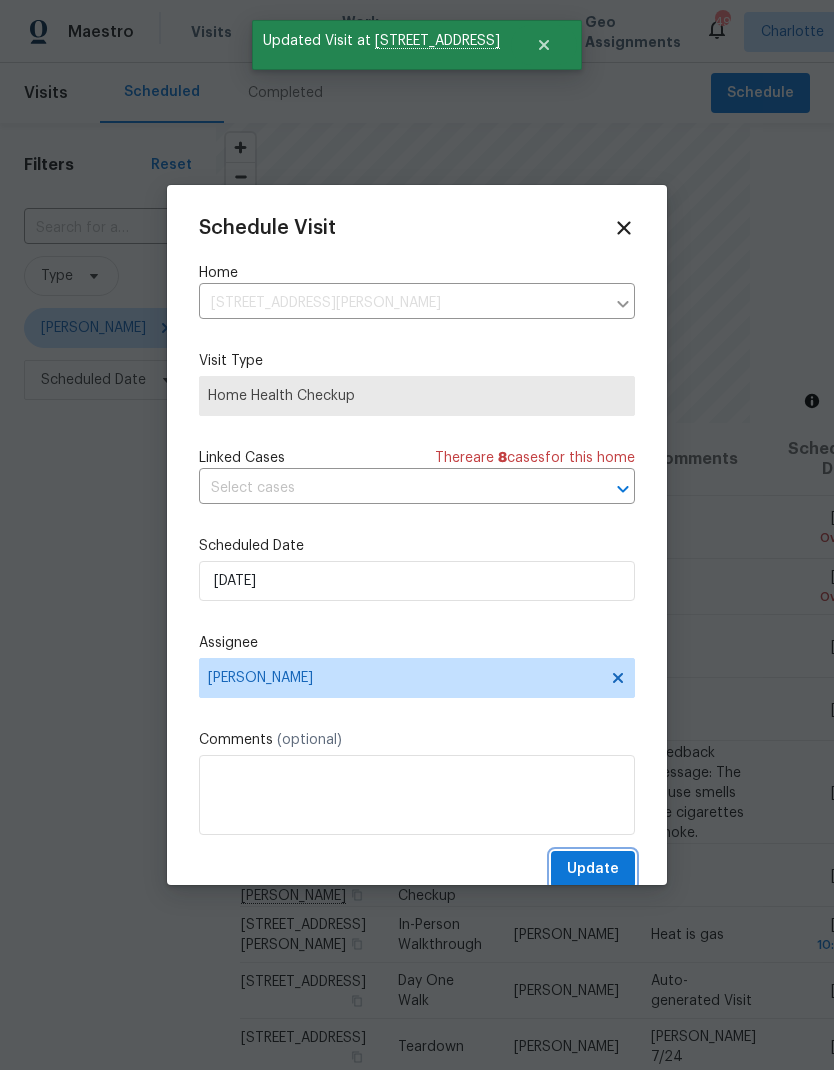 click on "Update" at bounding box center [593, 869] 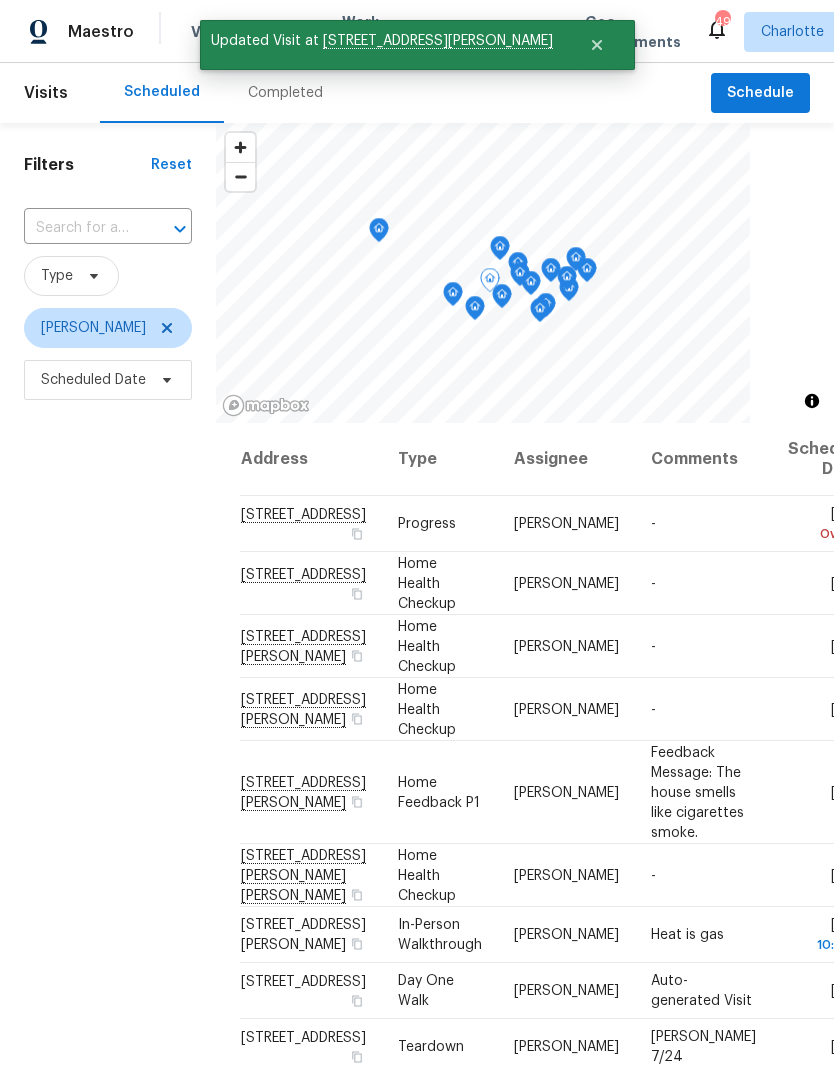 click 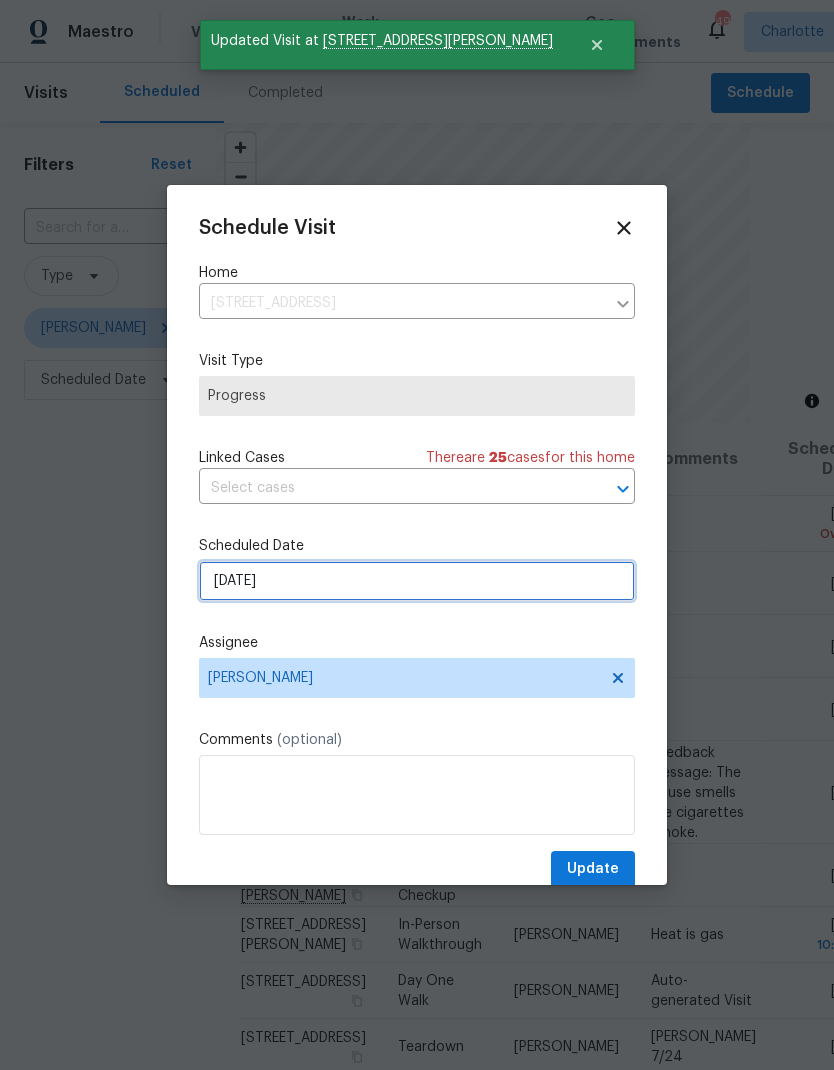 click on "7/18/2025" at bounding box center (417, 581) 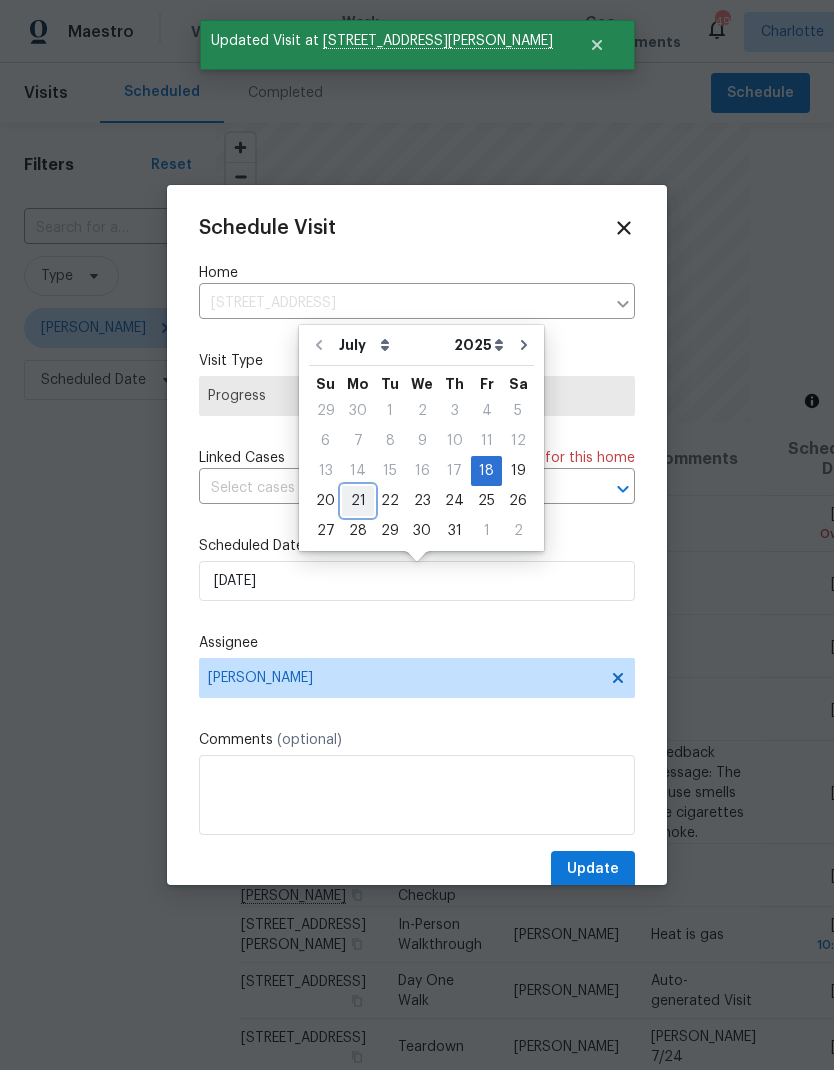 click on "21" at bounding box center [358, 501] 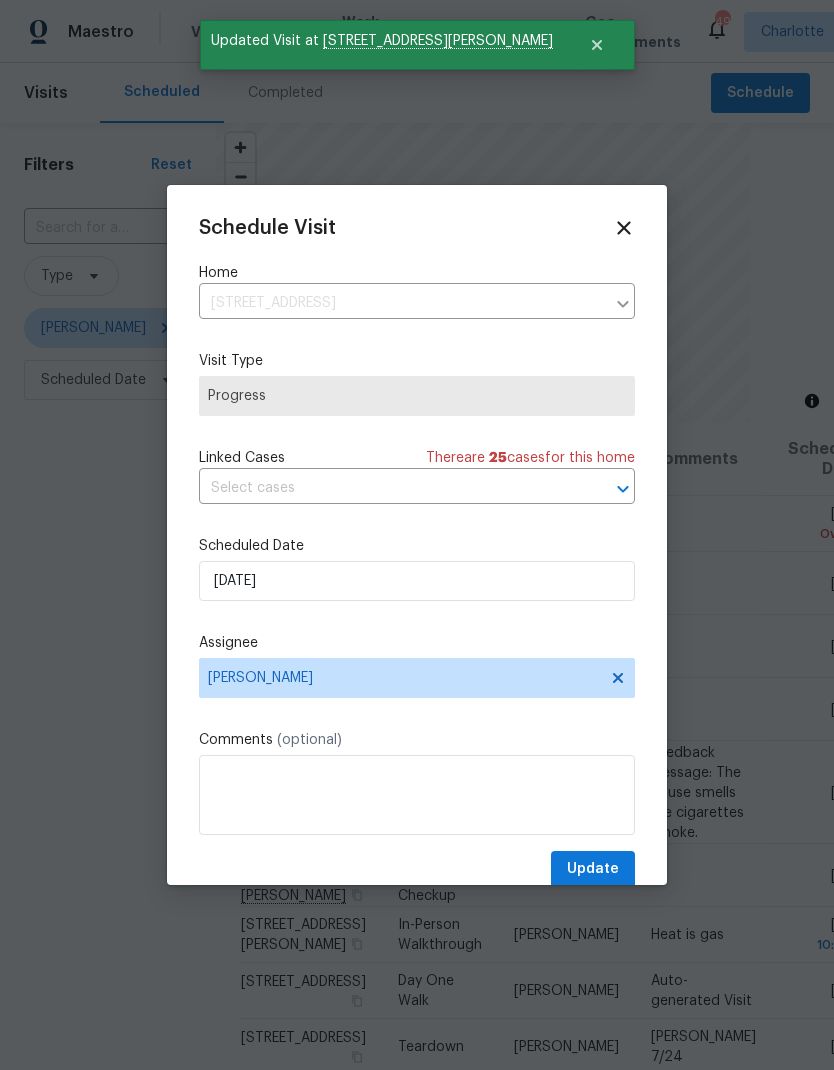 click on "Update" at bounding box center (593, 869) 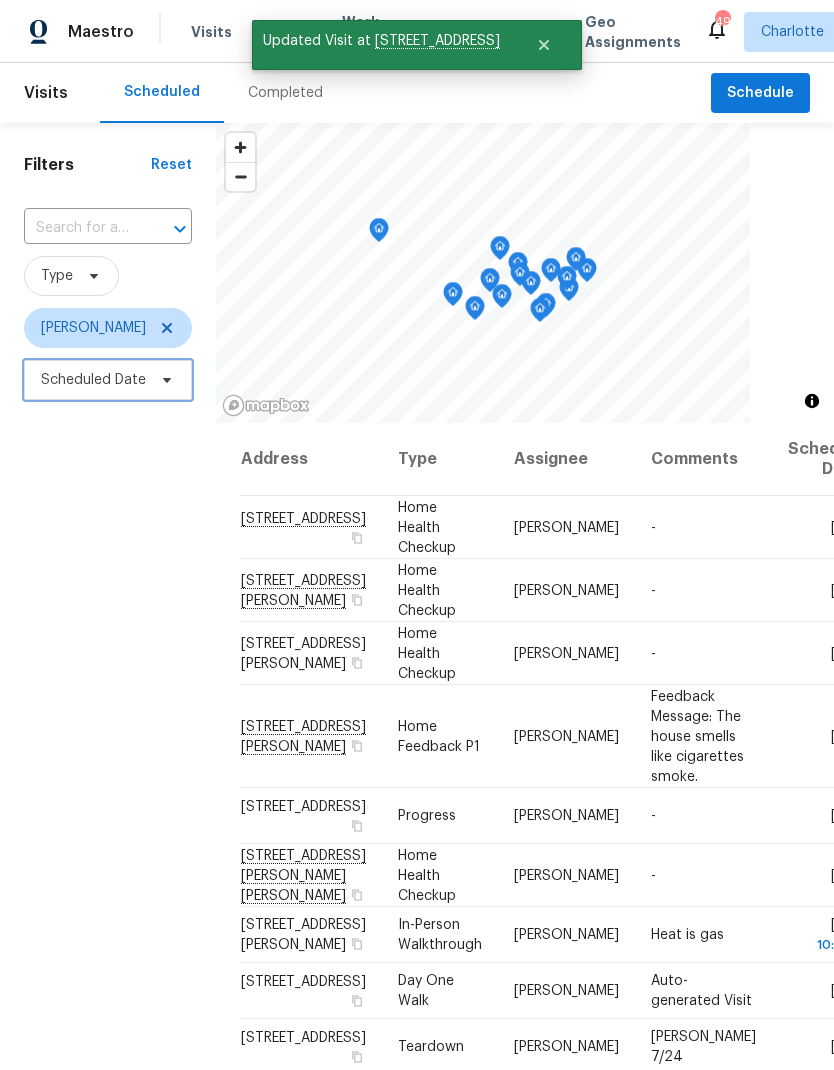 click on "Scheduled Date" at bounding box center (108, 380) 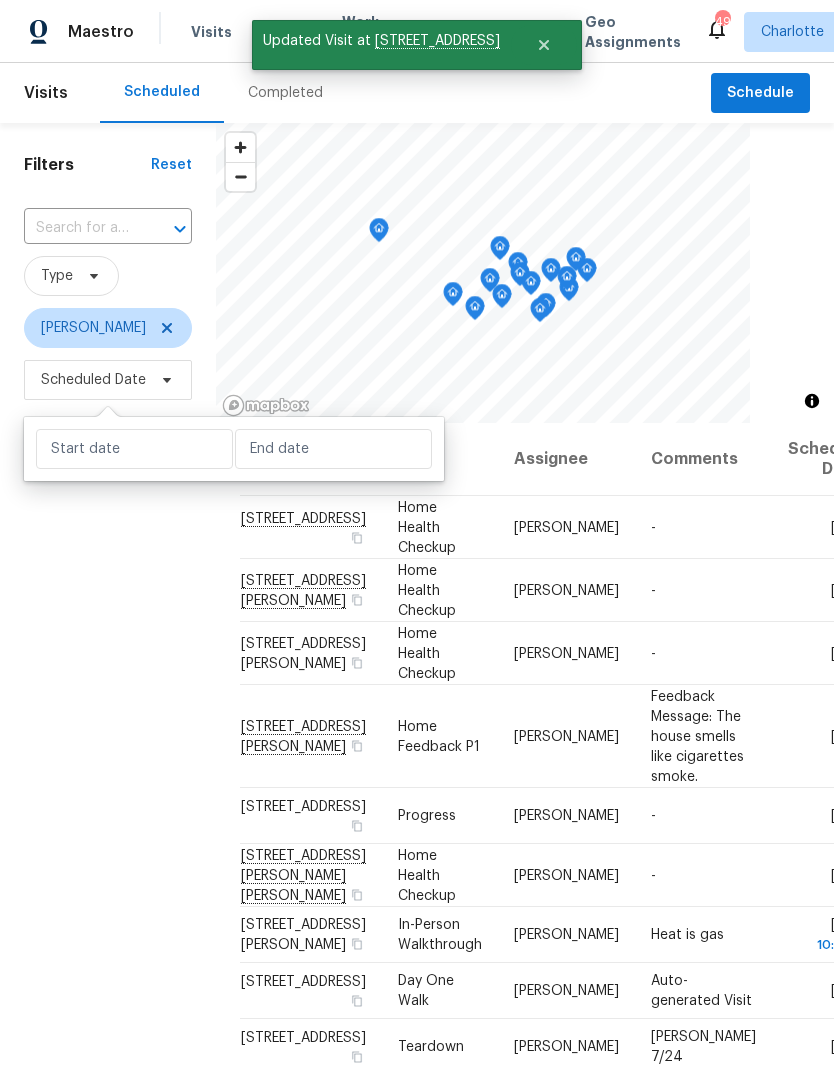 click on "Filters Reset ​ Type Ryan Carder Scheduled Date" at bounding box center (108, 701) 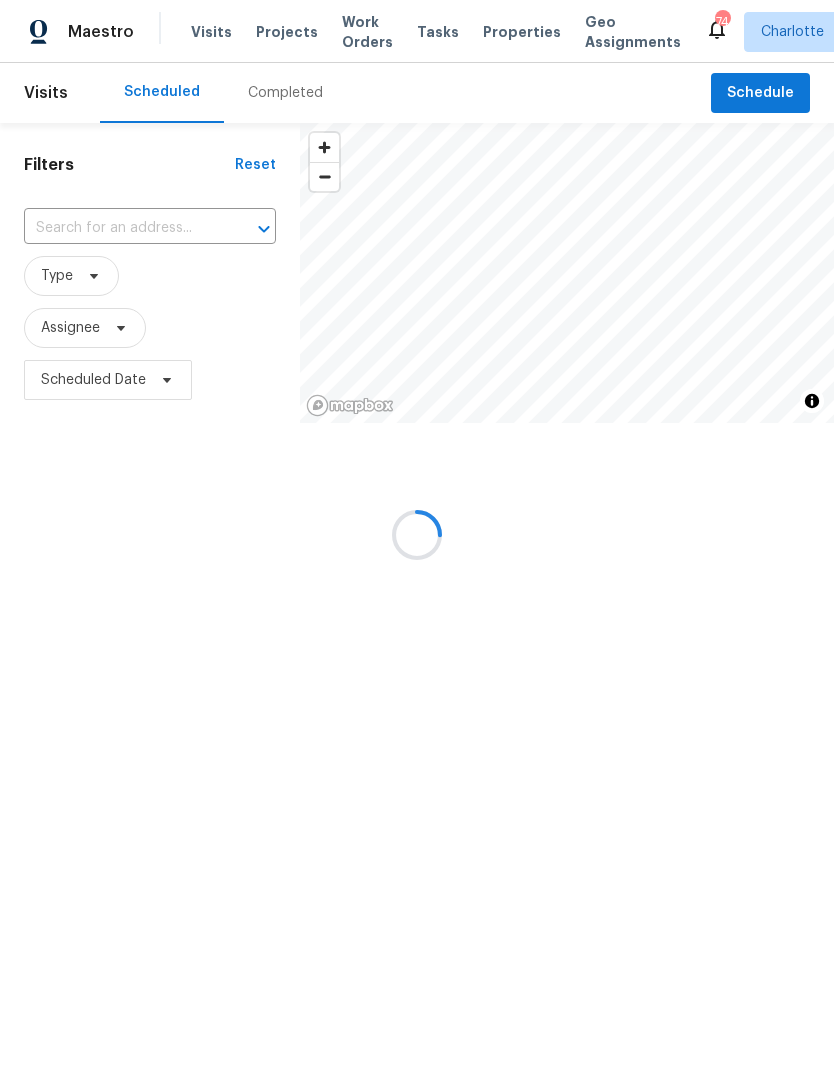 scroll, scrollTop: 0, scrollLeft: 0, axis: both 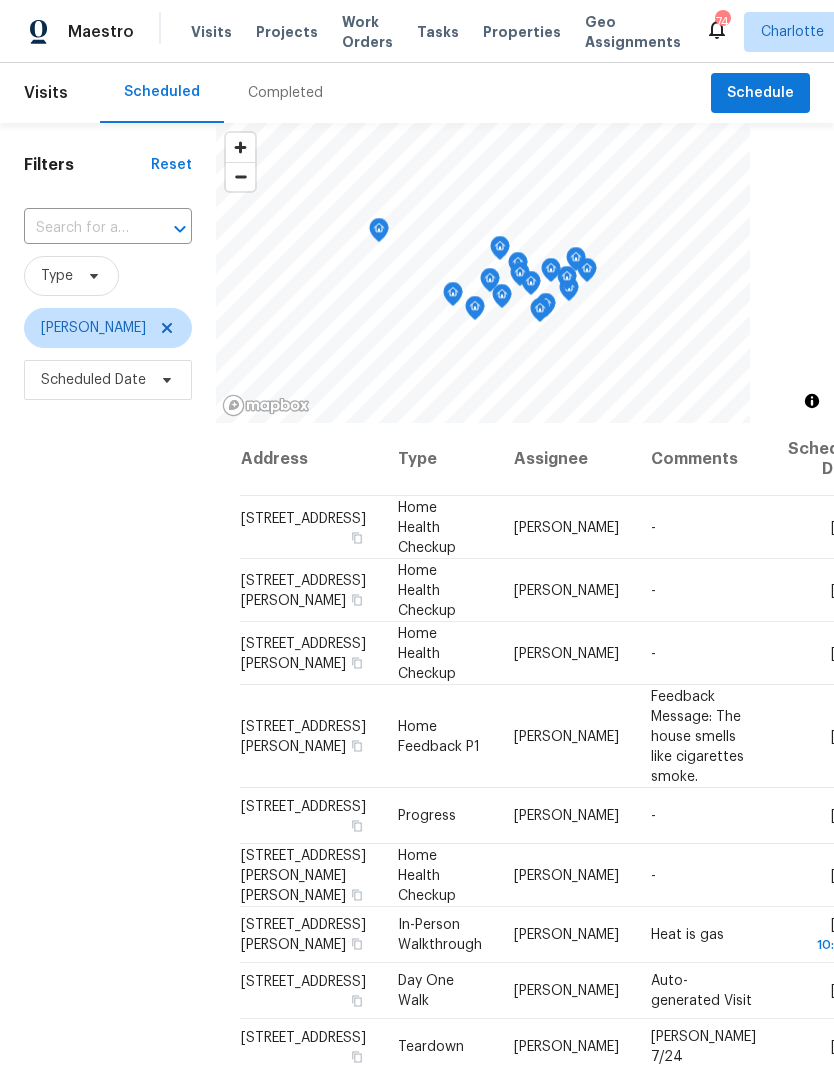 click on "Projects" at bounding box center (287, 32) 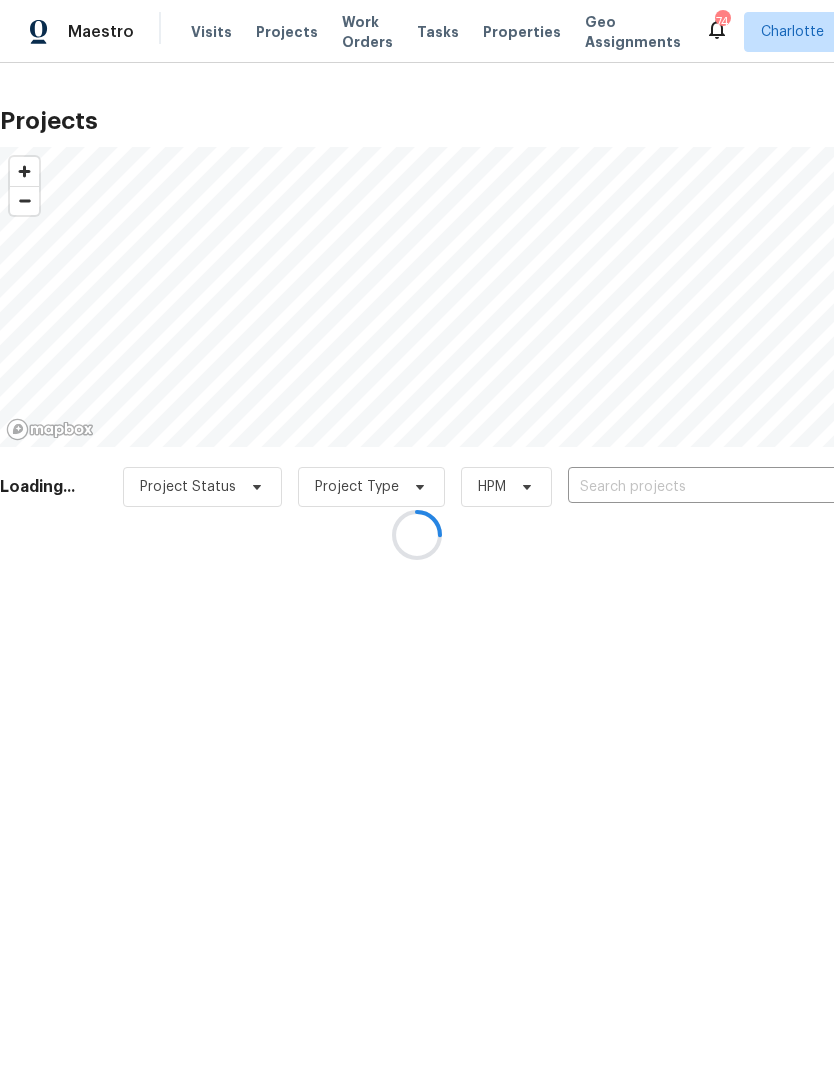 click at bounding box center [417, 535] 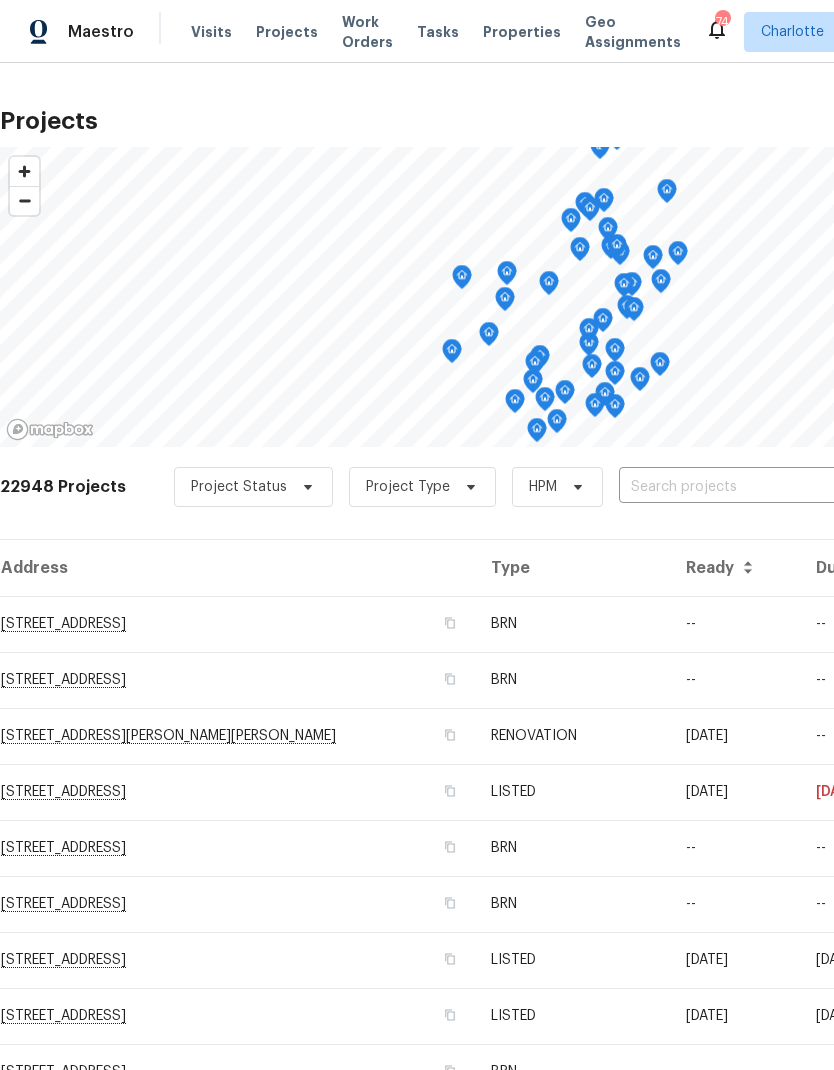 click on "Visits" at bounding box center [211, 32] 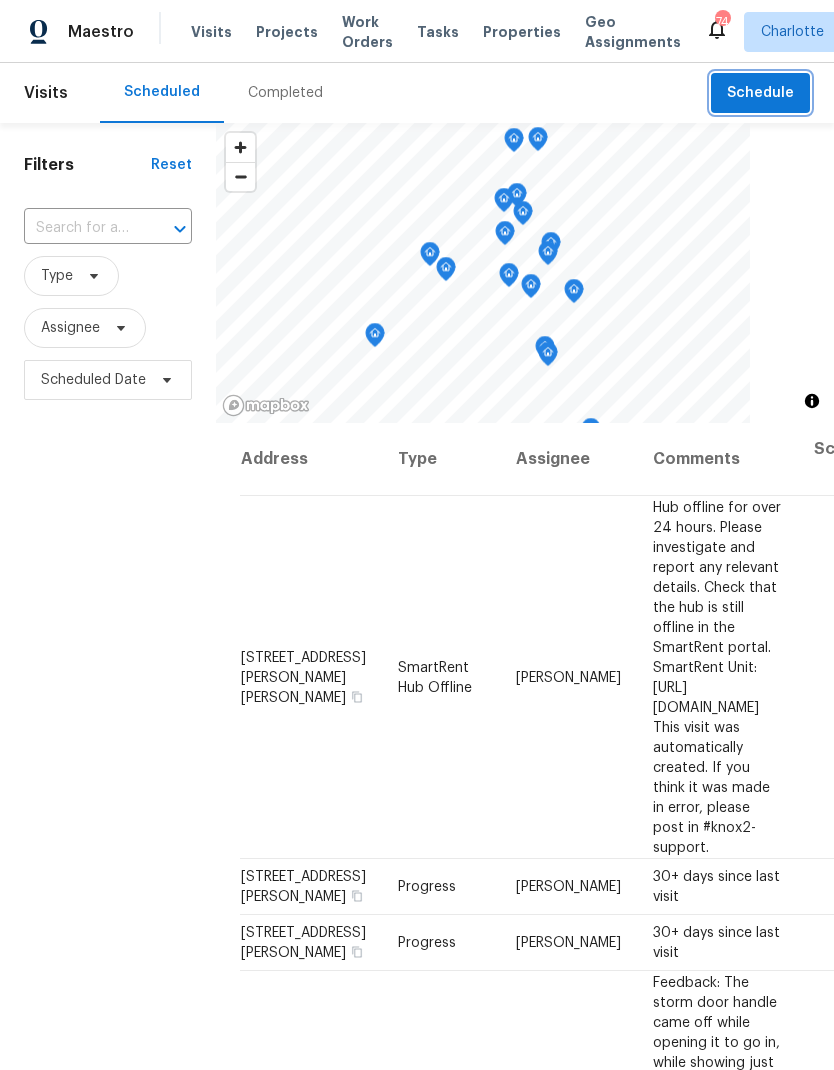 click on "Schedule" at bounding box center (760, 93) 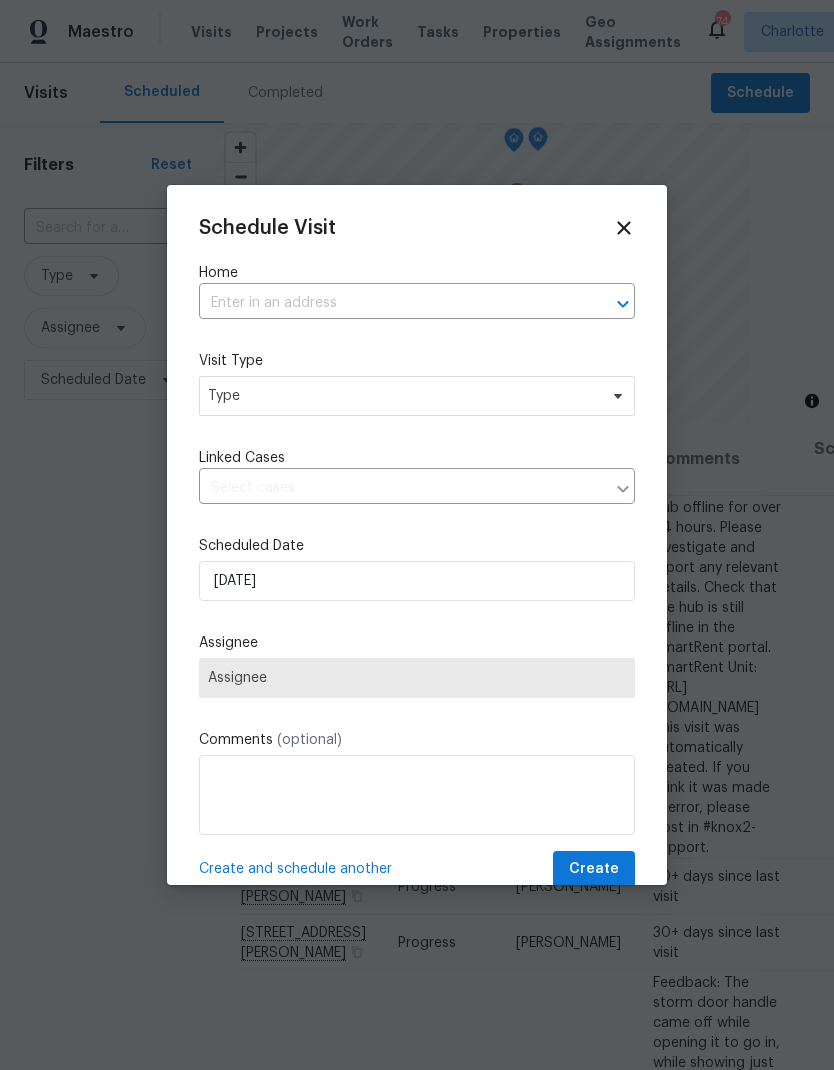 click at bounding box center [609, 304] 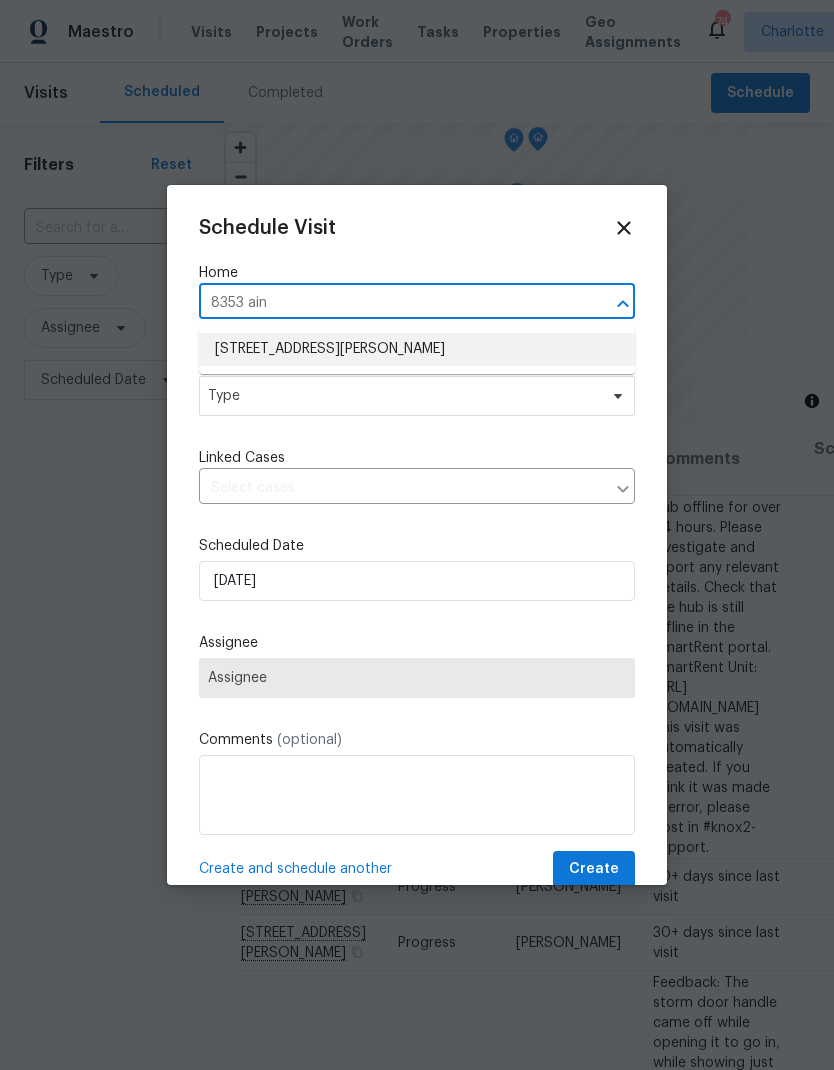 click on "8353 Ainsworth St, Charlotte, NC 28216" at bounding box center [417, 349] 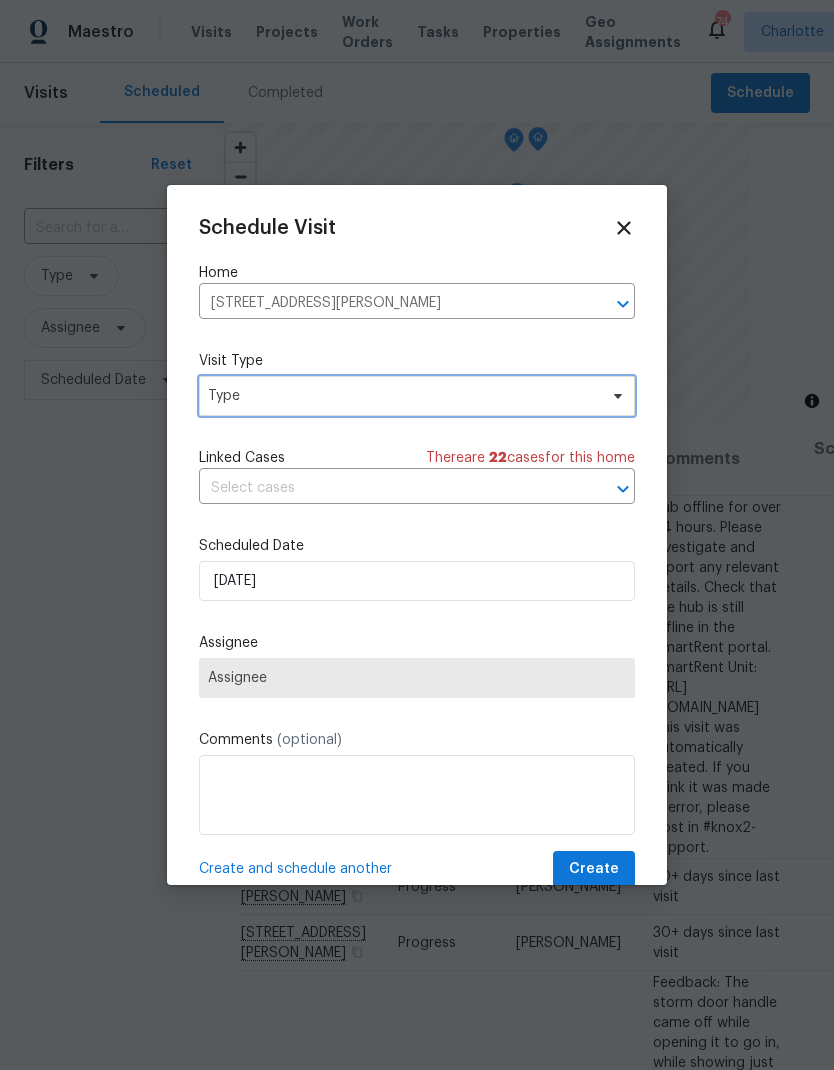 click 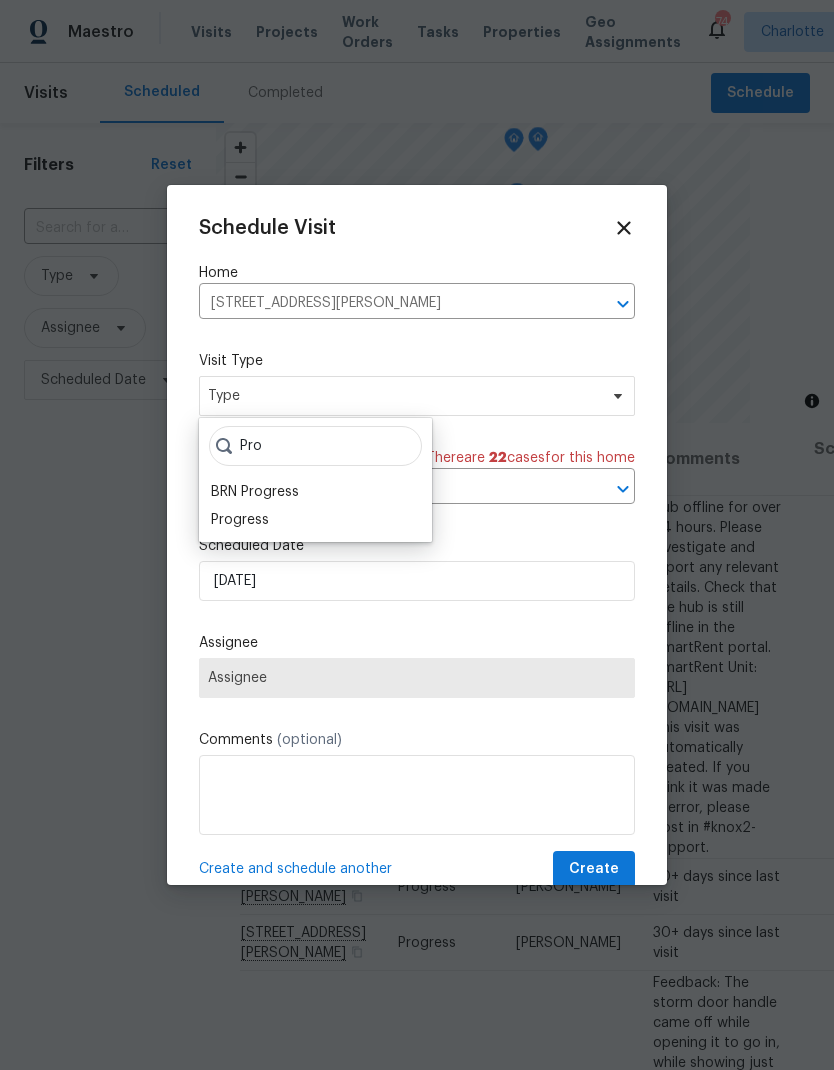 type on "Pro" 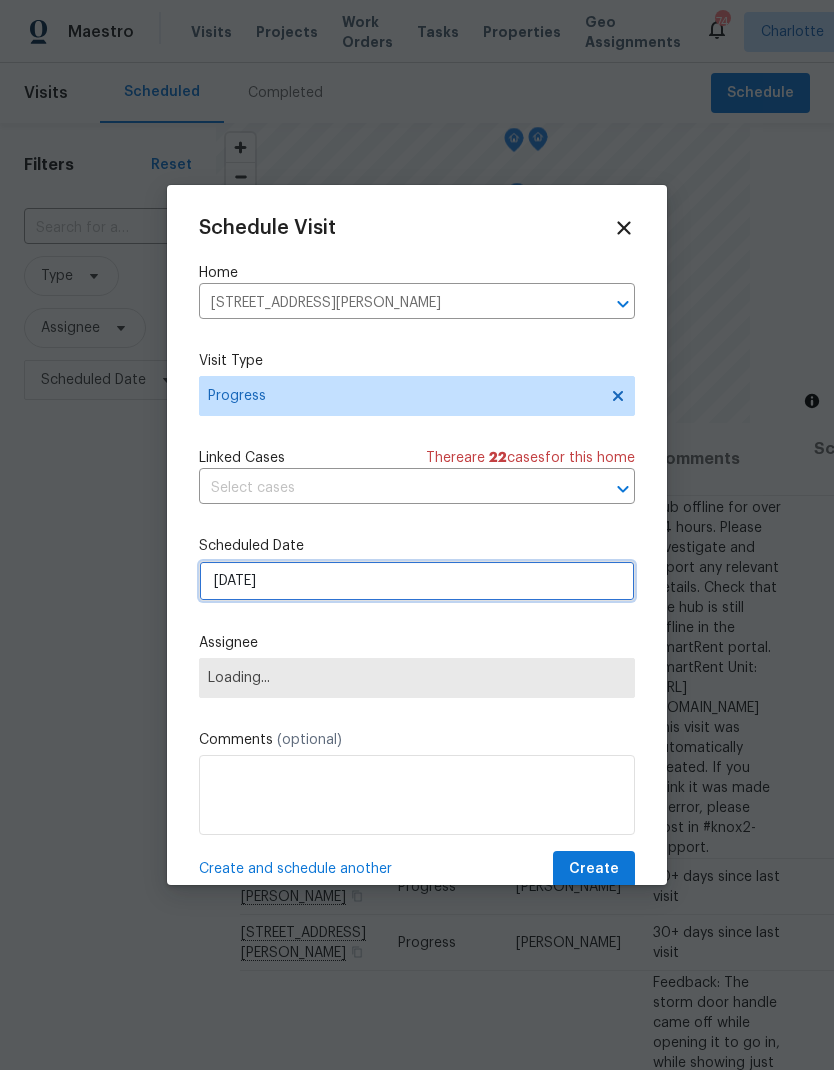 click on "7/21/2025" at bounding box center [417, 581] 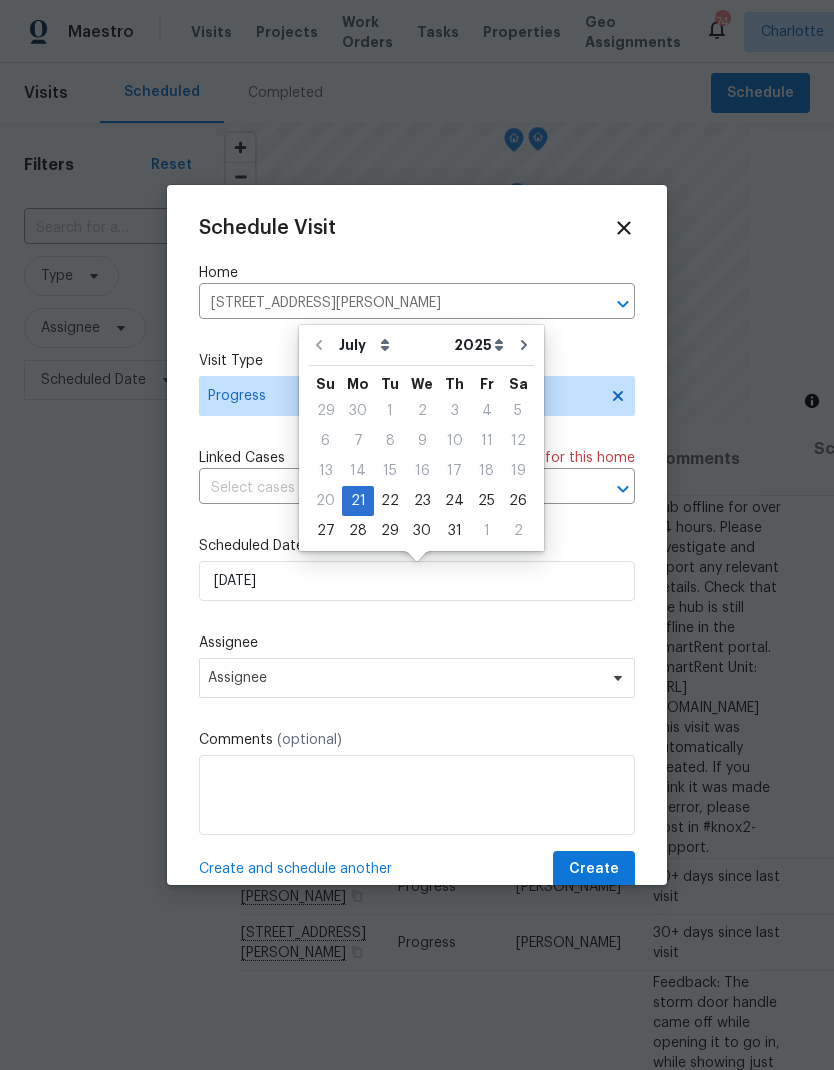 click on "Assignee" at bounding box center (417, 643) 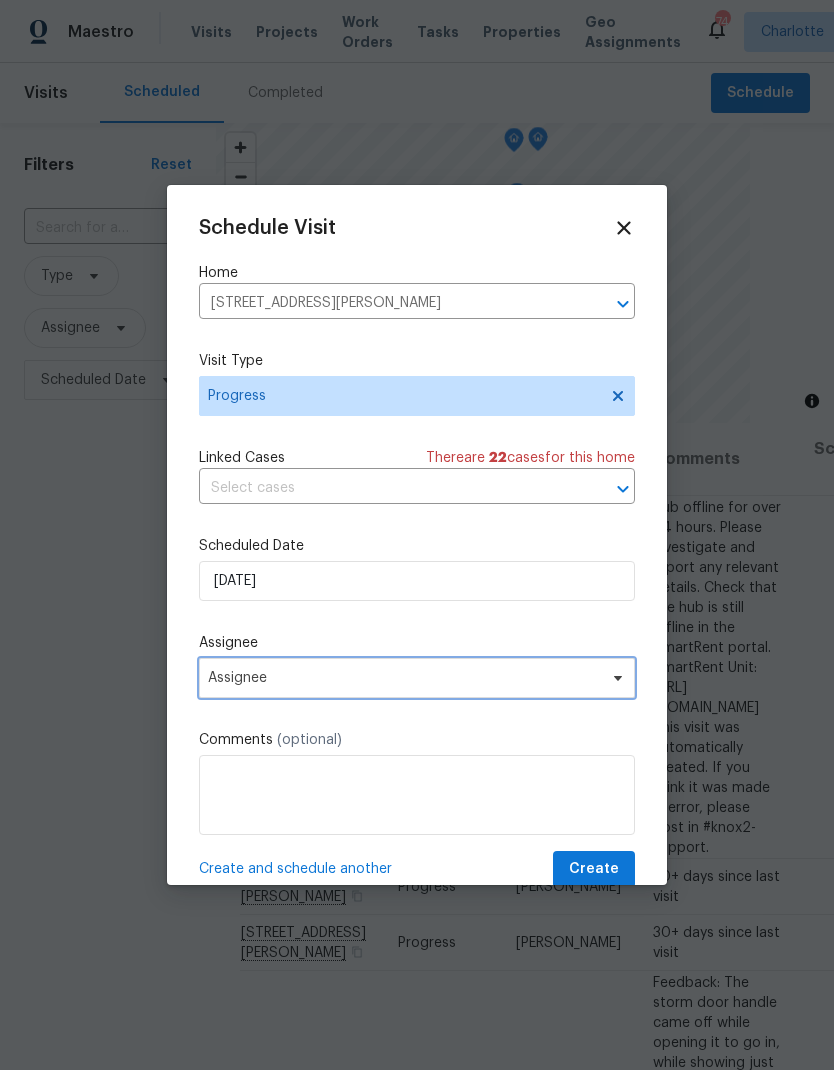 click on "Assignee" at bounding box center [404, 678] 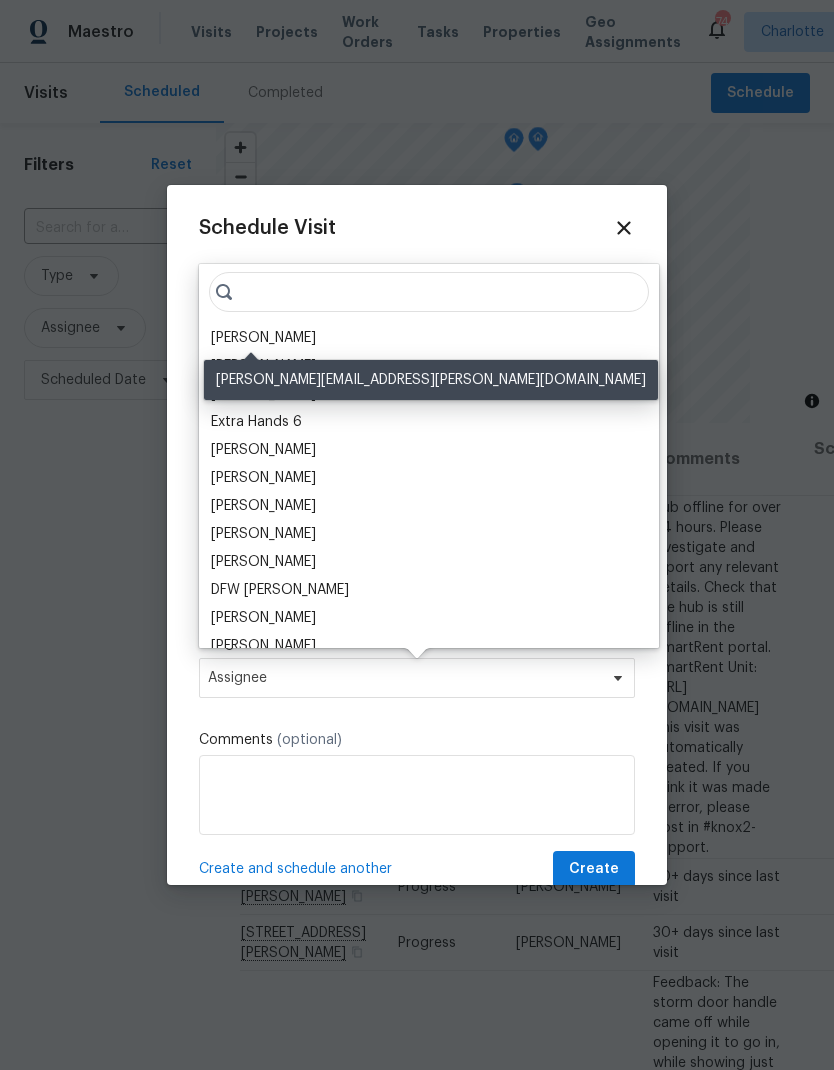 click on "[PERSON_NAME]" at bounding box center [263, 338] 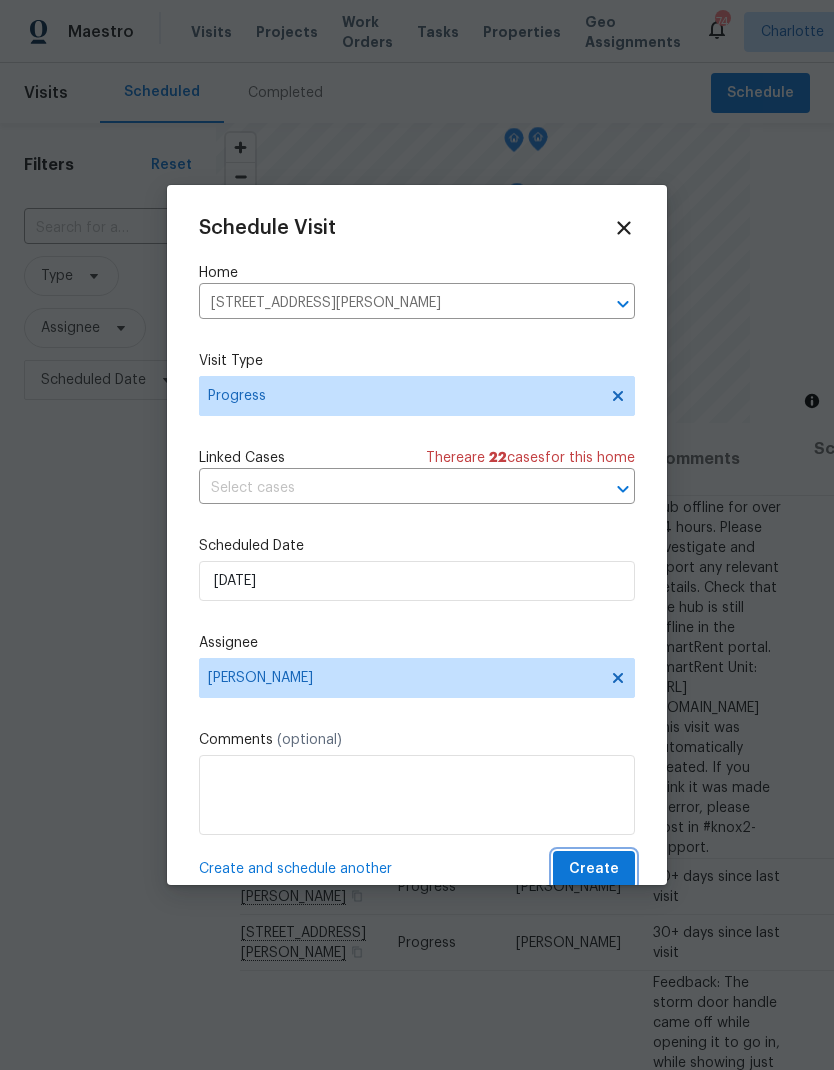 click on "Create" at bounding box center [594, 869] 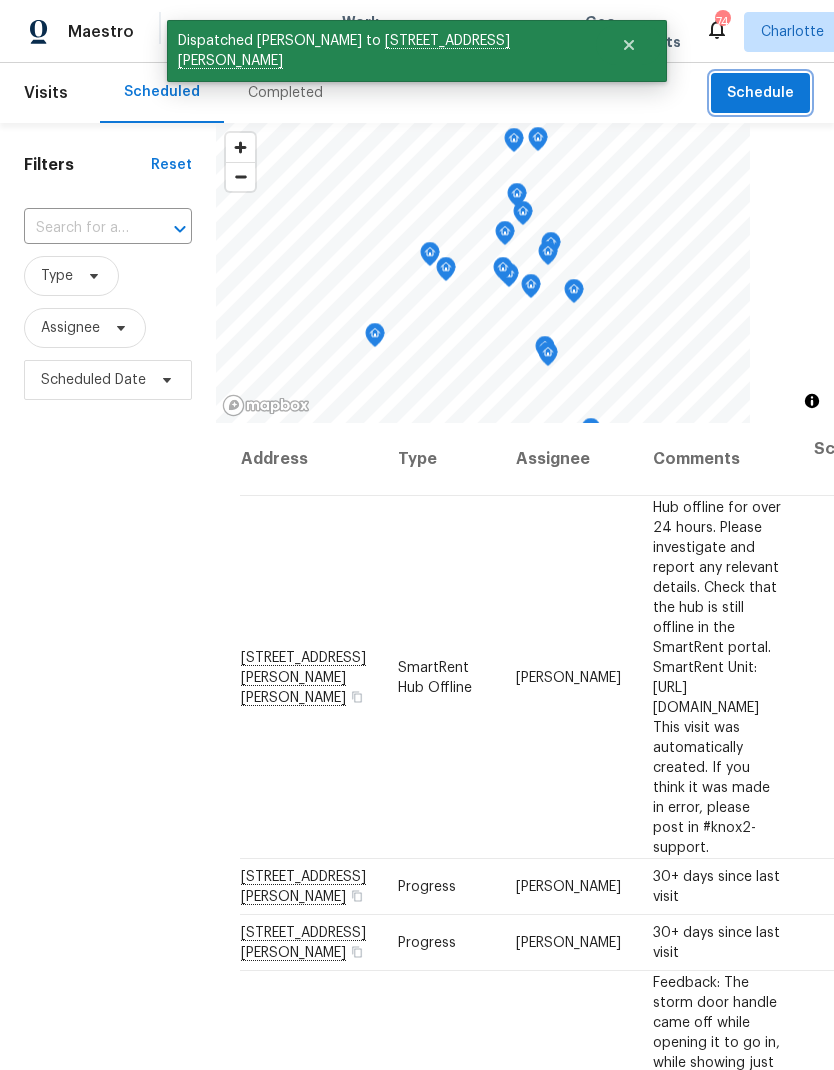 click on "Schedule" at bounding box center (760, 93) 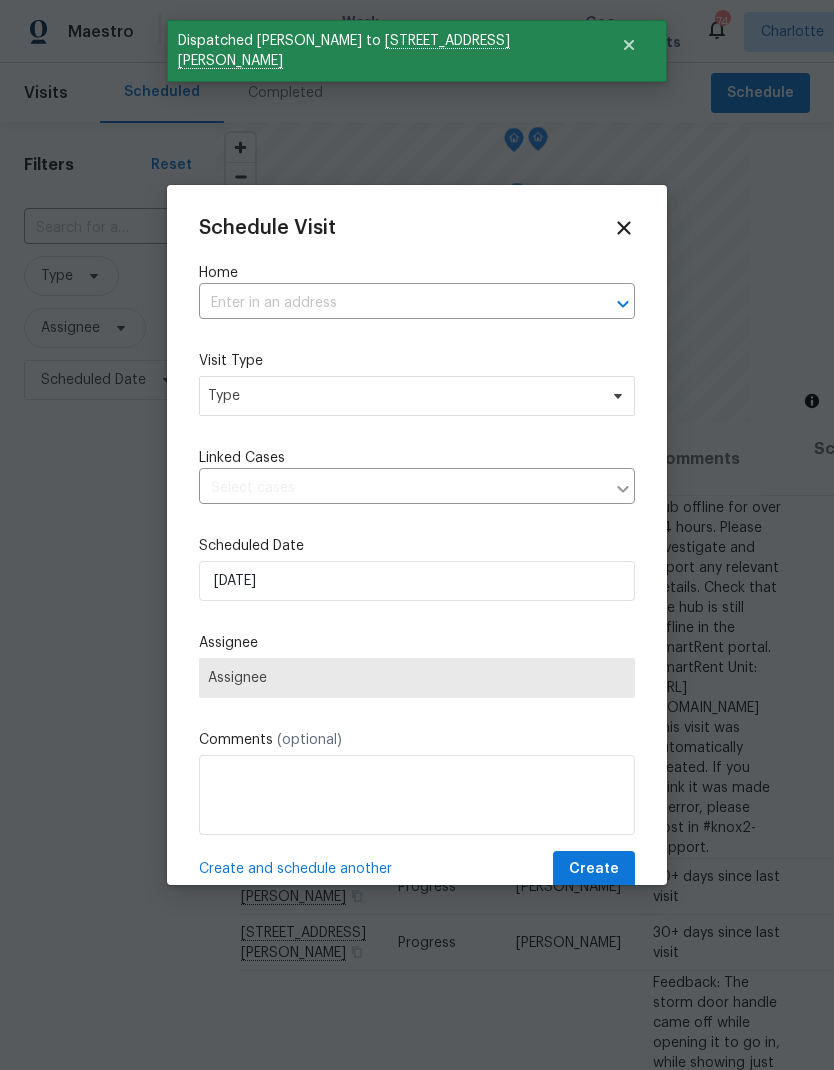 click at bounding box center [609, 304] 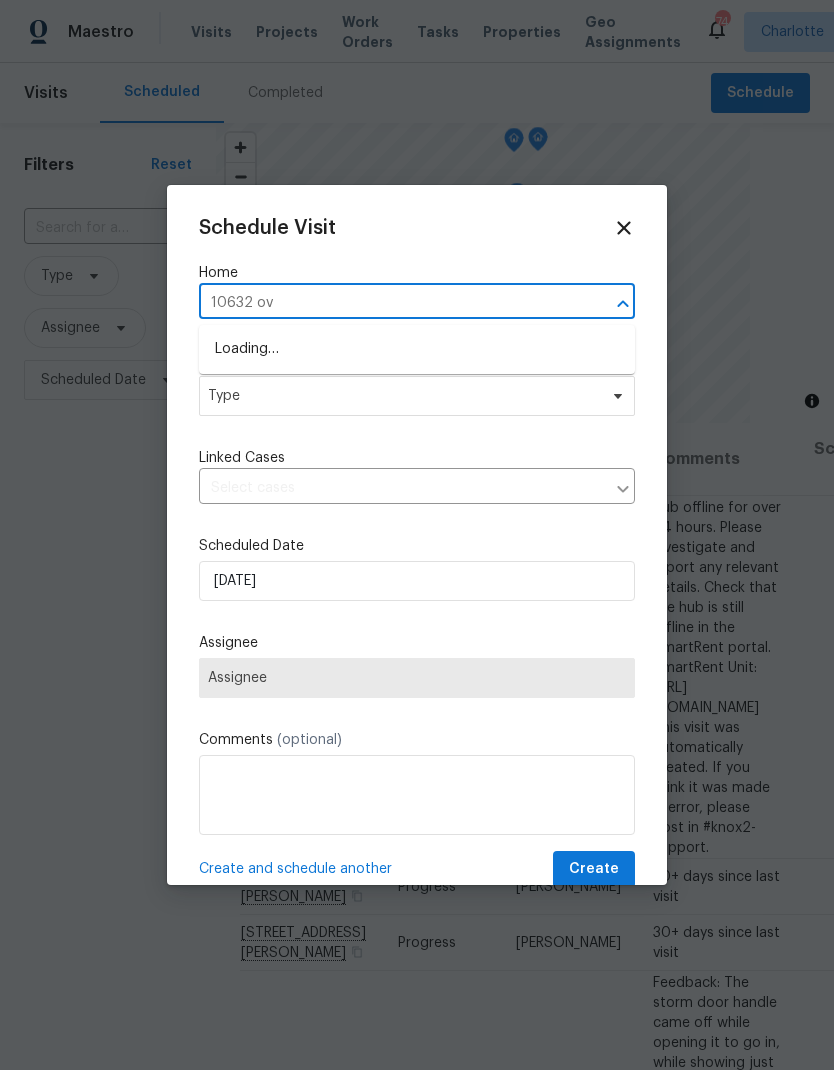 type on "10632 ove" 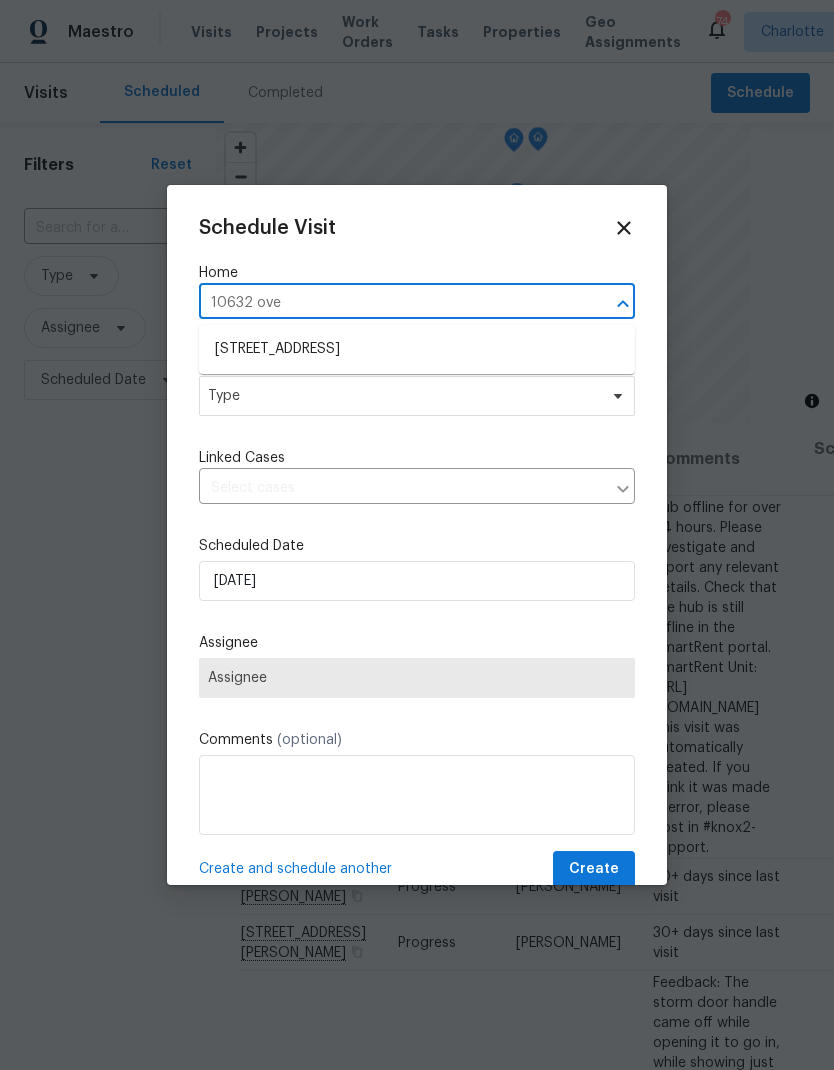 click on "[STREET_ADDRESS]" at bounding box center [417, 349] 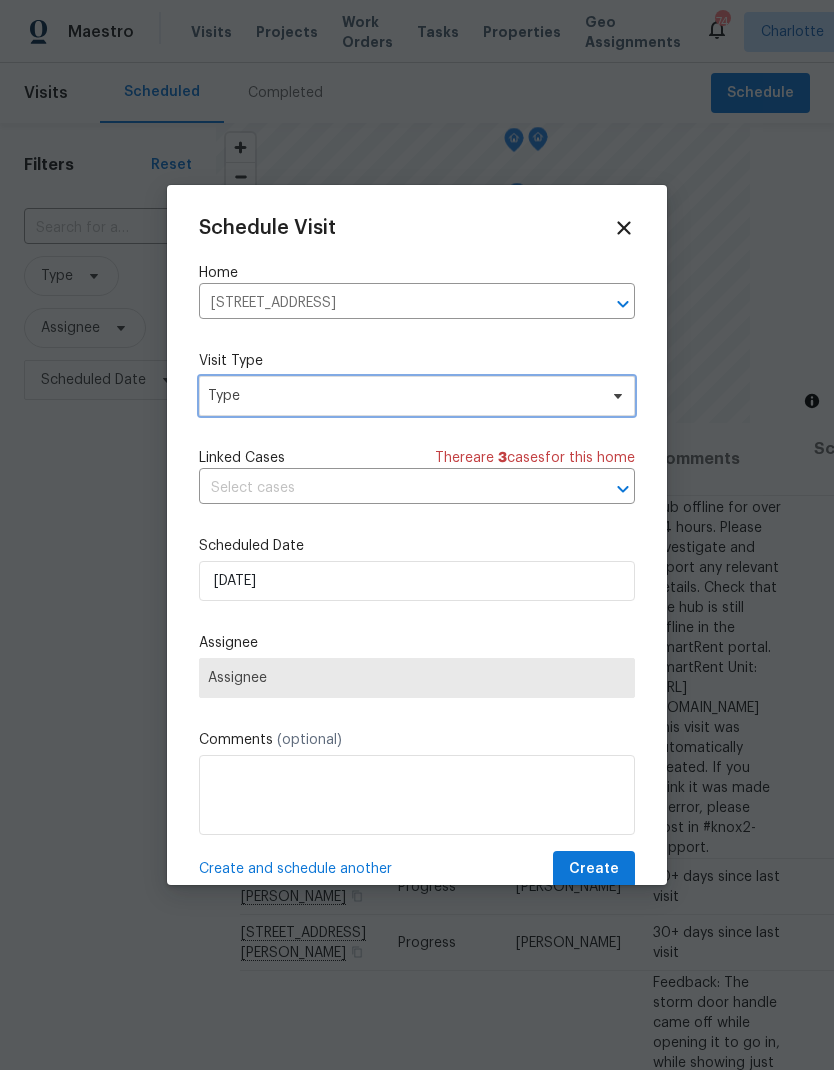 click 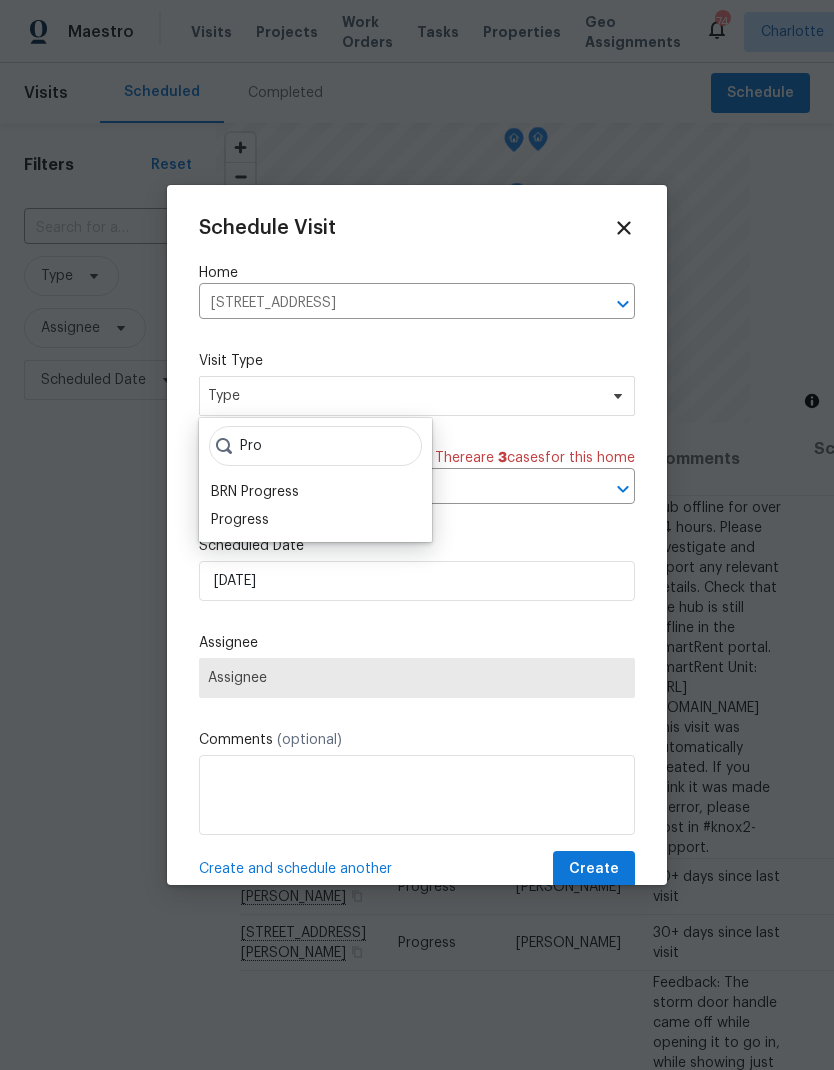 type on "Pro" 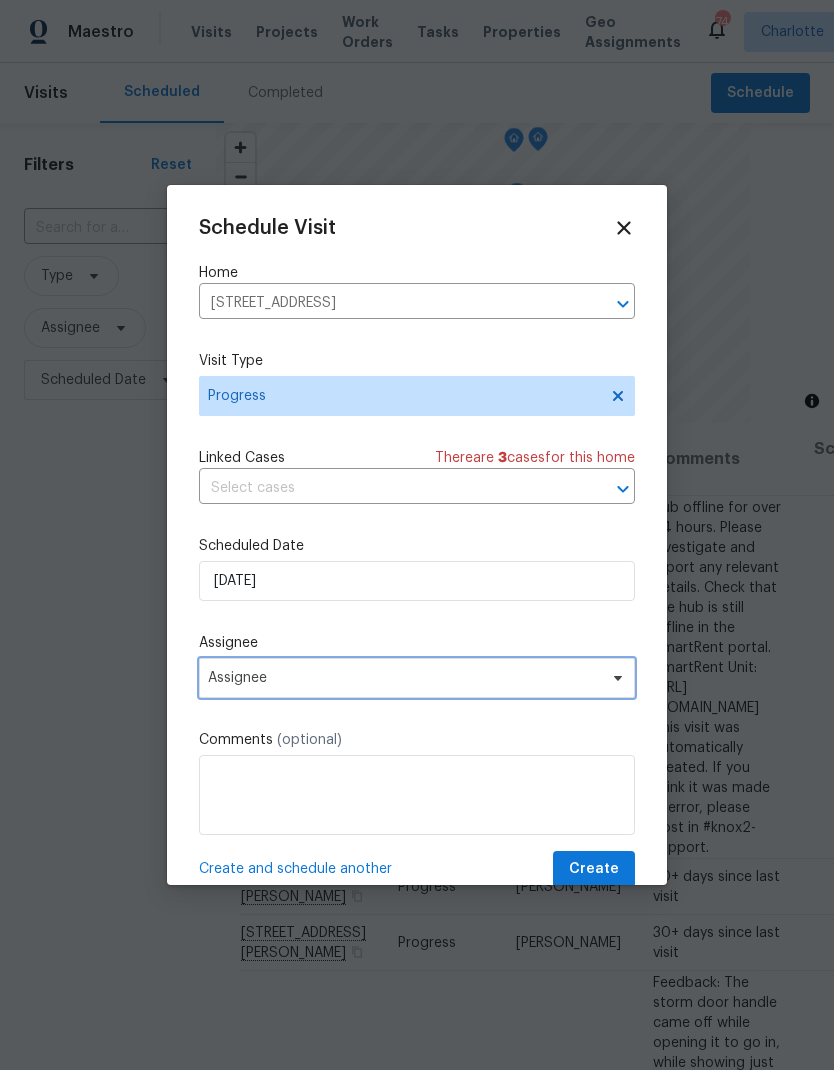 click on "Assignee" at bounding box center (417, 678) 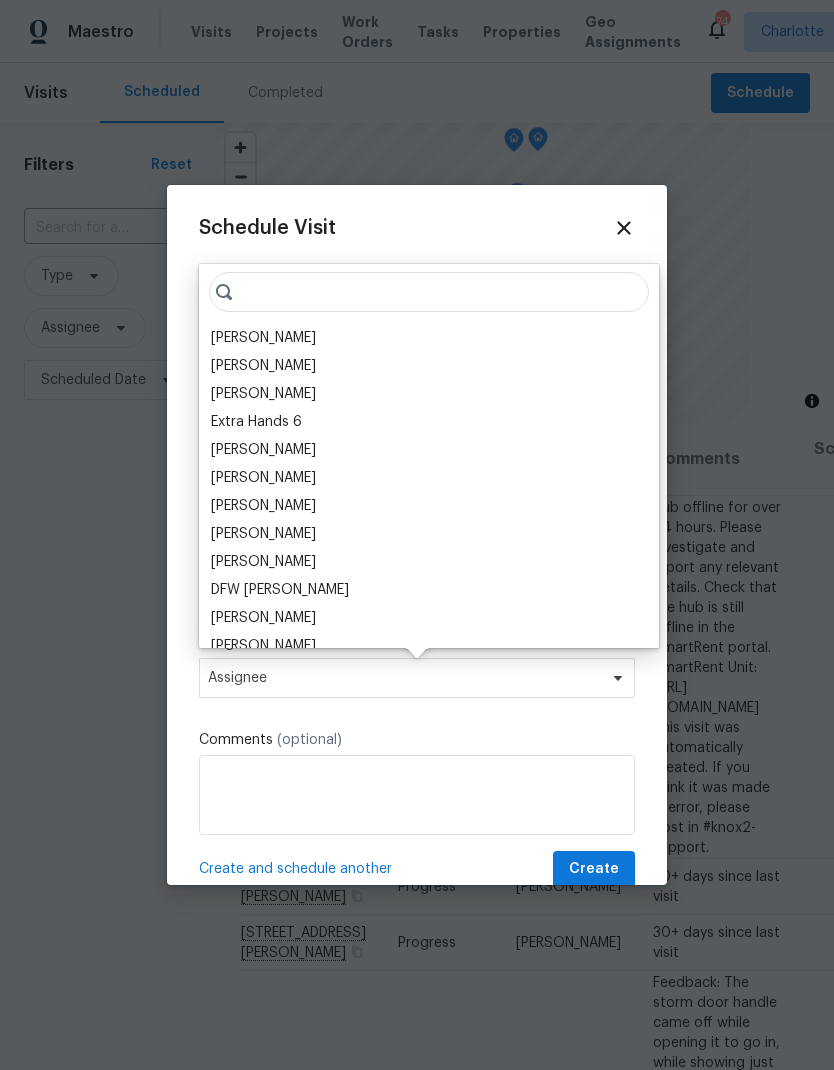 click on "[PERSON_NAME]" at bounding box center (429, 338) 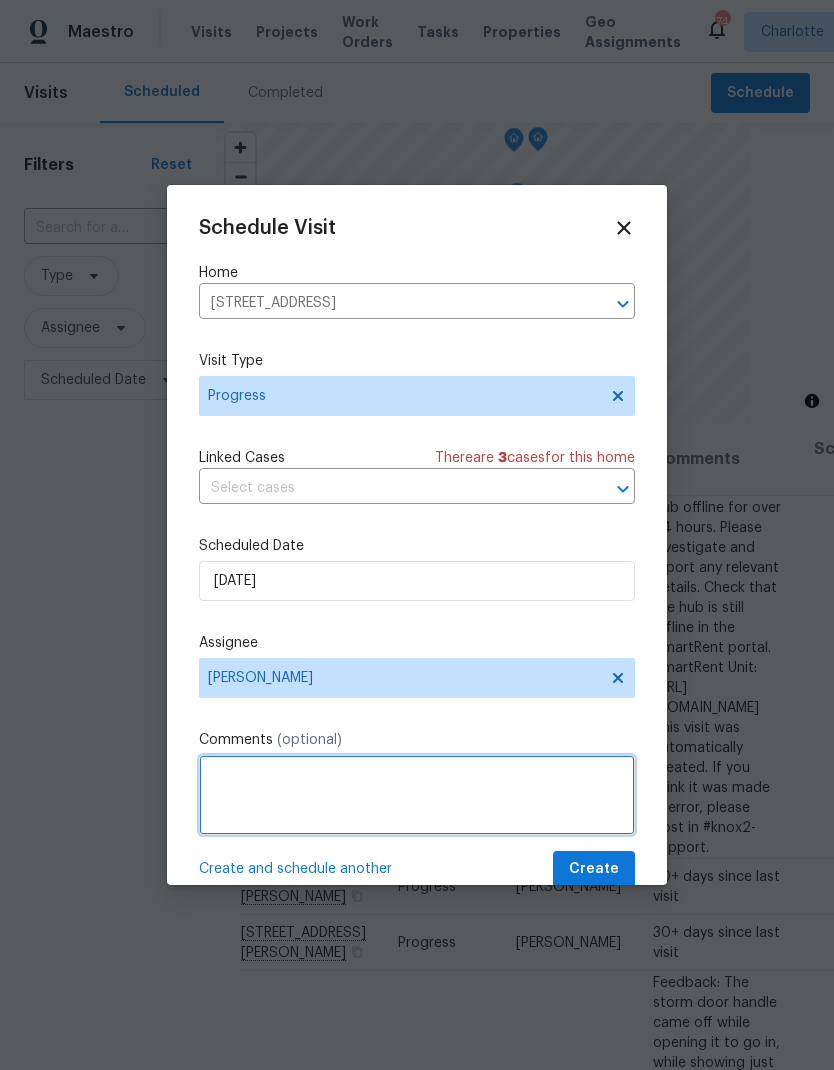 click at bounding box center (417, 795) 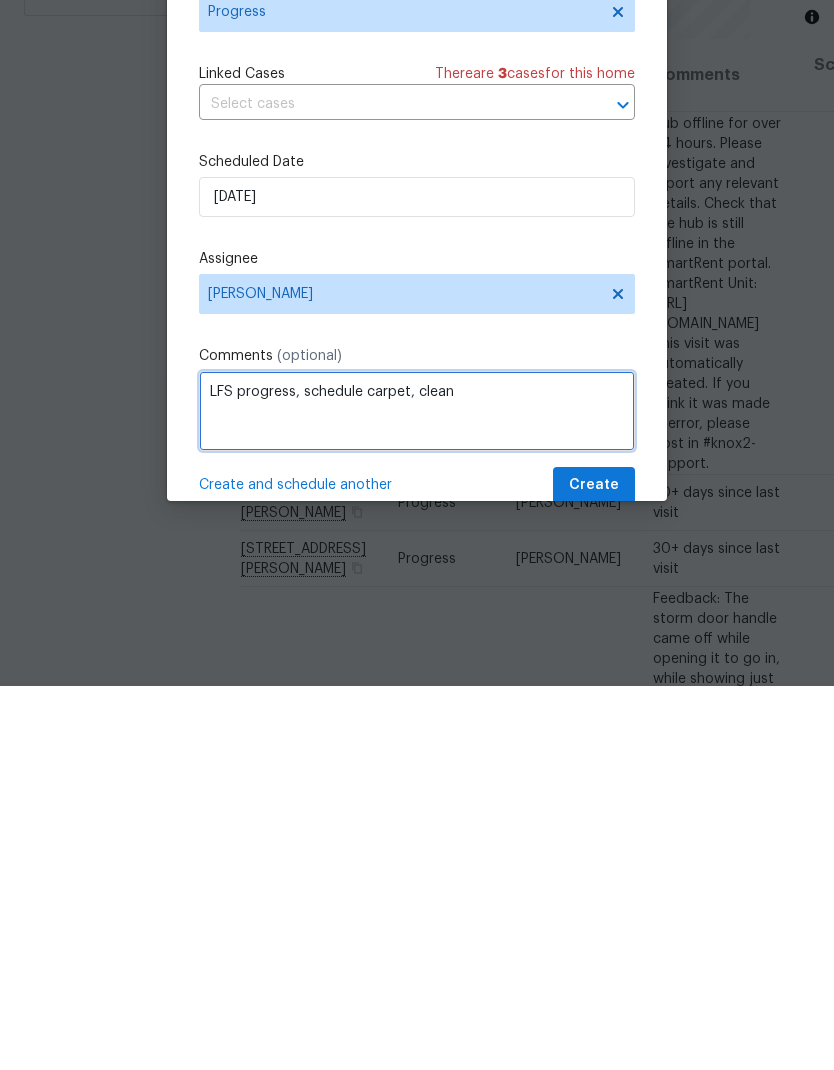 type on "LFS progress, schedule carpet, clean" 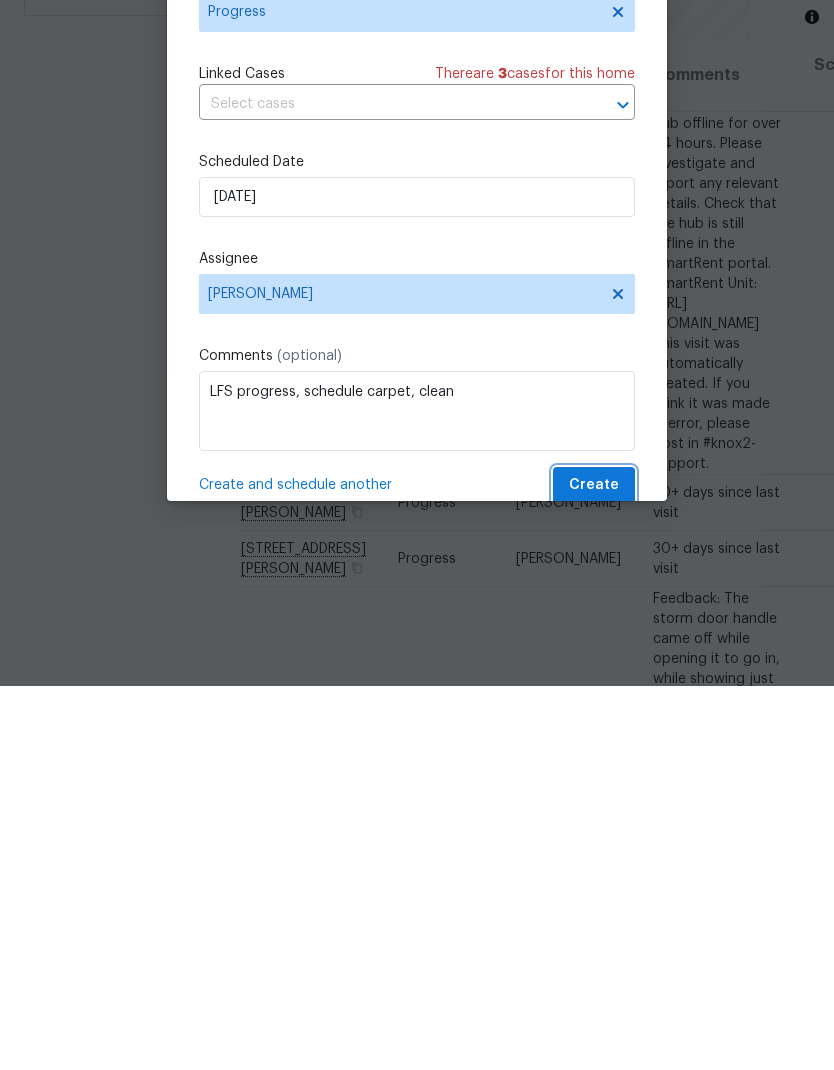 click on "Create" at bounding box center [594, 869] 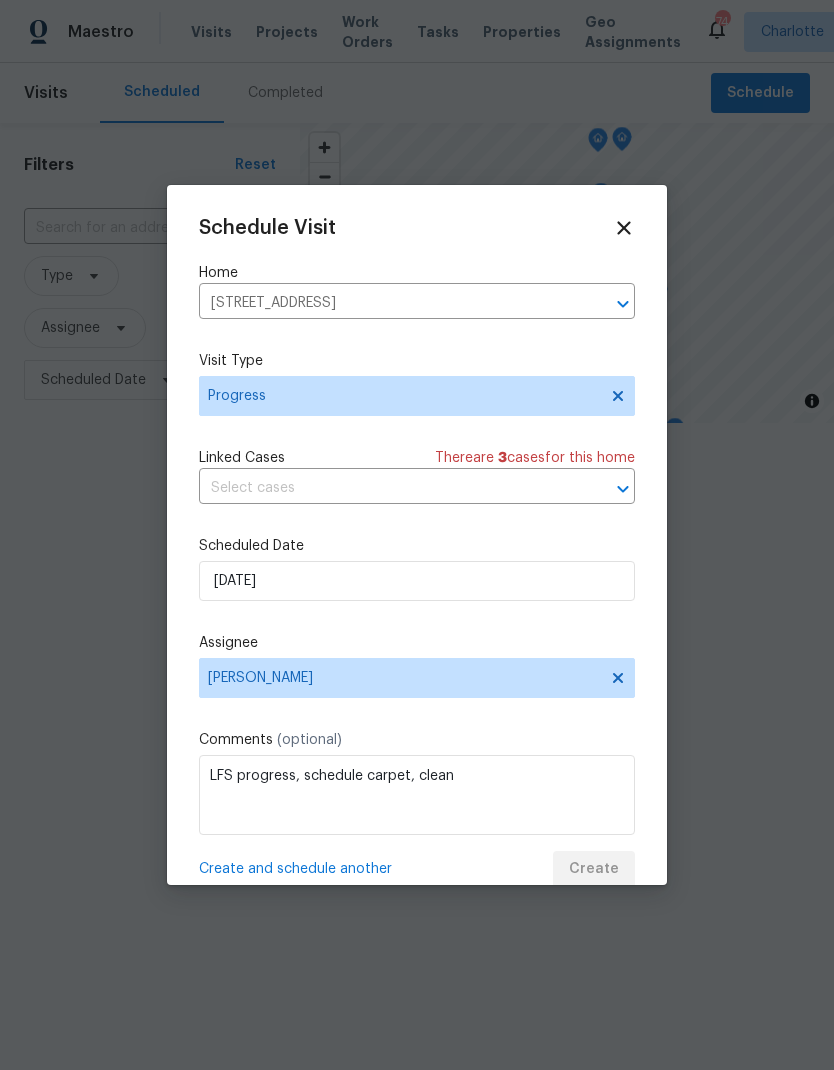 scroll, scrollTop: 0, scrollLeft: 0, axis: both 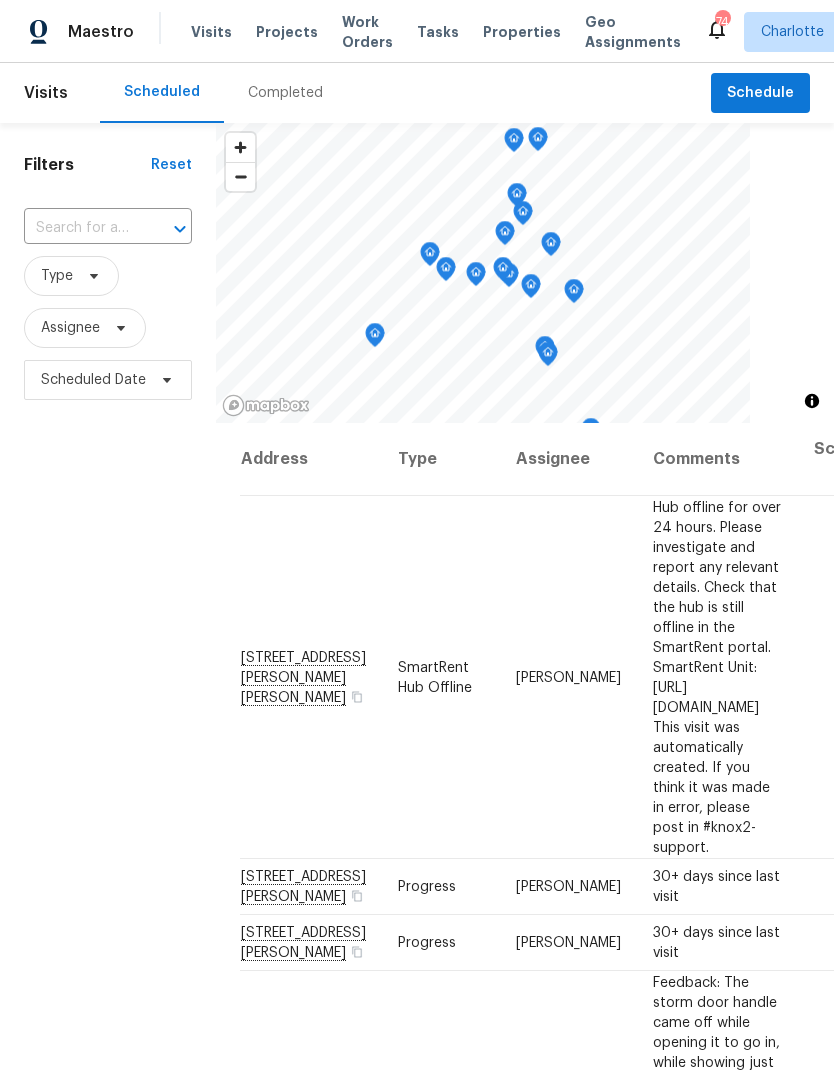 click on "Projects" at bounding box center [287, 32] 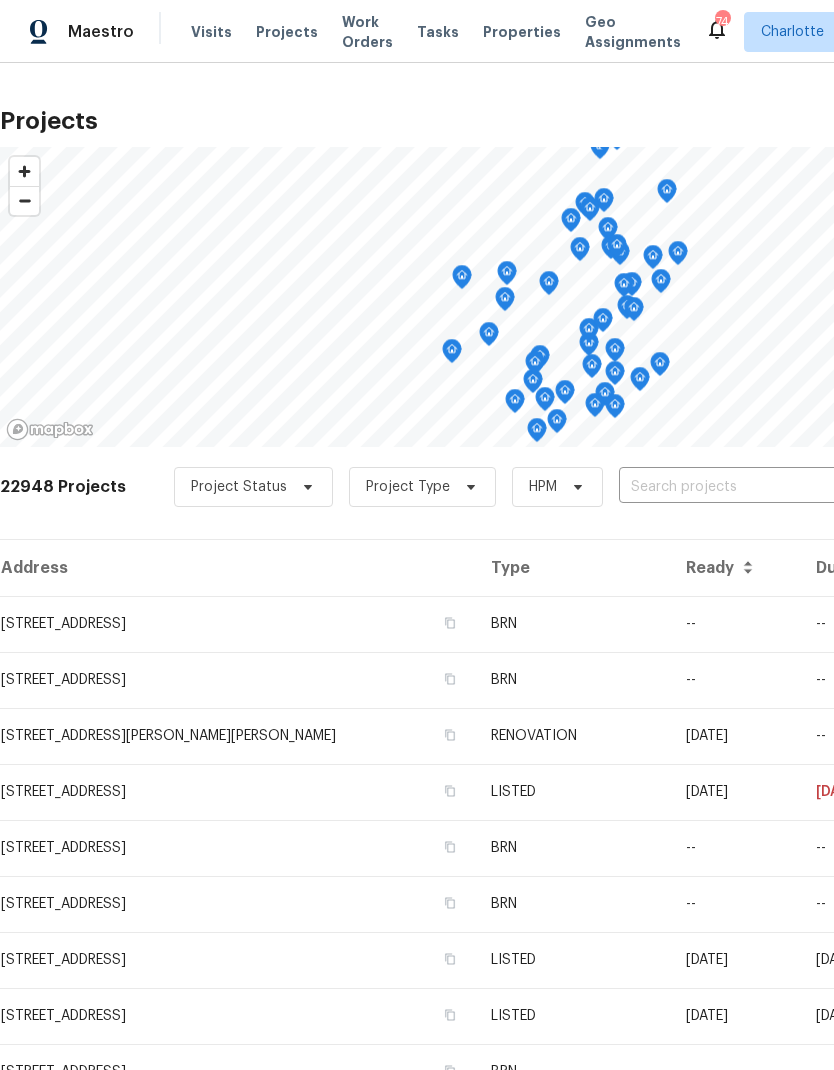 click at bounding box center (733, 487) 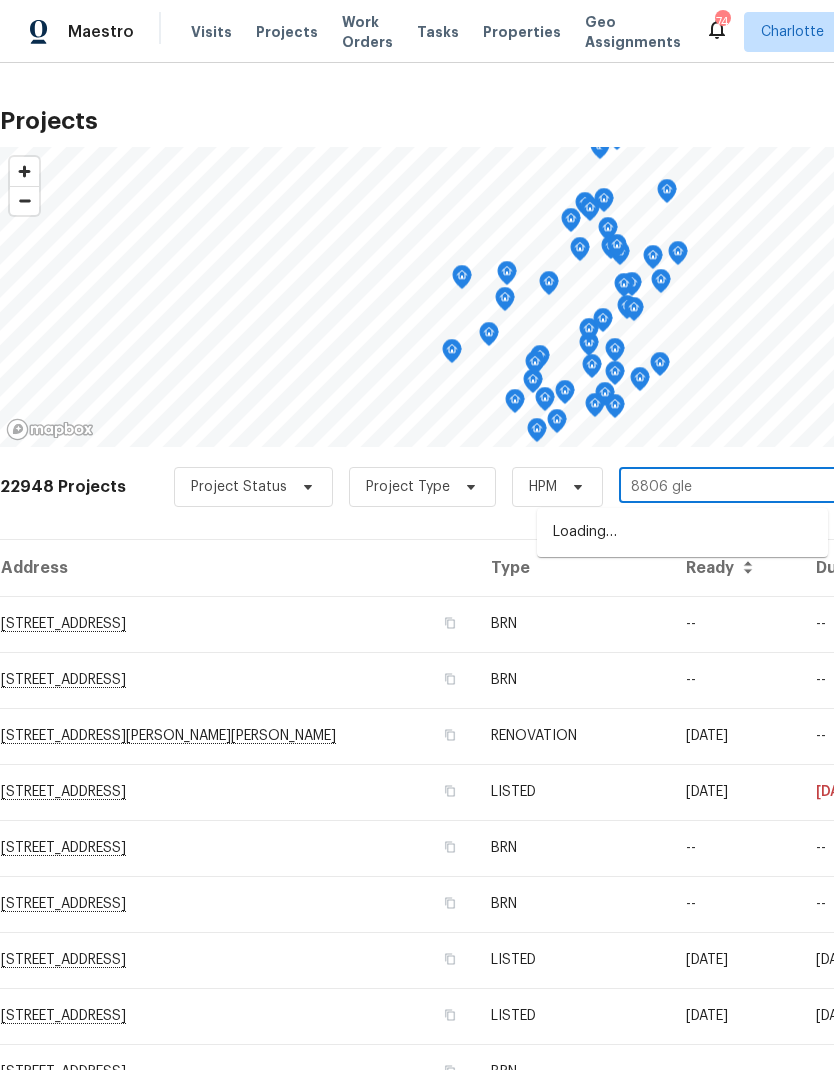 type on "8806 glen" 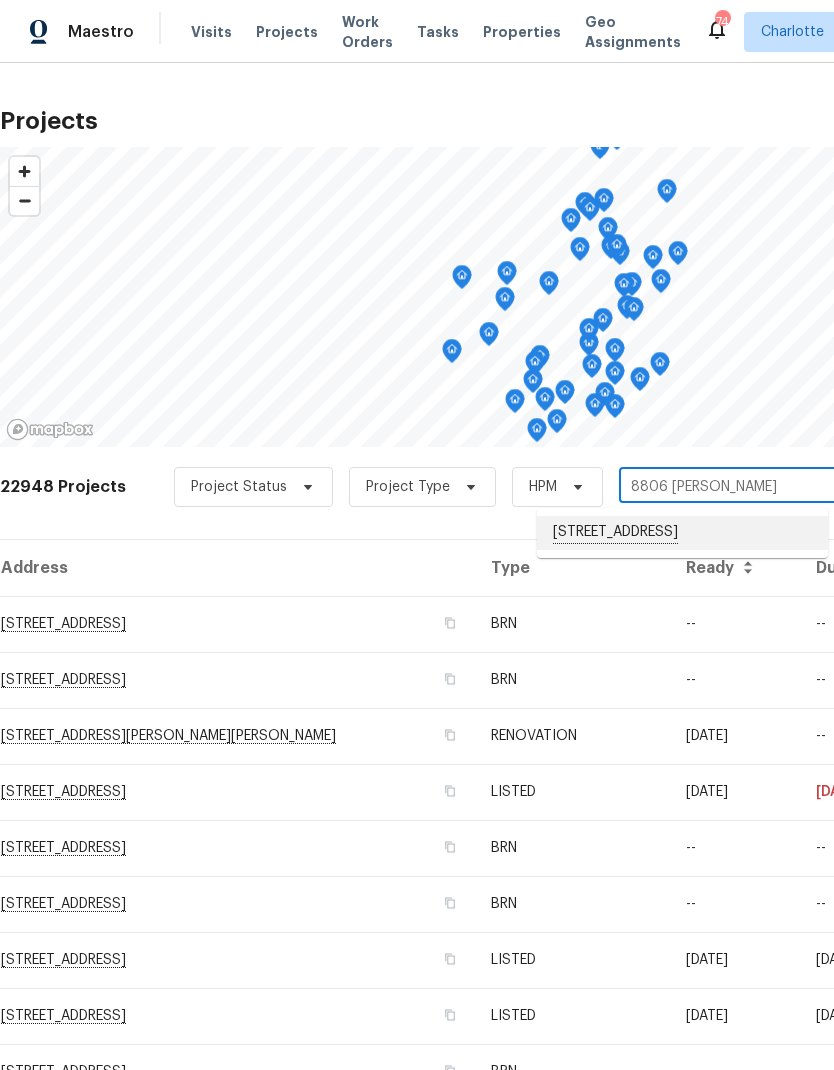click on "8806 Glenside St, Huntersville, NC 28078" at bounding box center (682, 533) 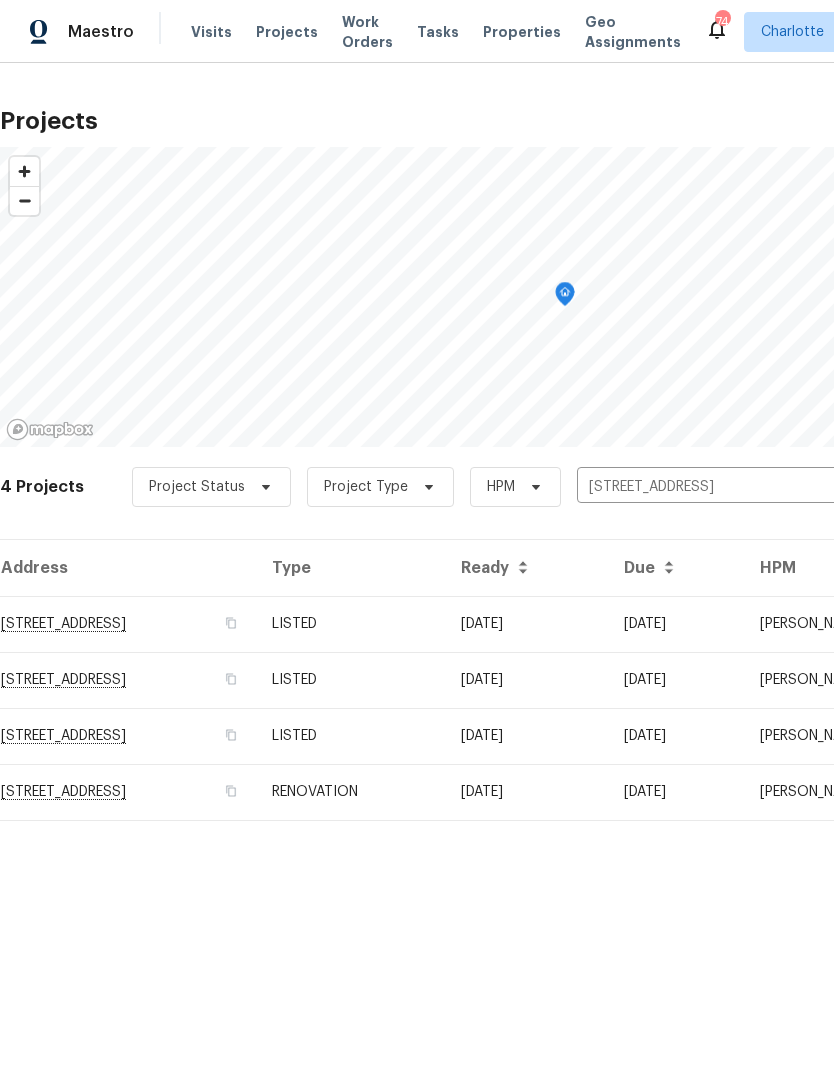 click on "8806 Glenside St, Huntersville, NC 28078" at bounding box center [128, 624] 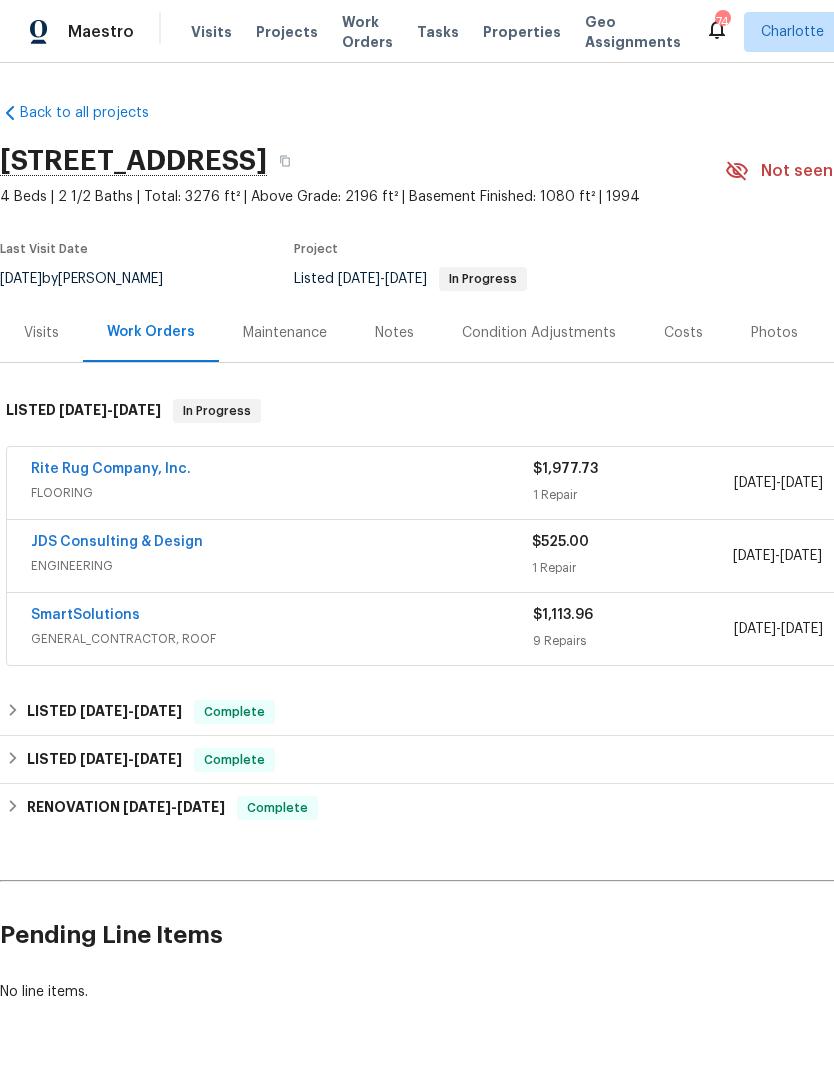 click on "JDS Consulting & Design" at bounding box center (117, 542) 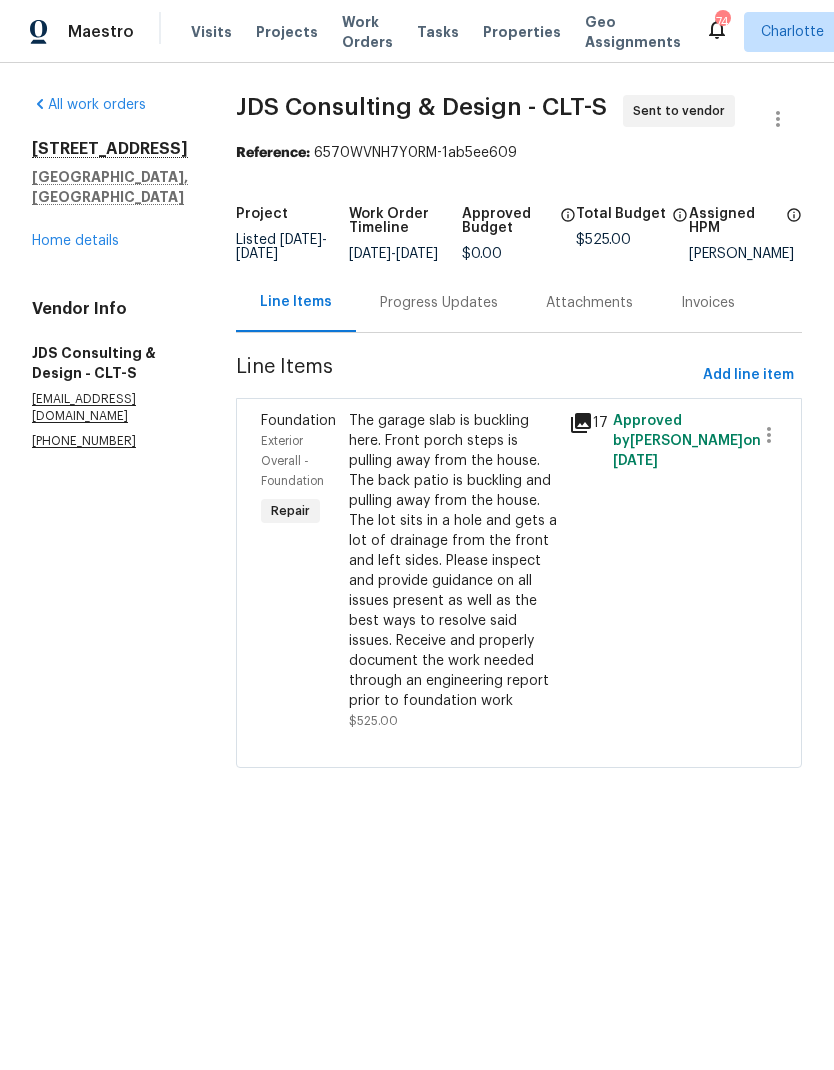 click on "Progress Updates" at bounding box center (439, 303) 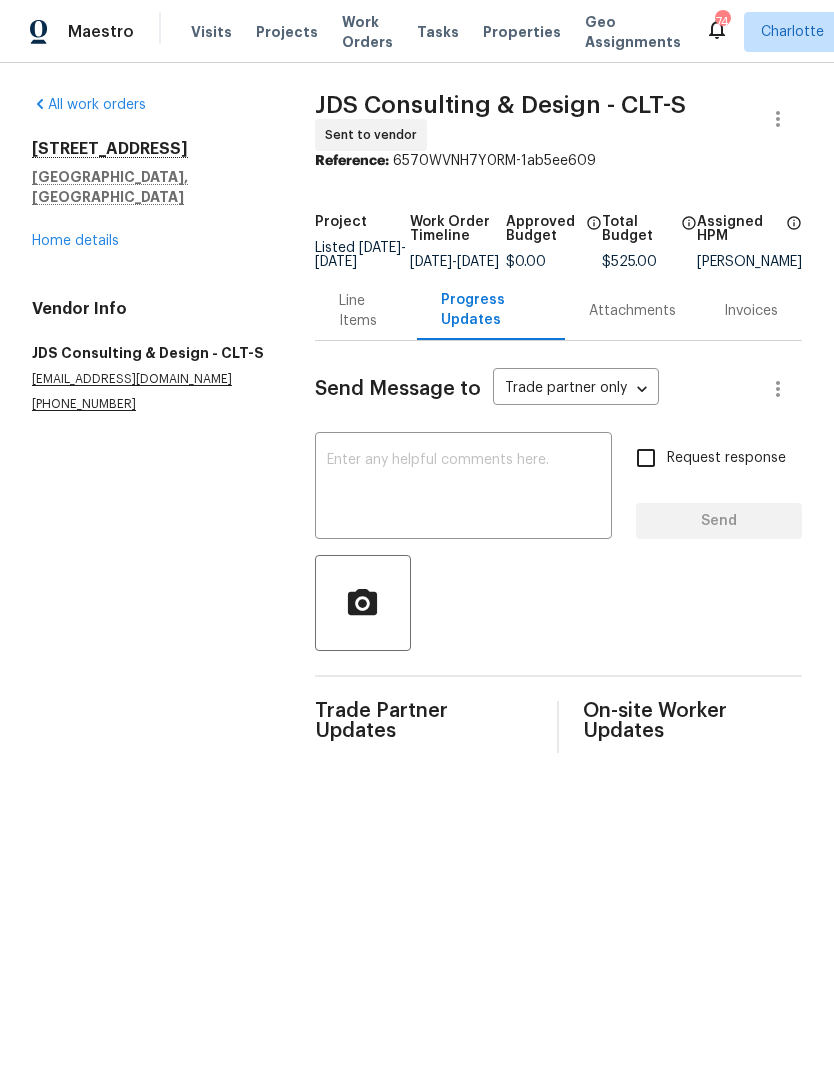 click on "Line Items" at bounding box center [366, 311] 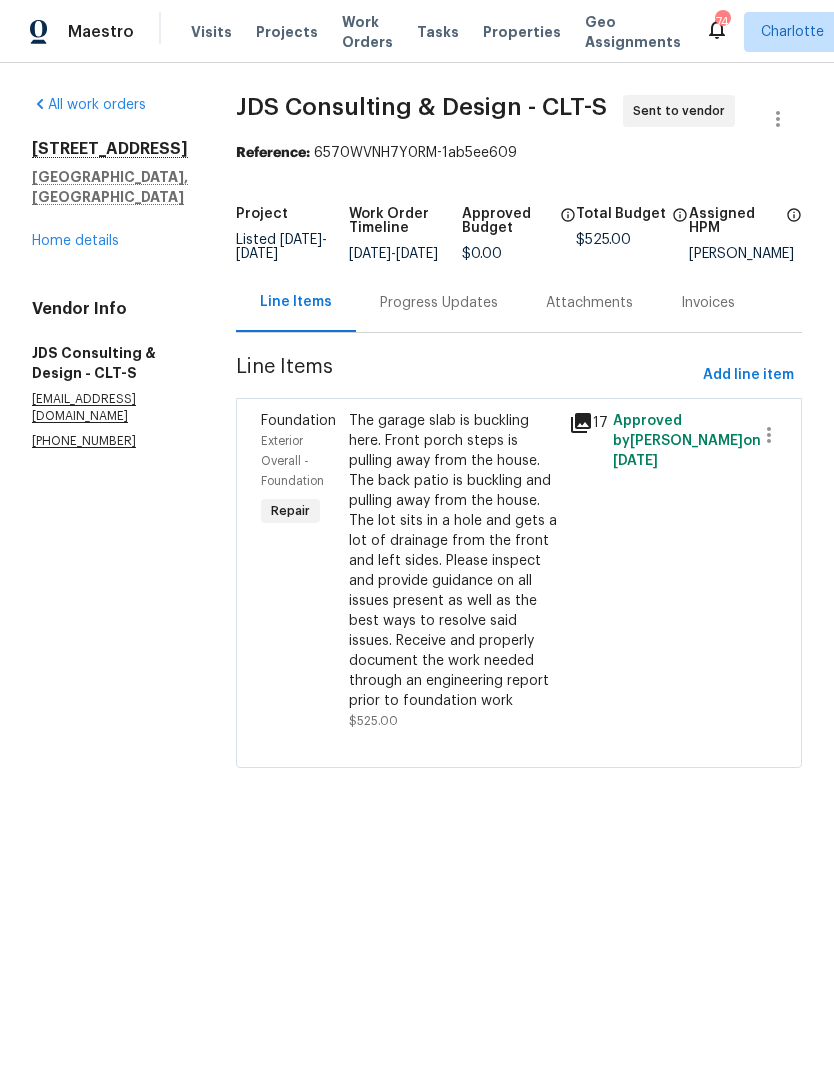 click 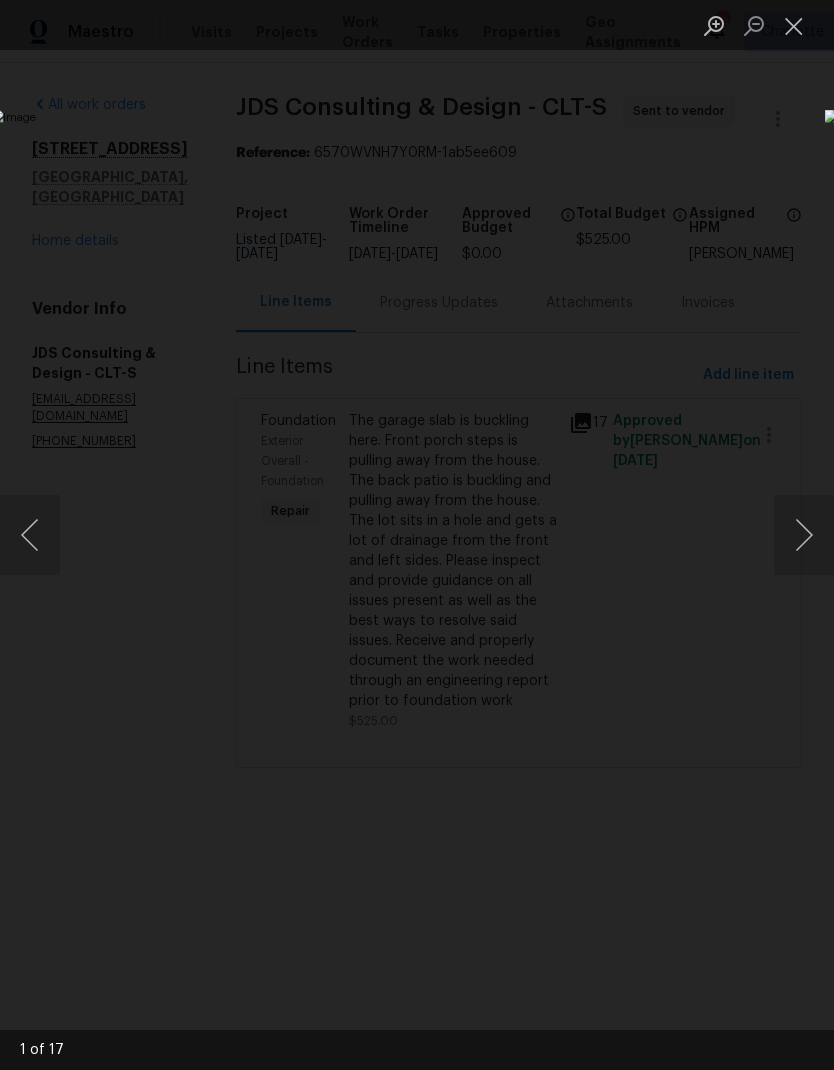 click at bounding box center [804, 535] 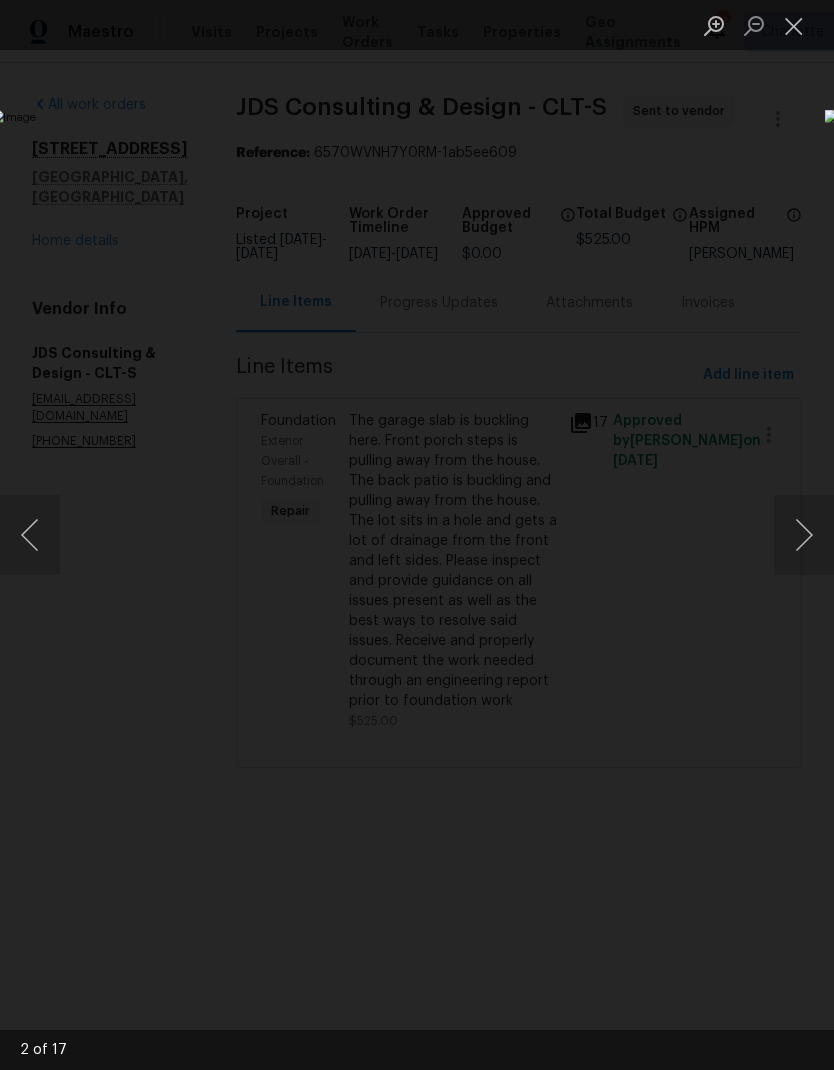 click at bounding box center (804, 535) 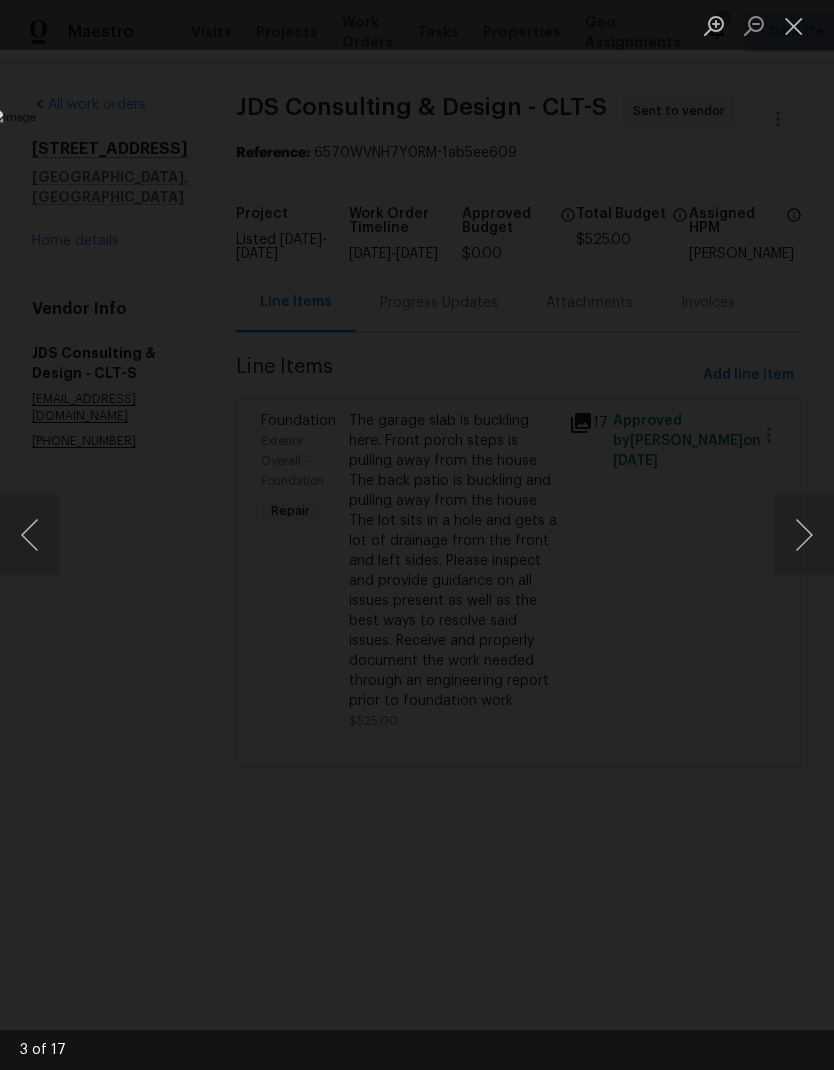 click at bounding box center (804, 535) 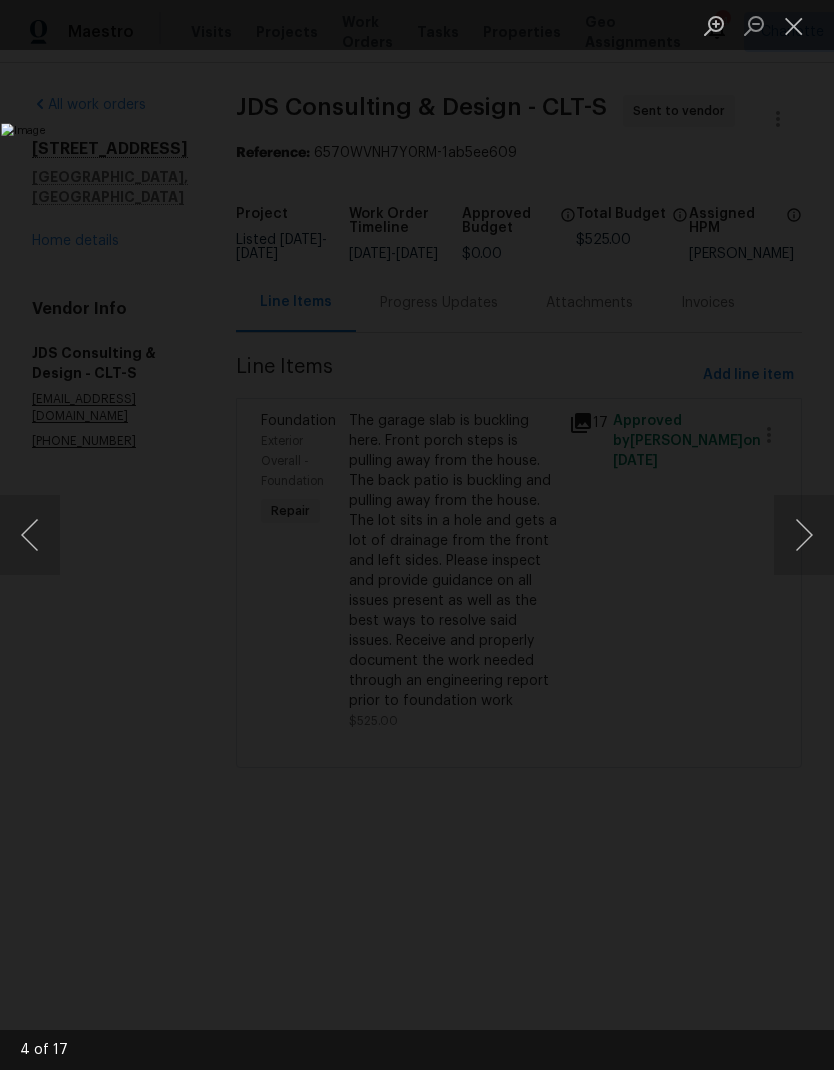 click at bounding box center (804, 535) 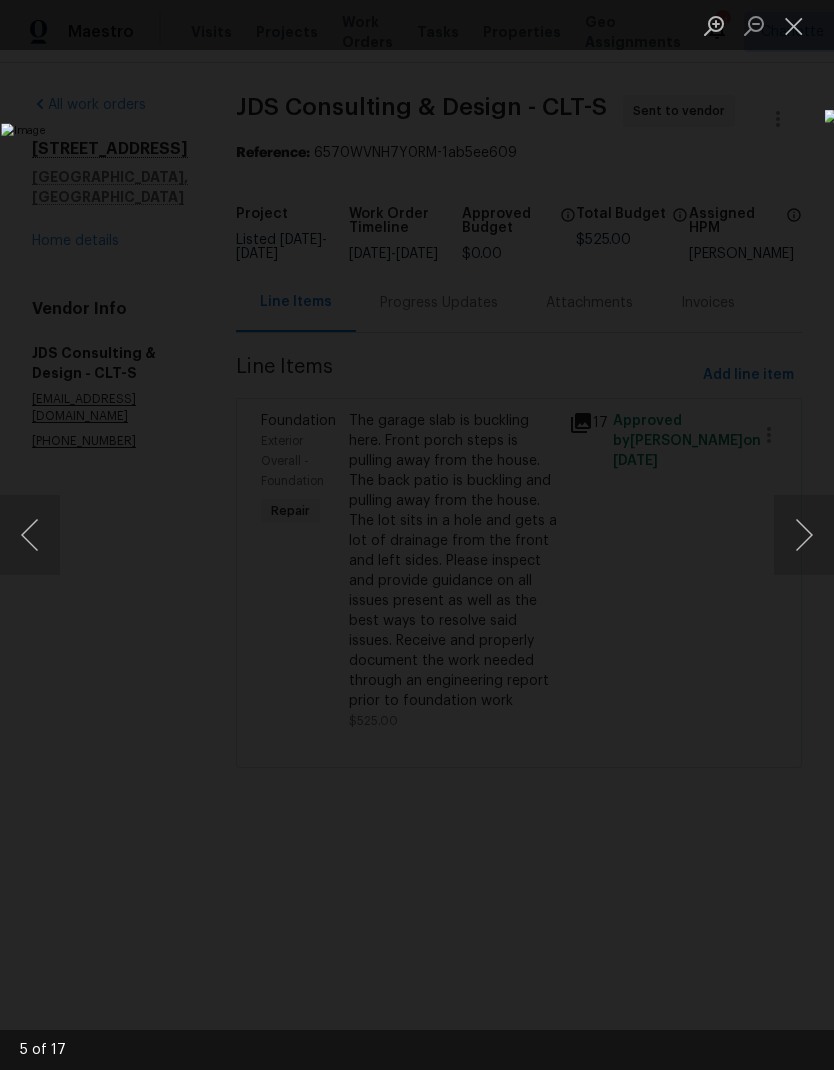 click at bounding box center [804, 535] 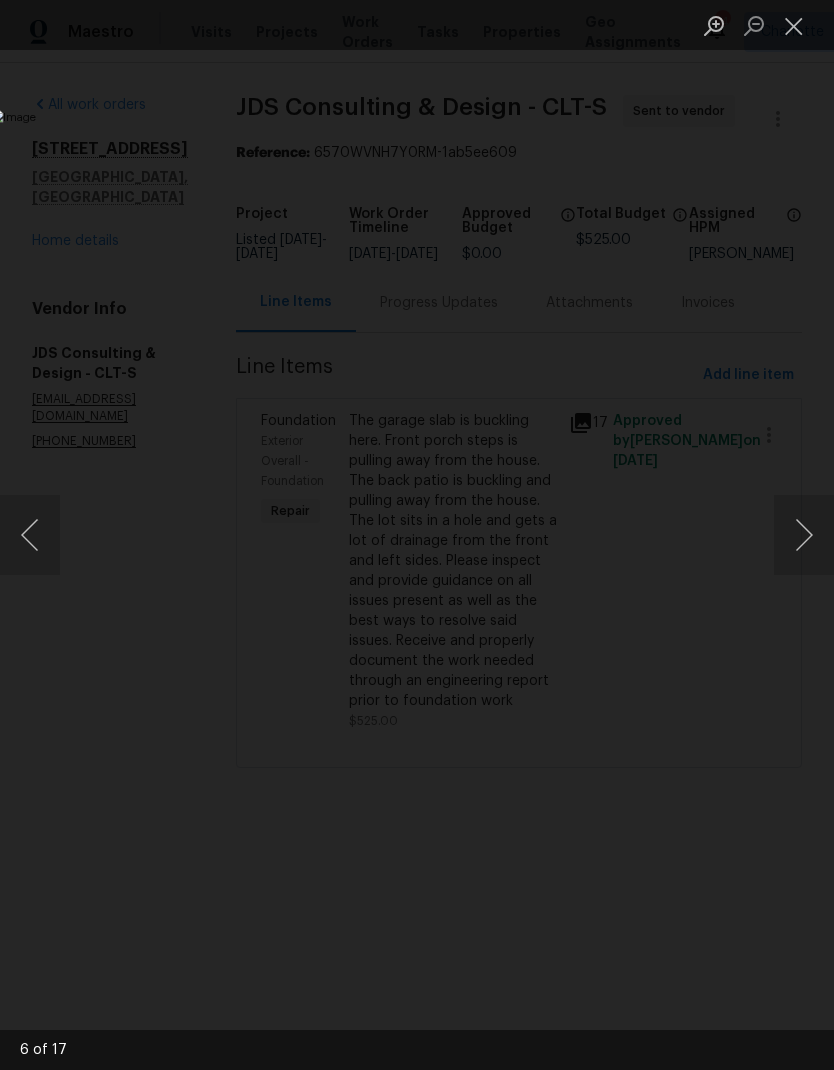 click at bounding box center (804, 535) 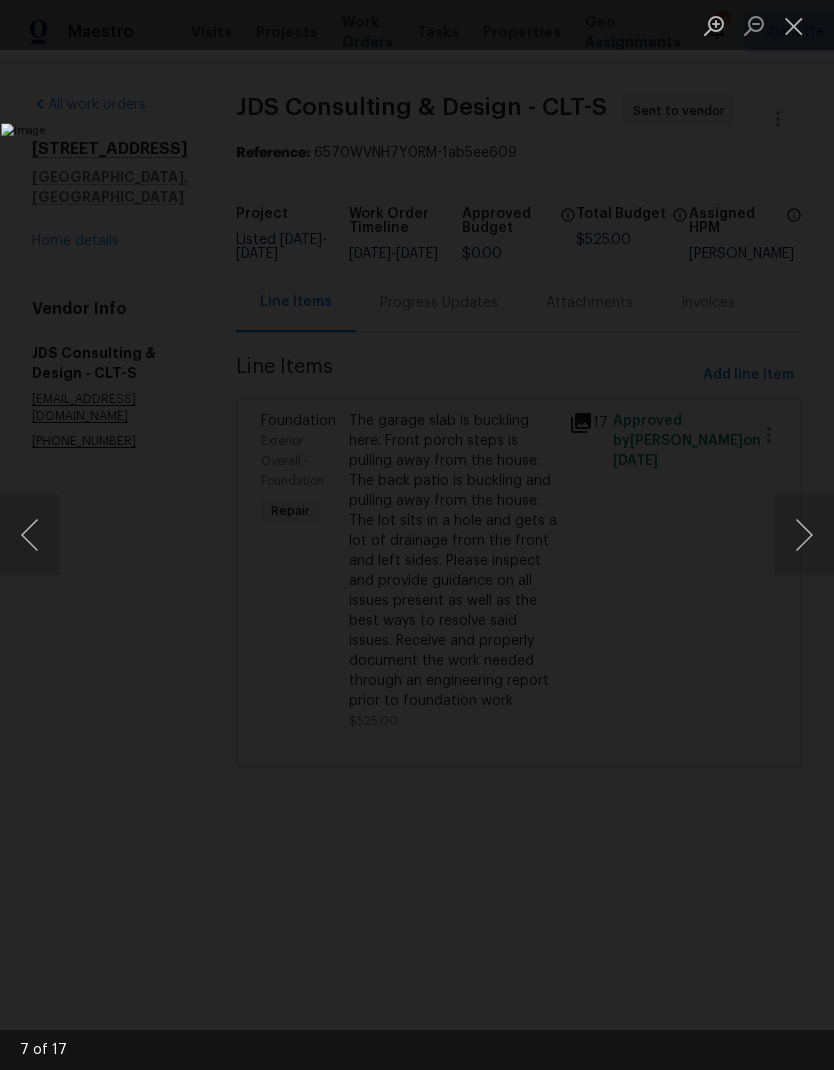 click at bounding box center (804, 535) 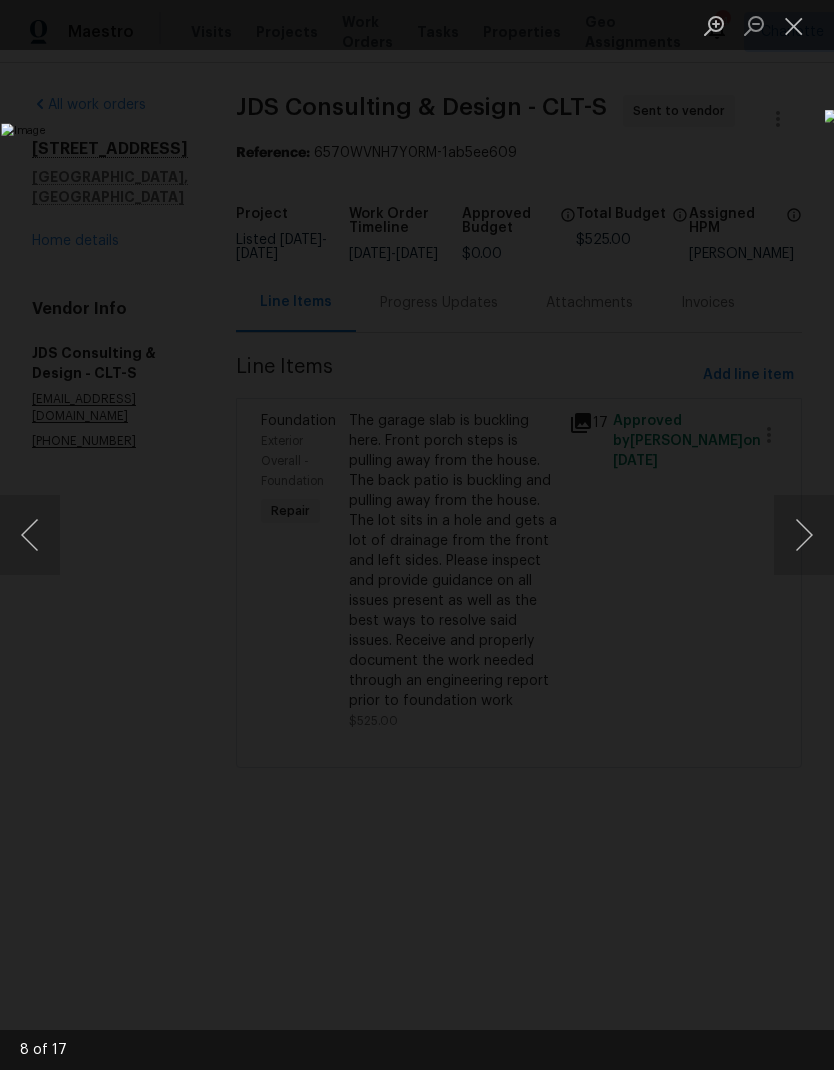 click at bounding box center (804, 535) 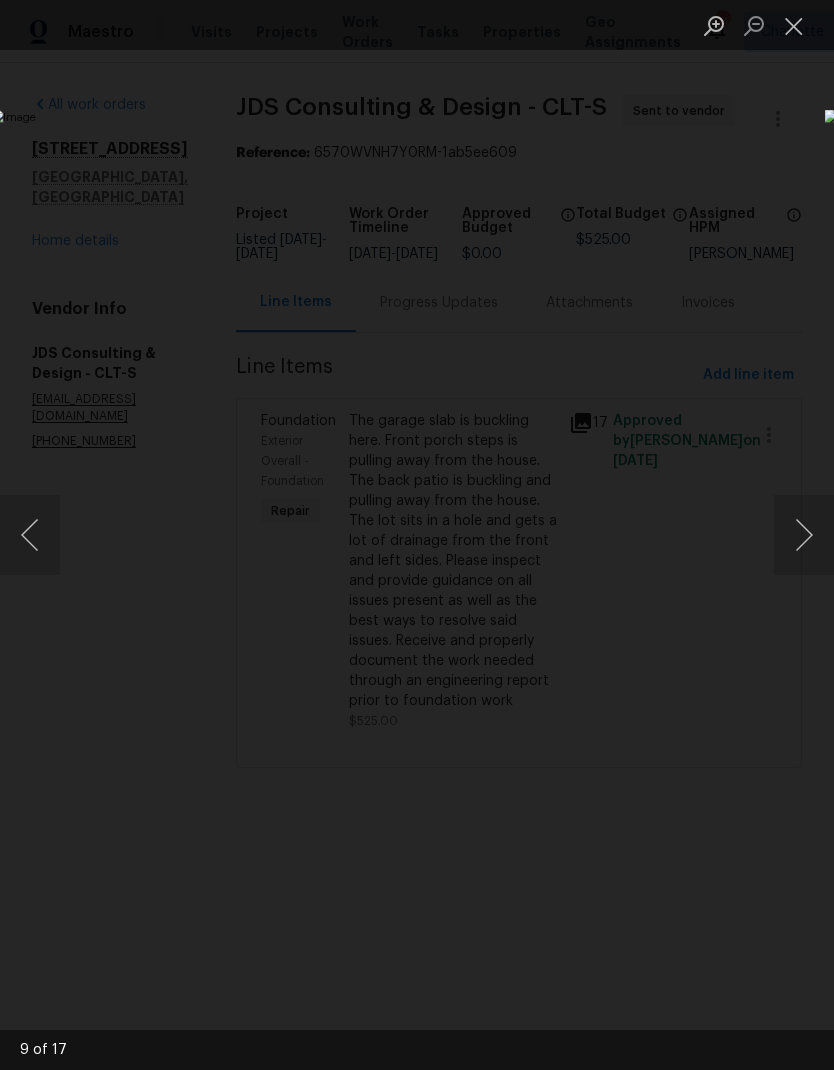 click at bounding box center (804, 535) 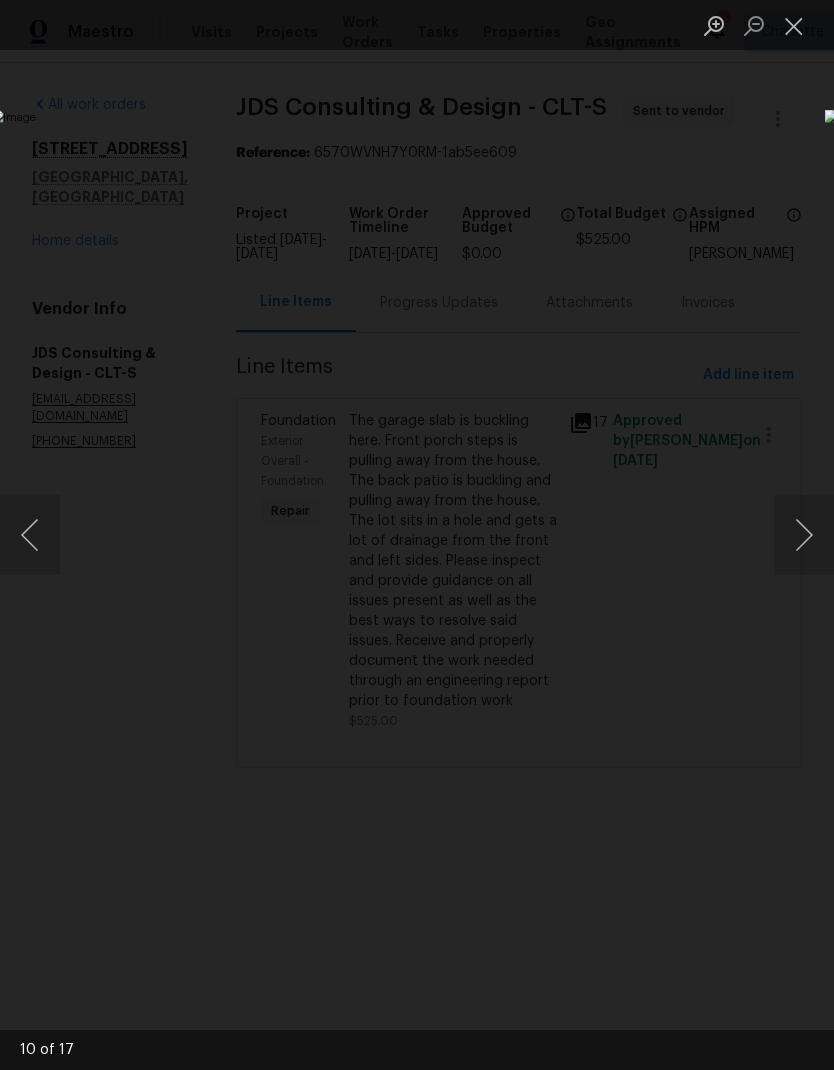 click at bounding box center [804, 535] 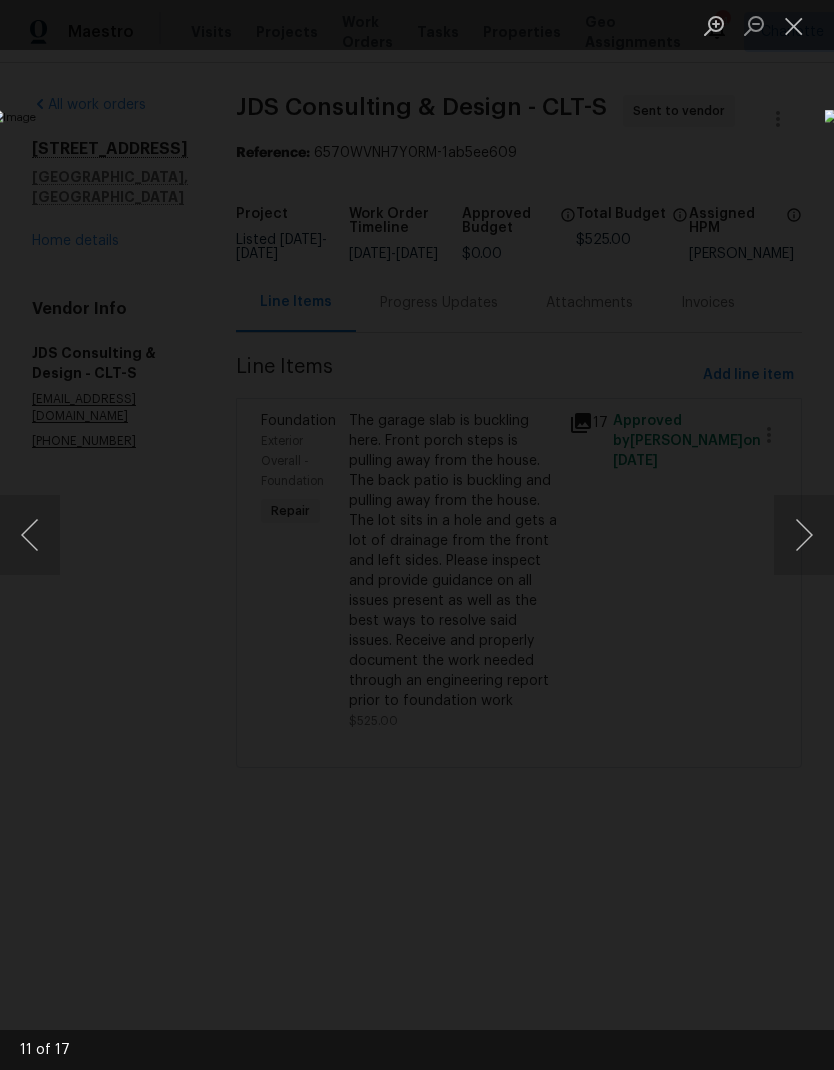 click at bounding box center [804, 535] 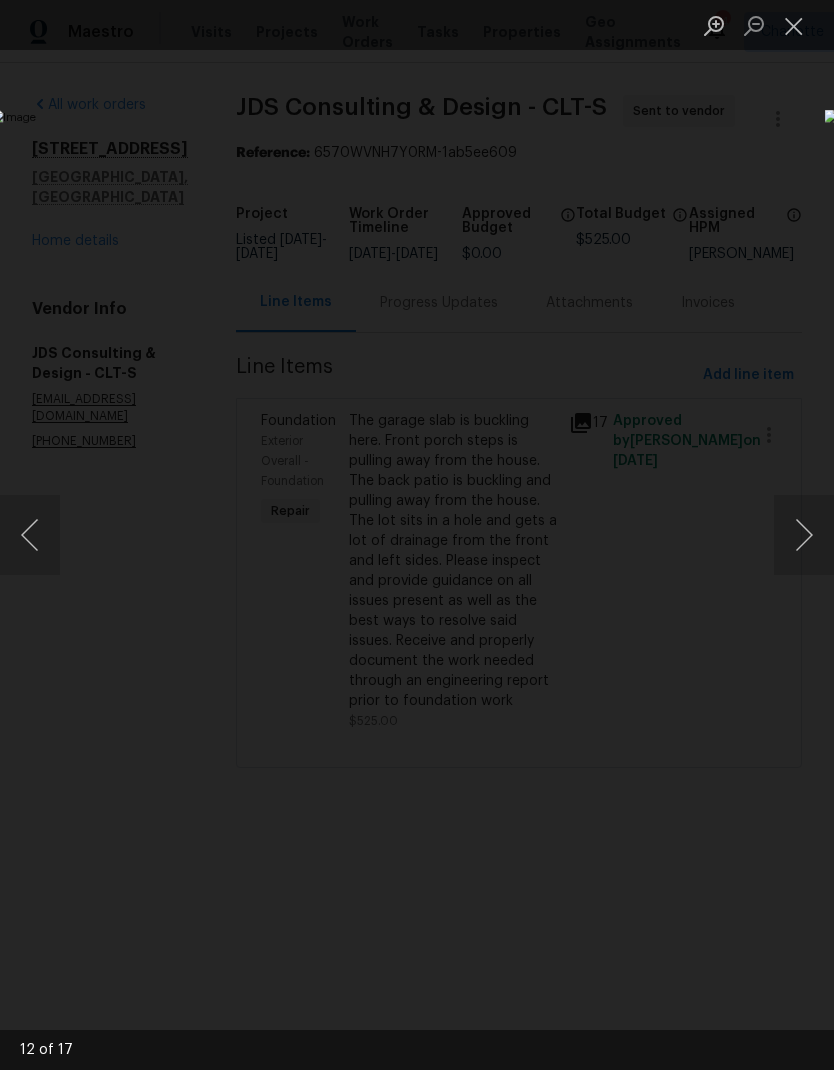 click at bounding box center (804, 535) 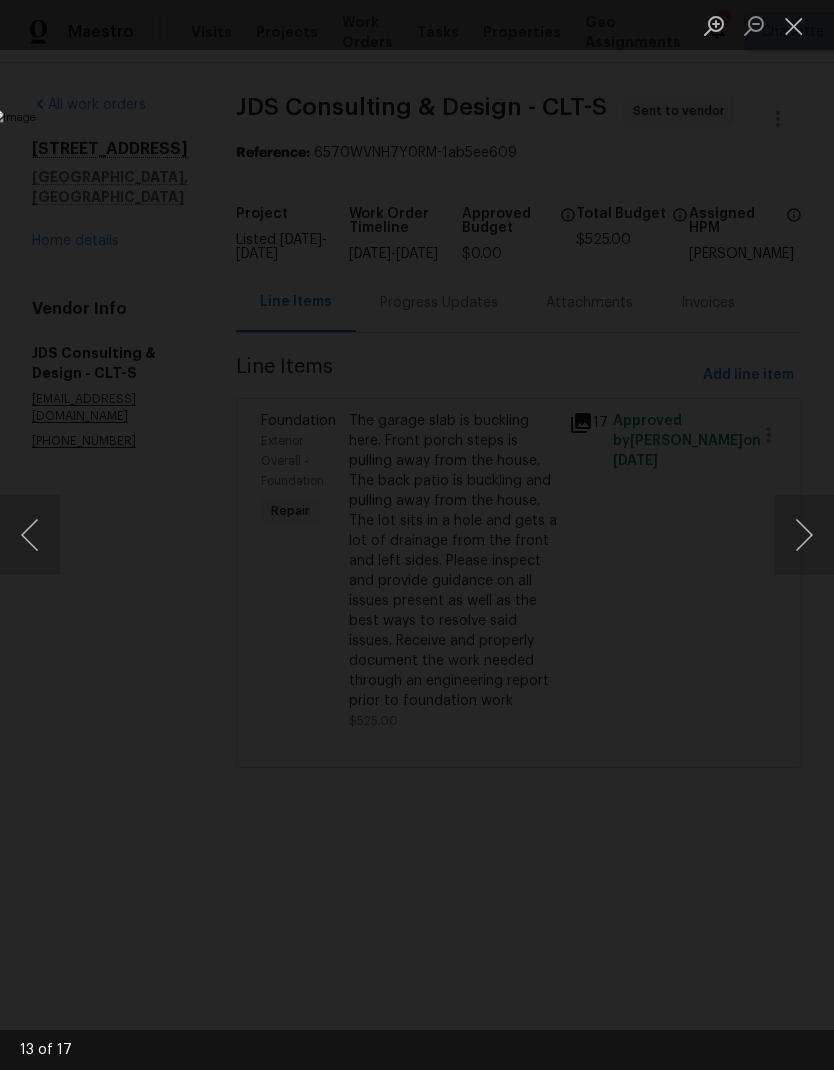 click at bounding box center (30, 535) 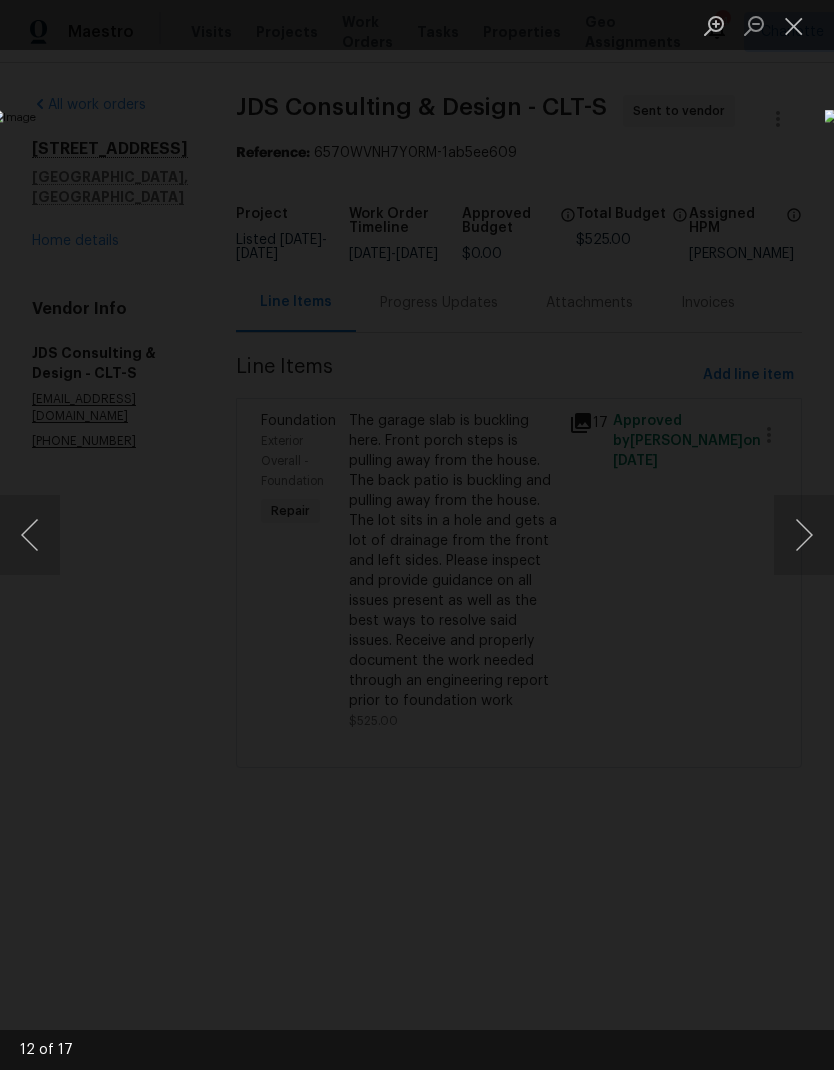 click at bounding box center [804, 535] 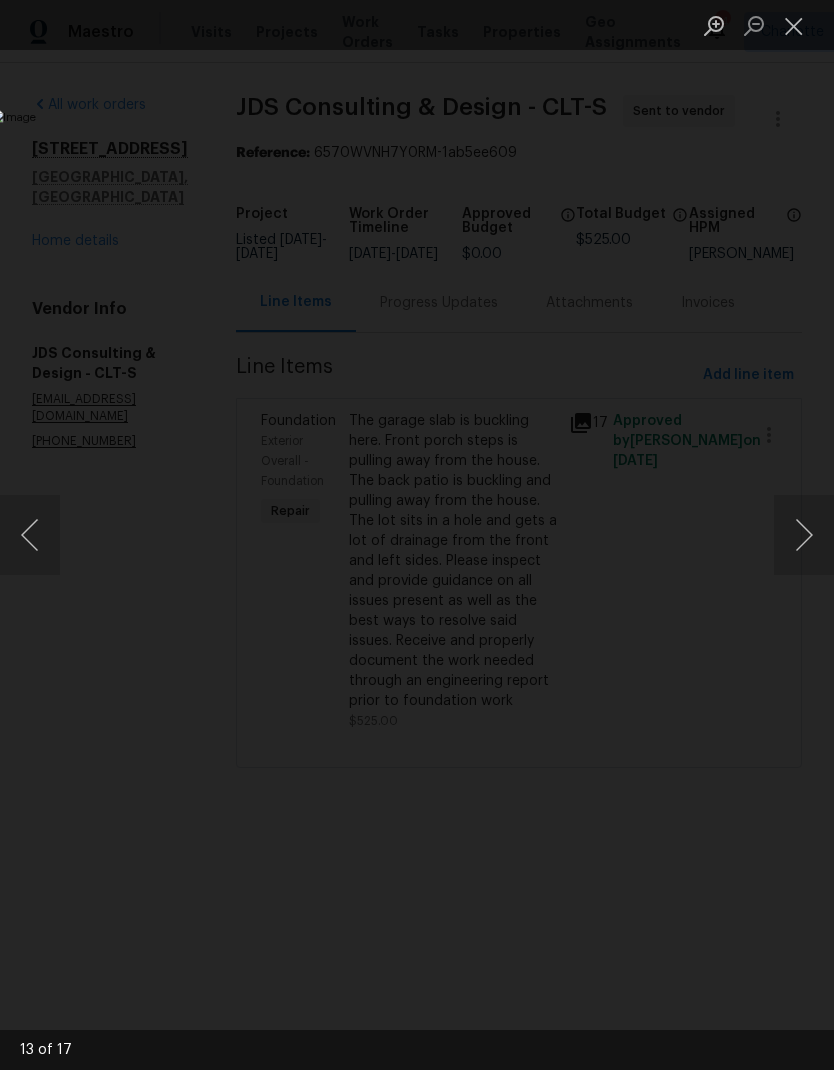 click at bounding box center [804, 535] 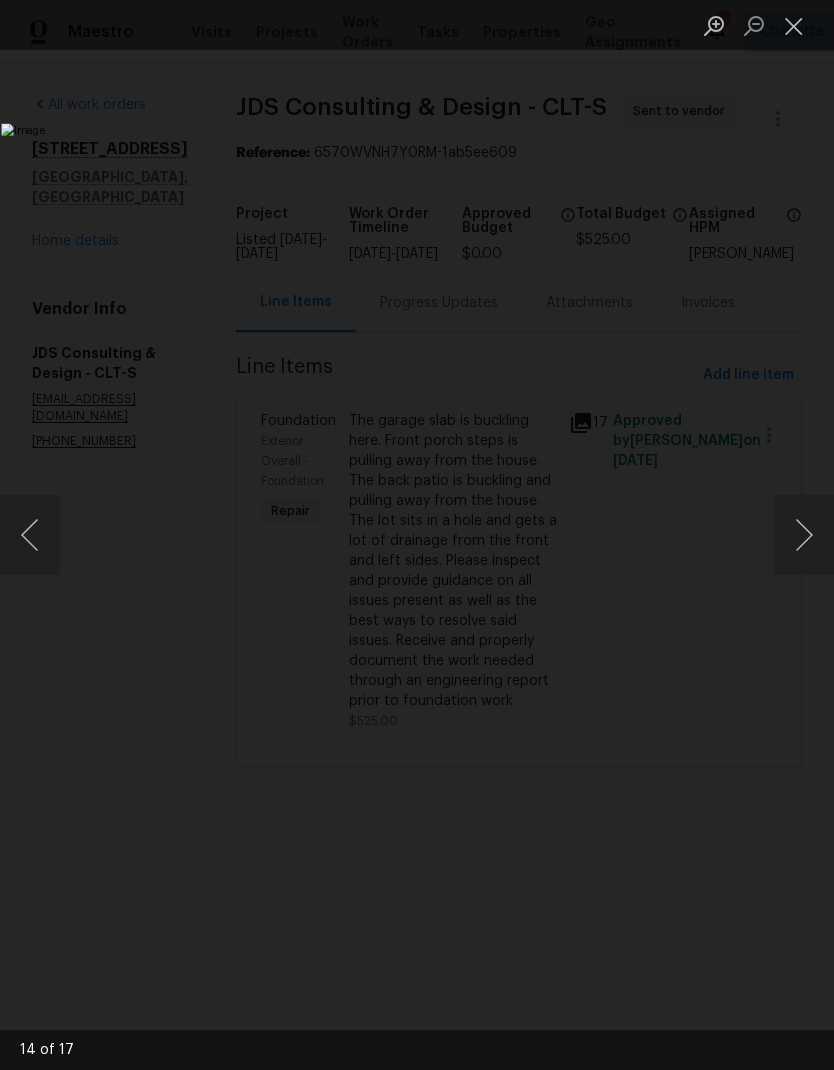 click at bounding box center [804, 535] 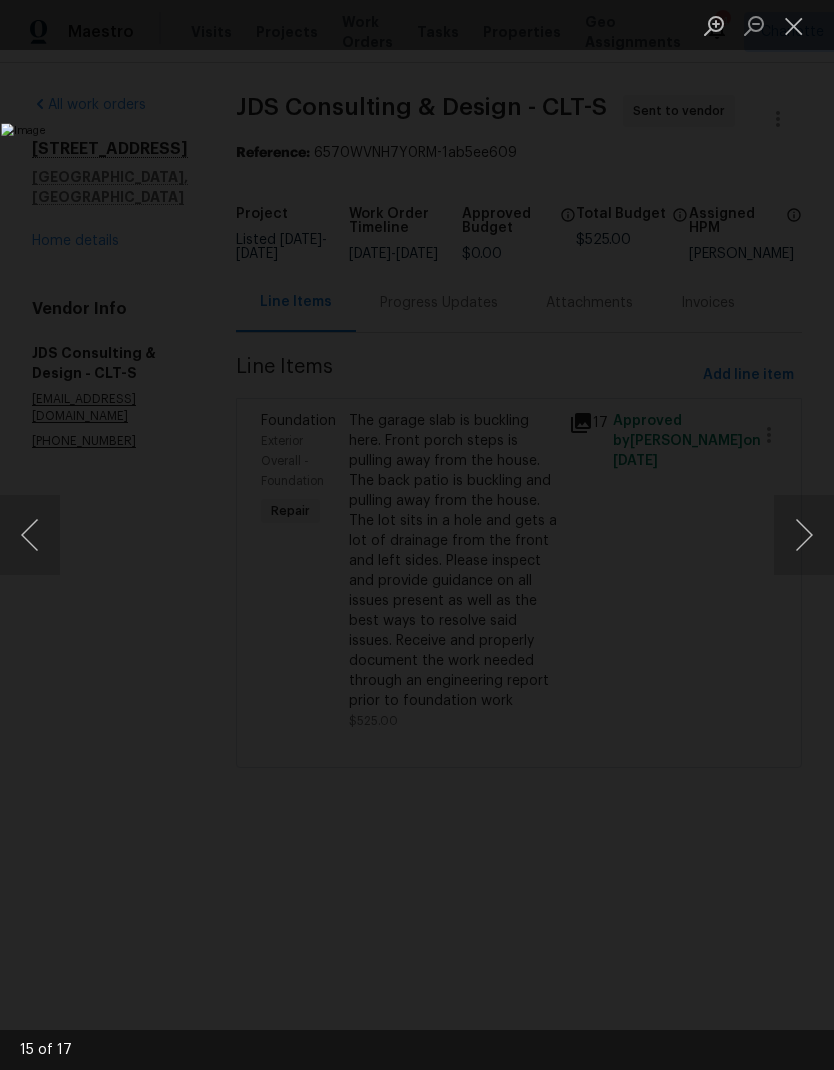 click at bounding box center (804, 535) 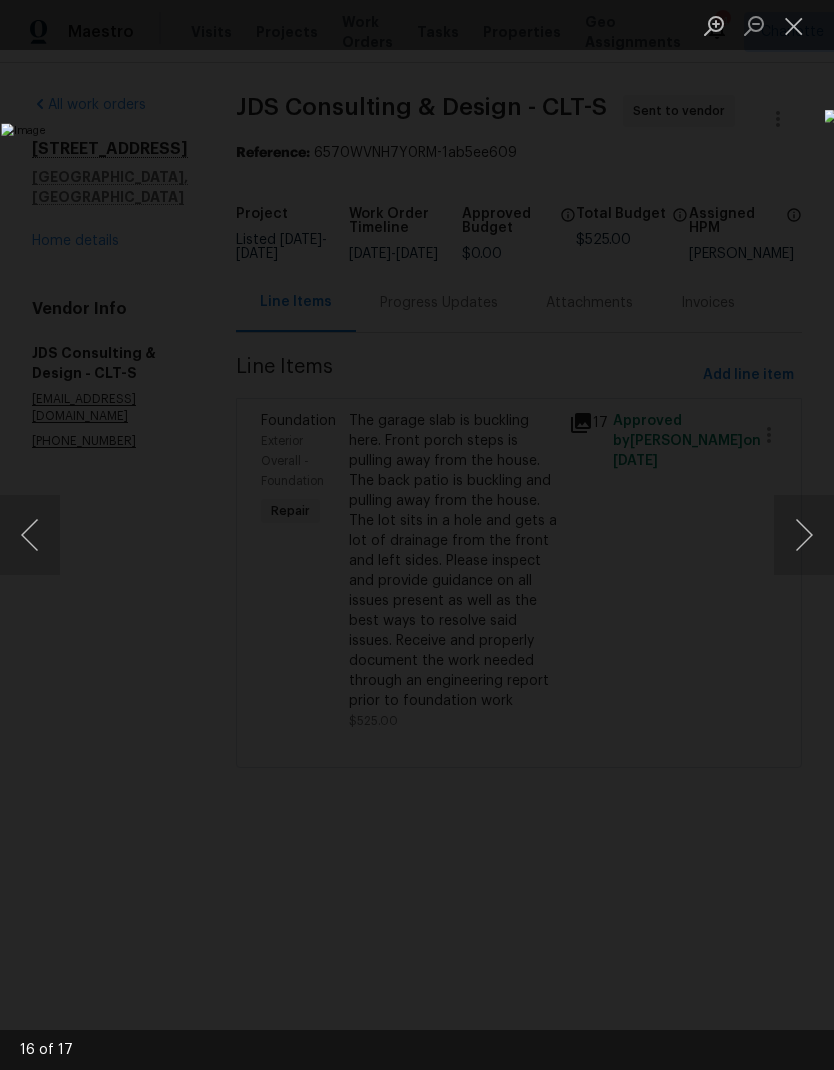 click at bounding box center [804, 535] 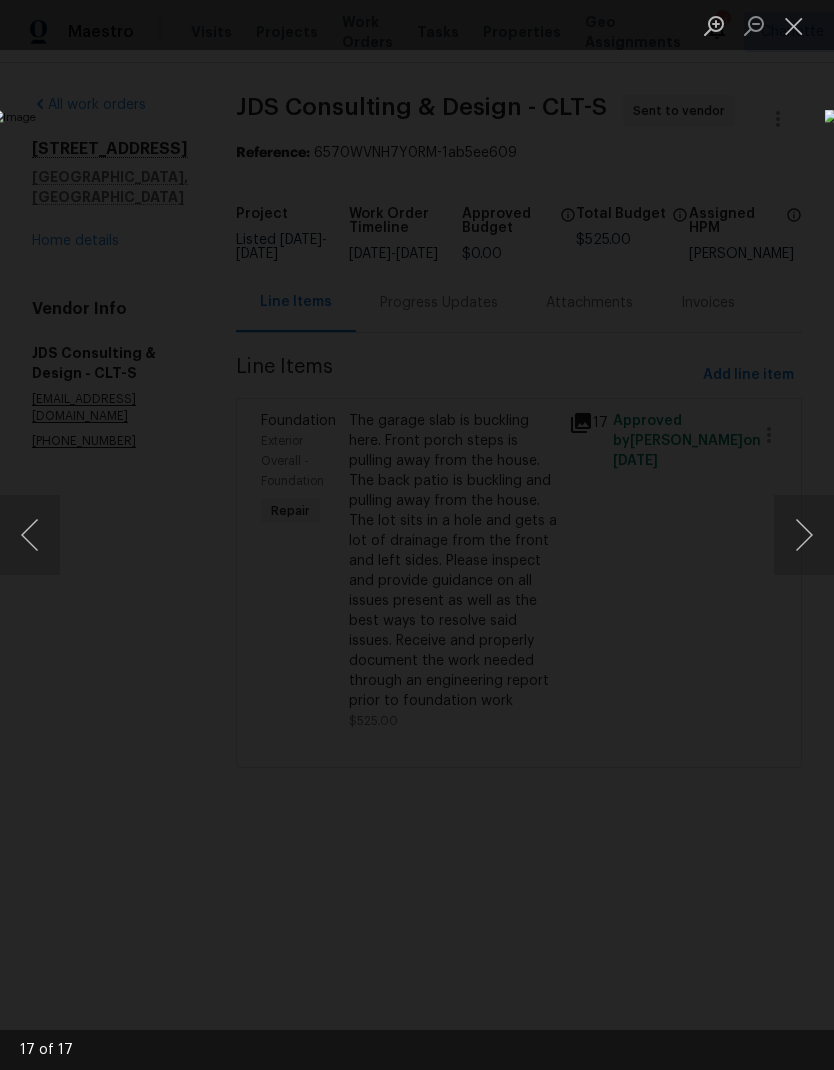 click at bounding box center (30, 535) 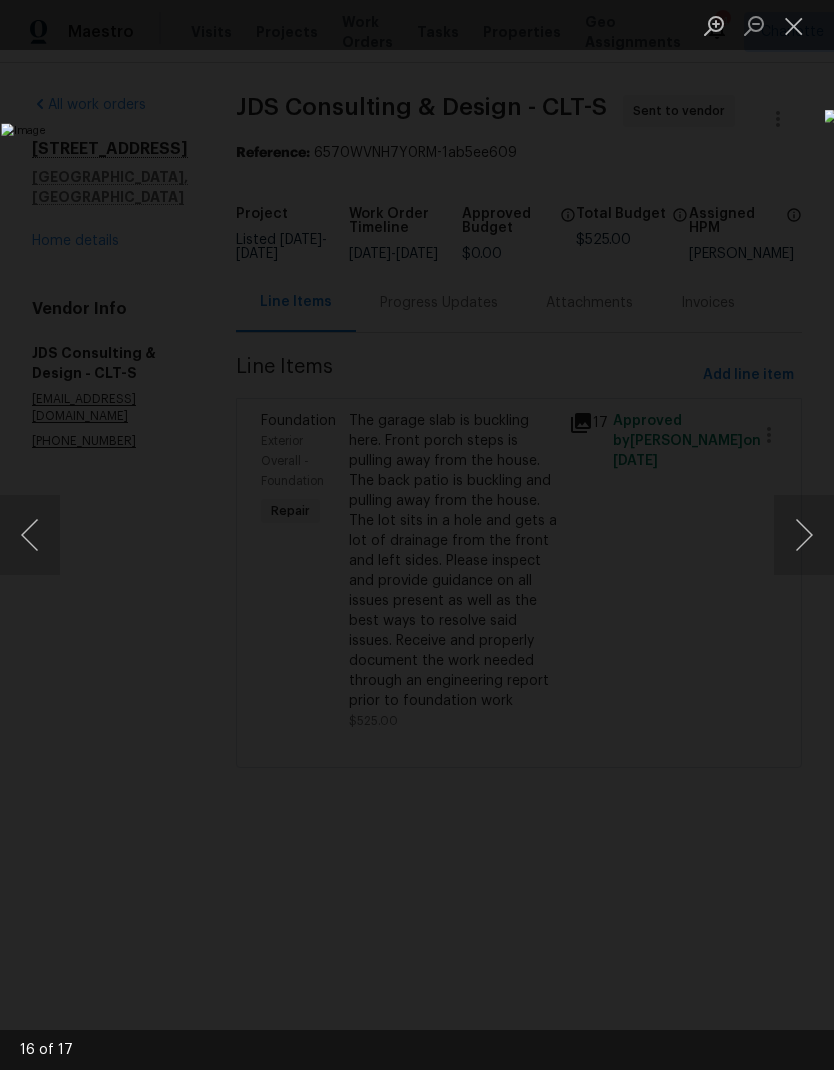 click at bounding box center [804, 535] 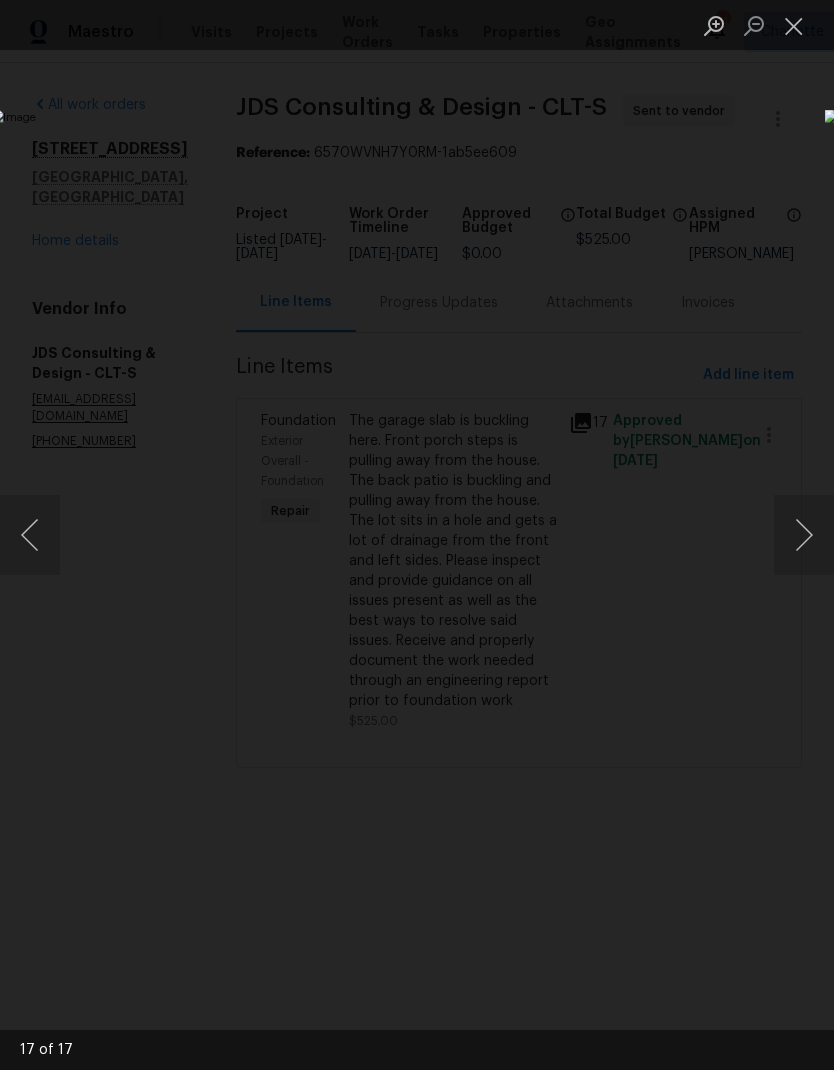 click at bounding box center [804, 535] 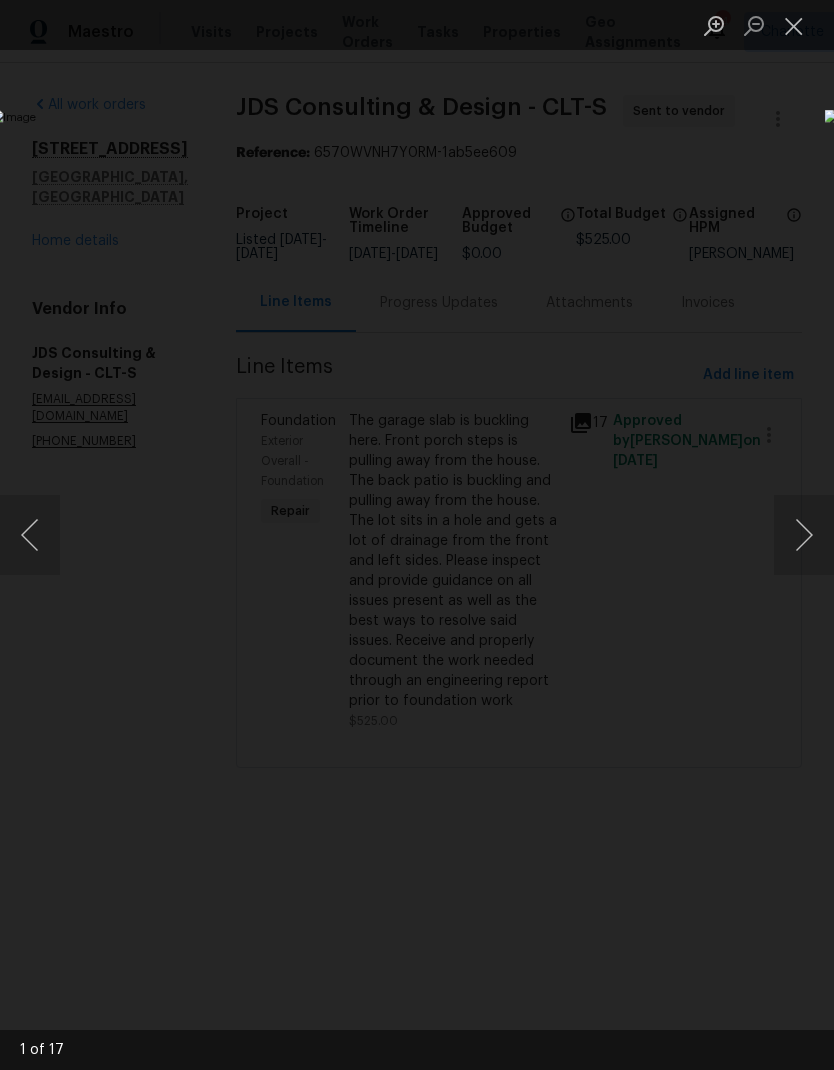 click at bounding box center (30, 535) 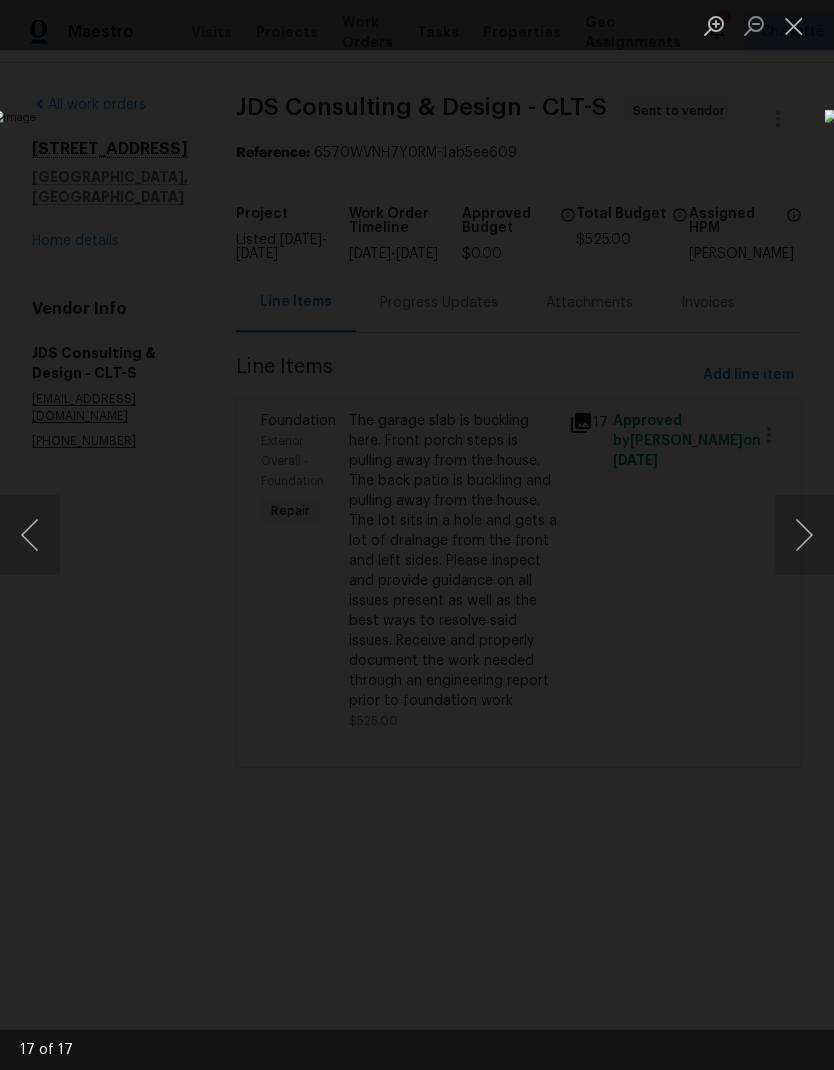 click at bounding box center [804, 535] 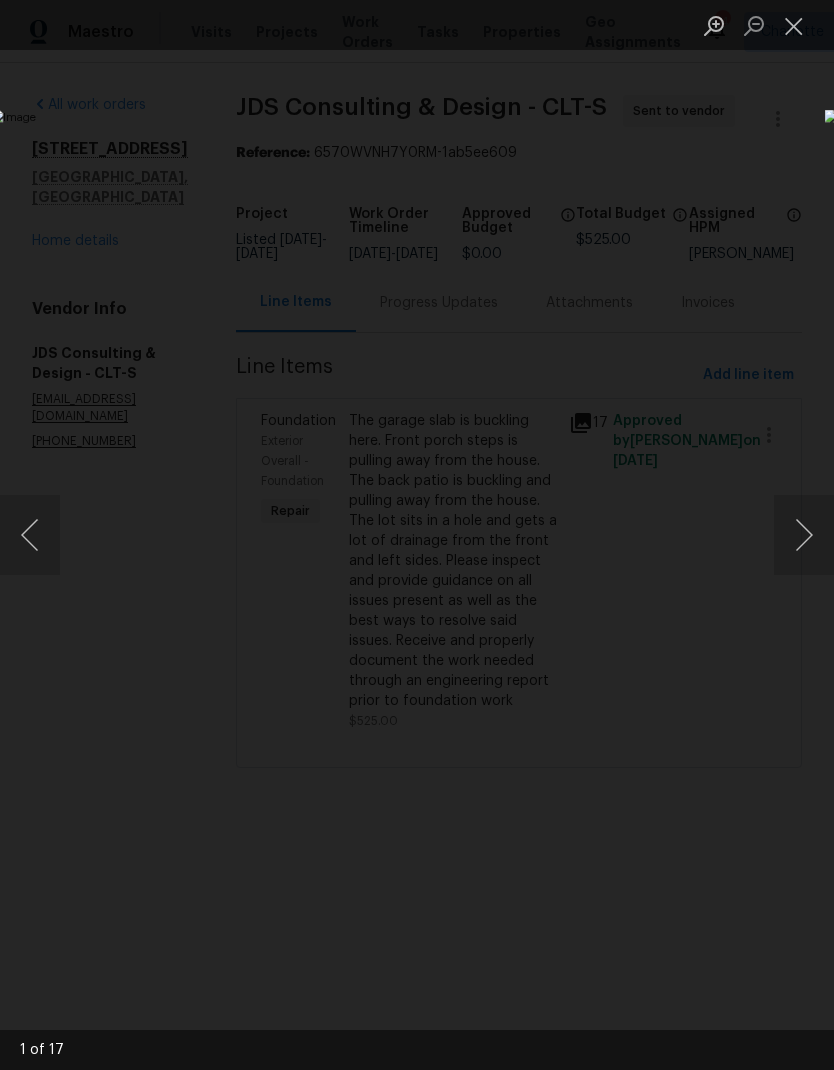 click at bounding box center [804, 535] 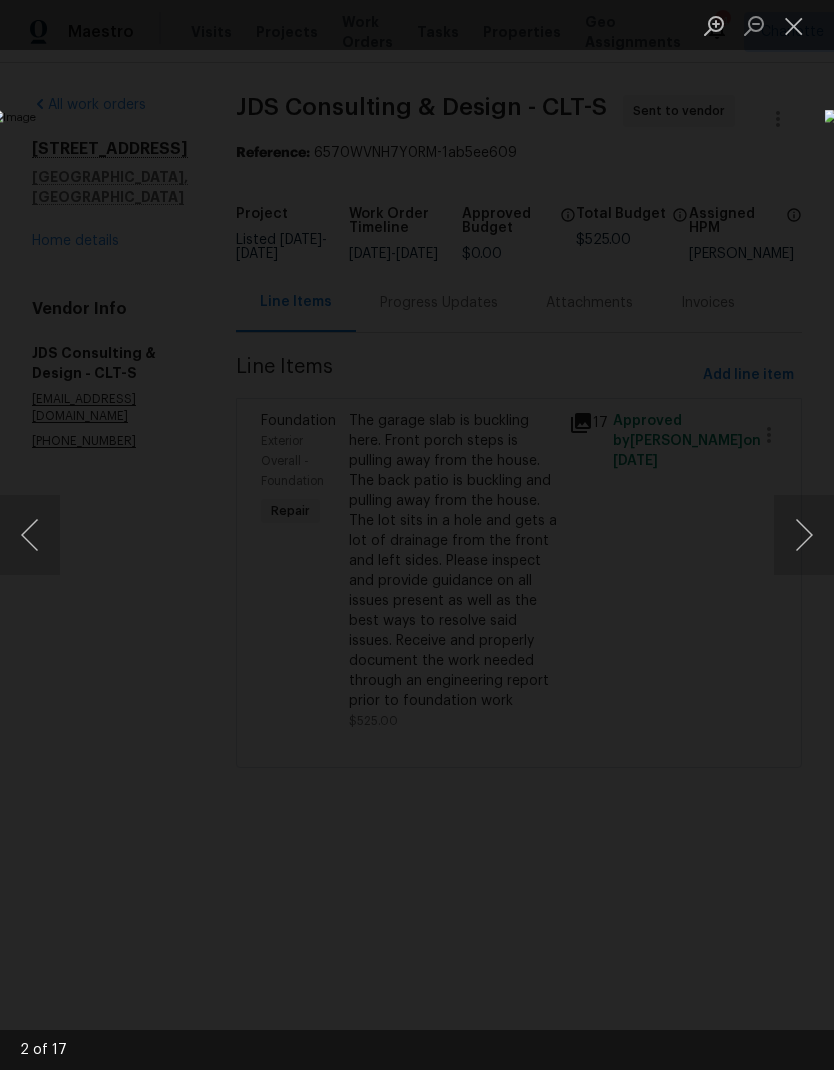 click at bounding box center [794, 25] 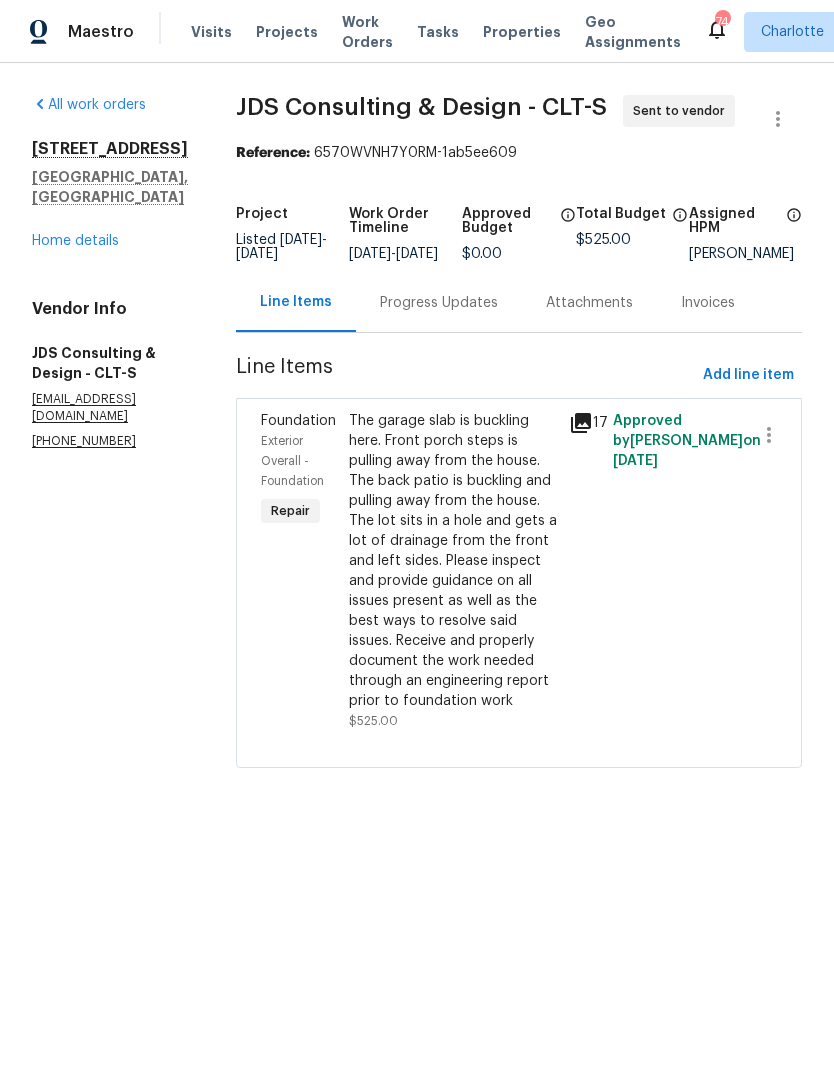 click on "Home details" at bounding box center [75, 241] 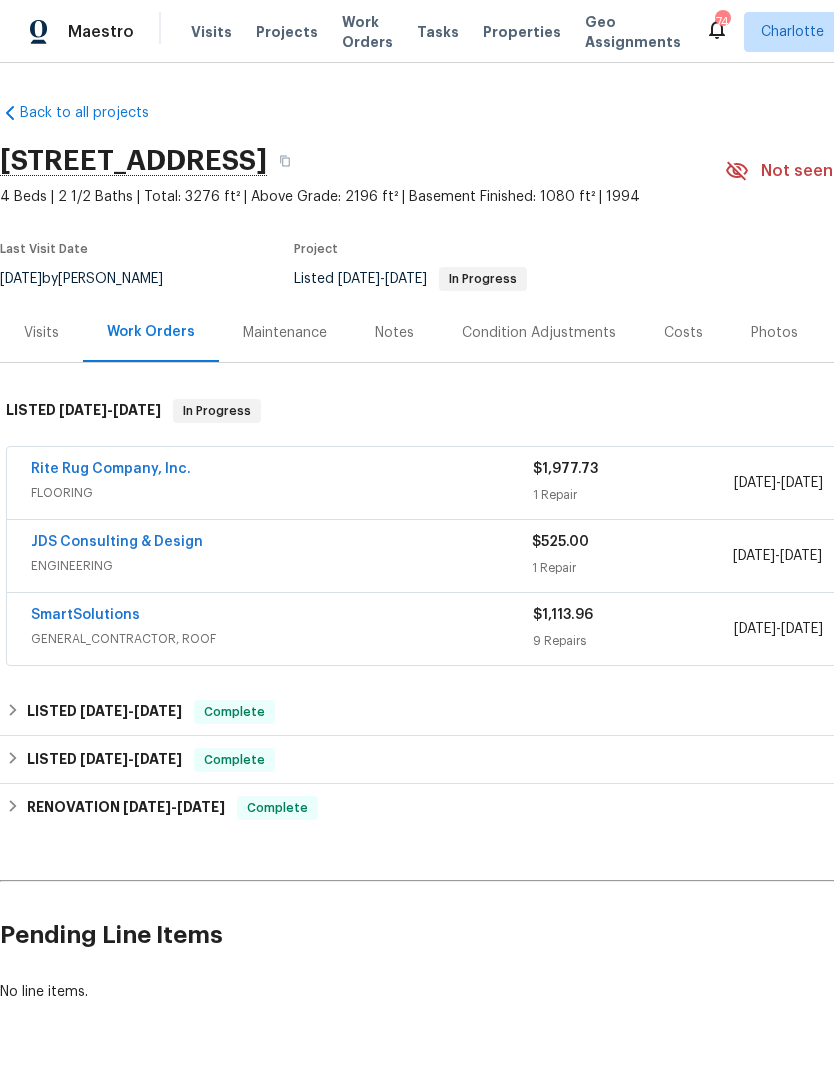 click on "SmartSolutions" at bounding box center [85, 615] 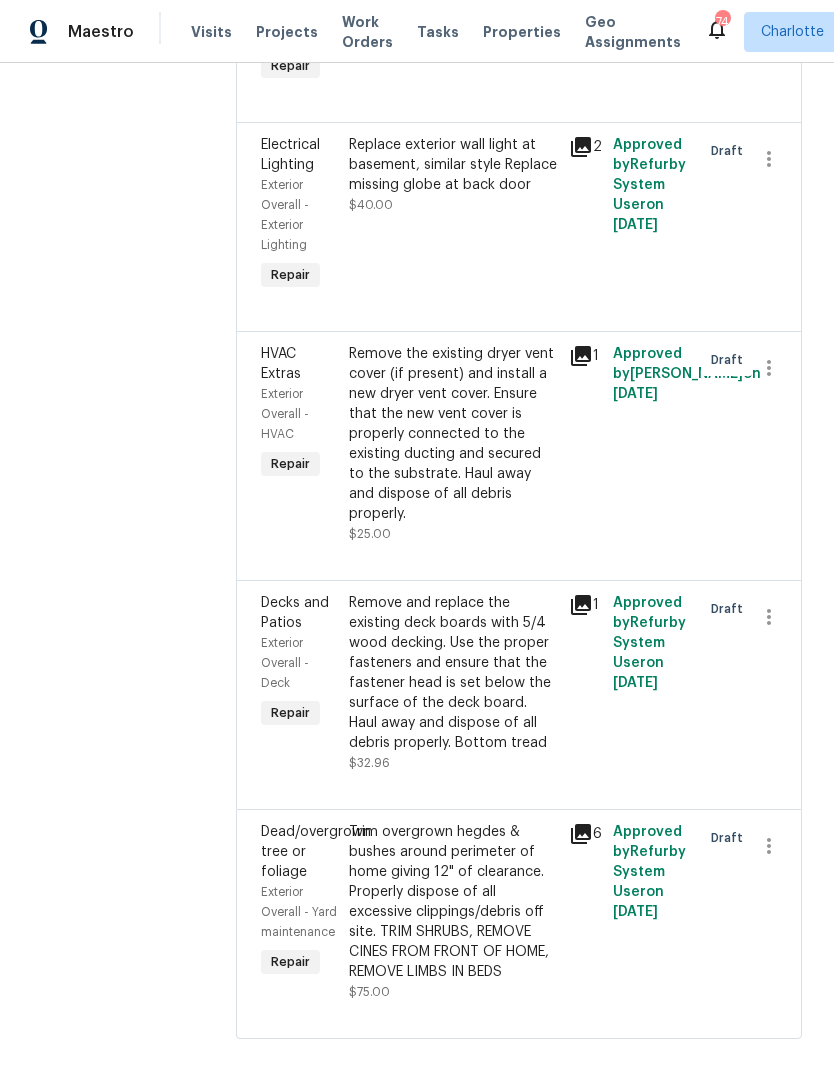 scroll, scrollTop: 1419, scrollLeft: 0, axis: vertical 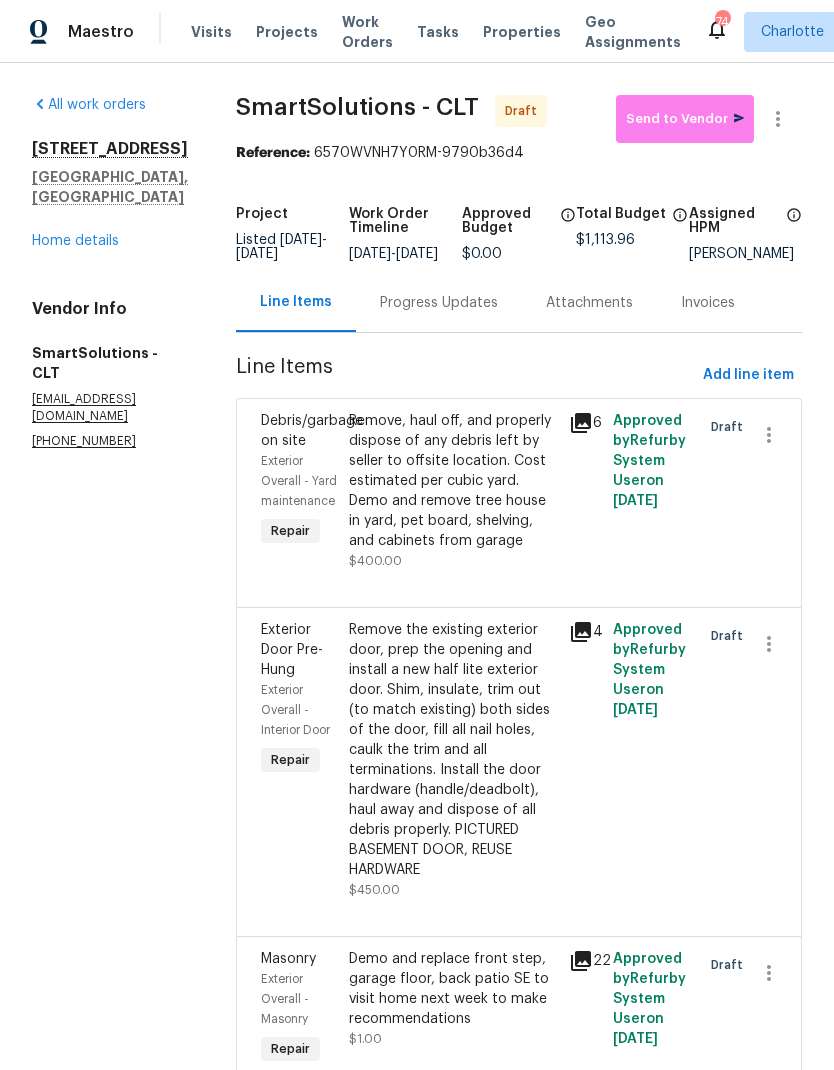 click on "Home details" at bounding box center [75, 241] 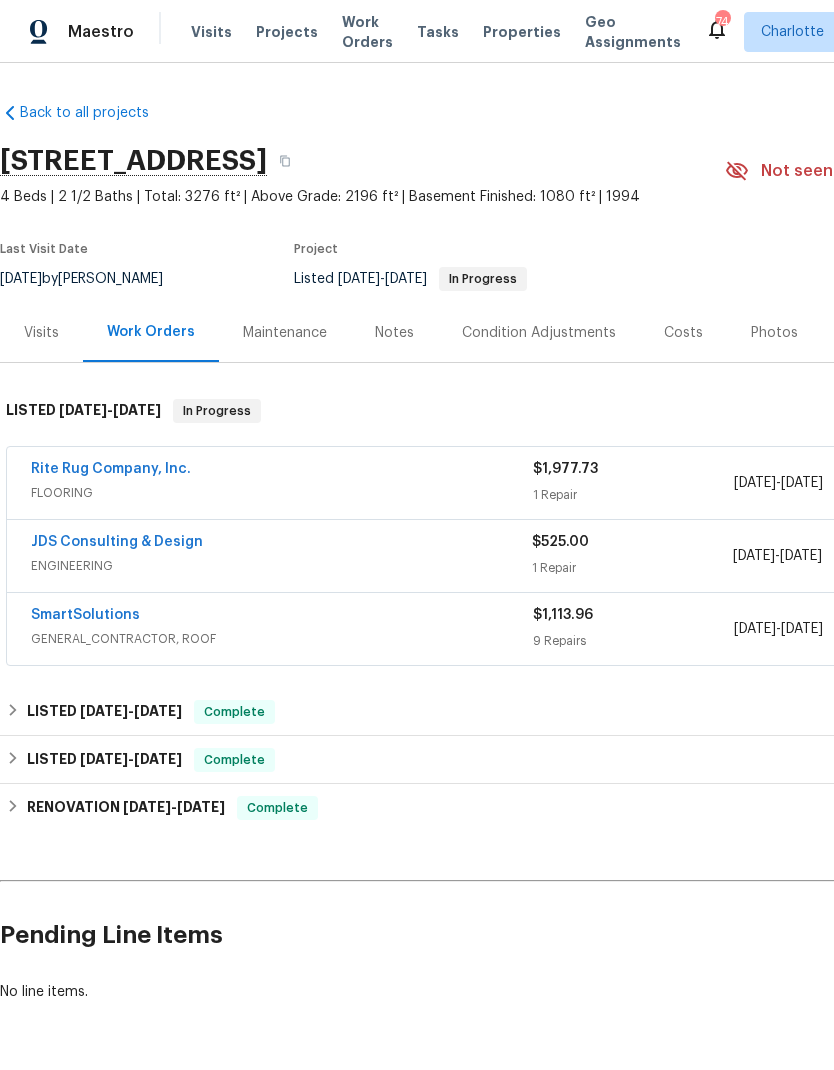 scroll, scrollTop: 0, scrollLeft: 0, axis: both 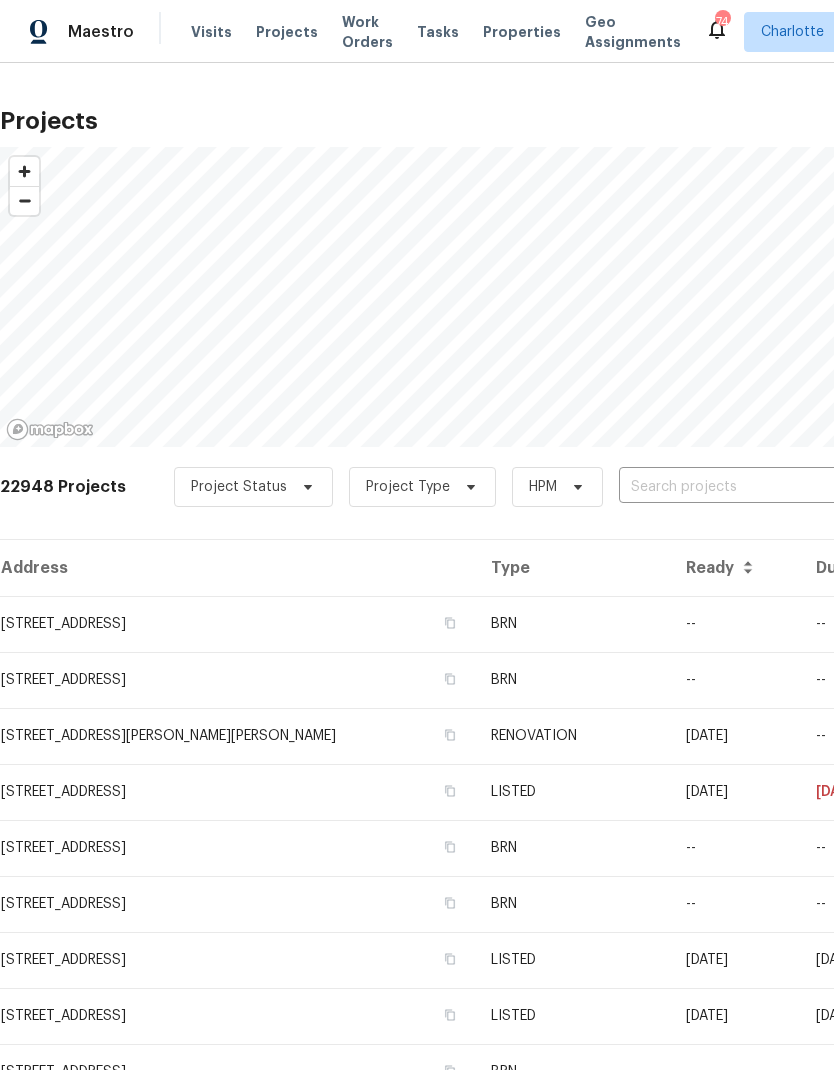 click at bounding box center [733, 487] 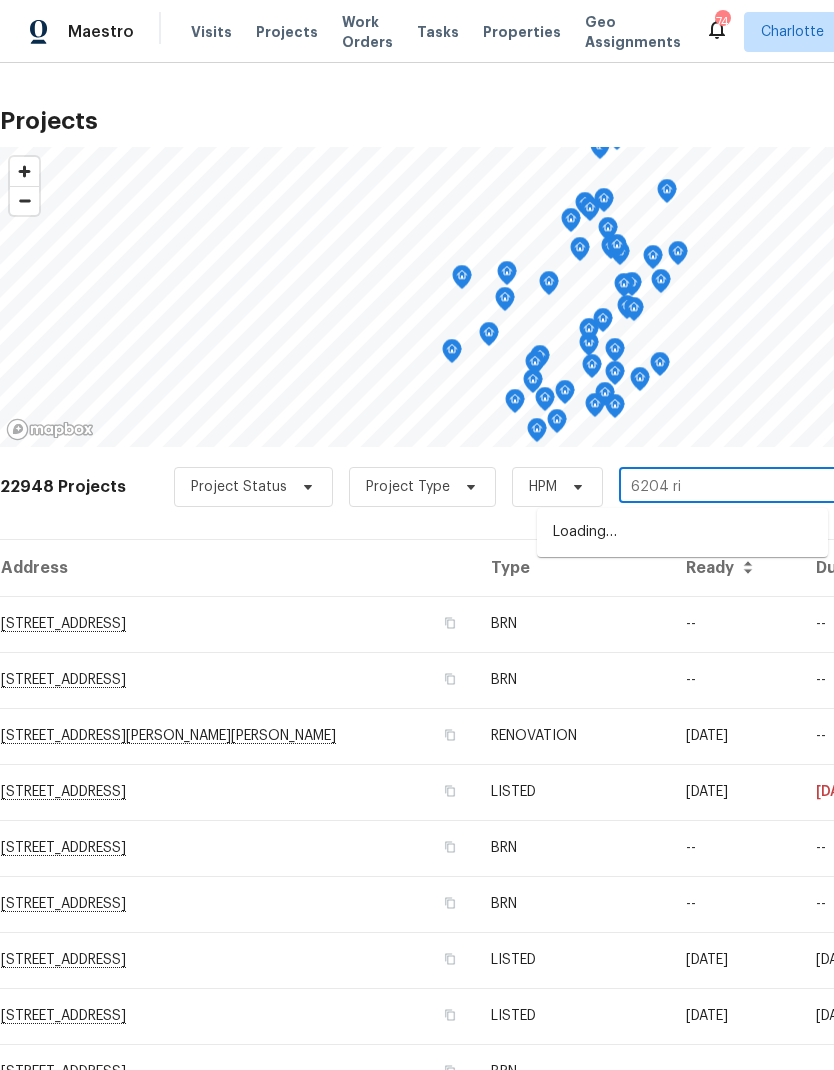 type on "6204 riv" 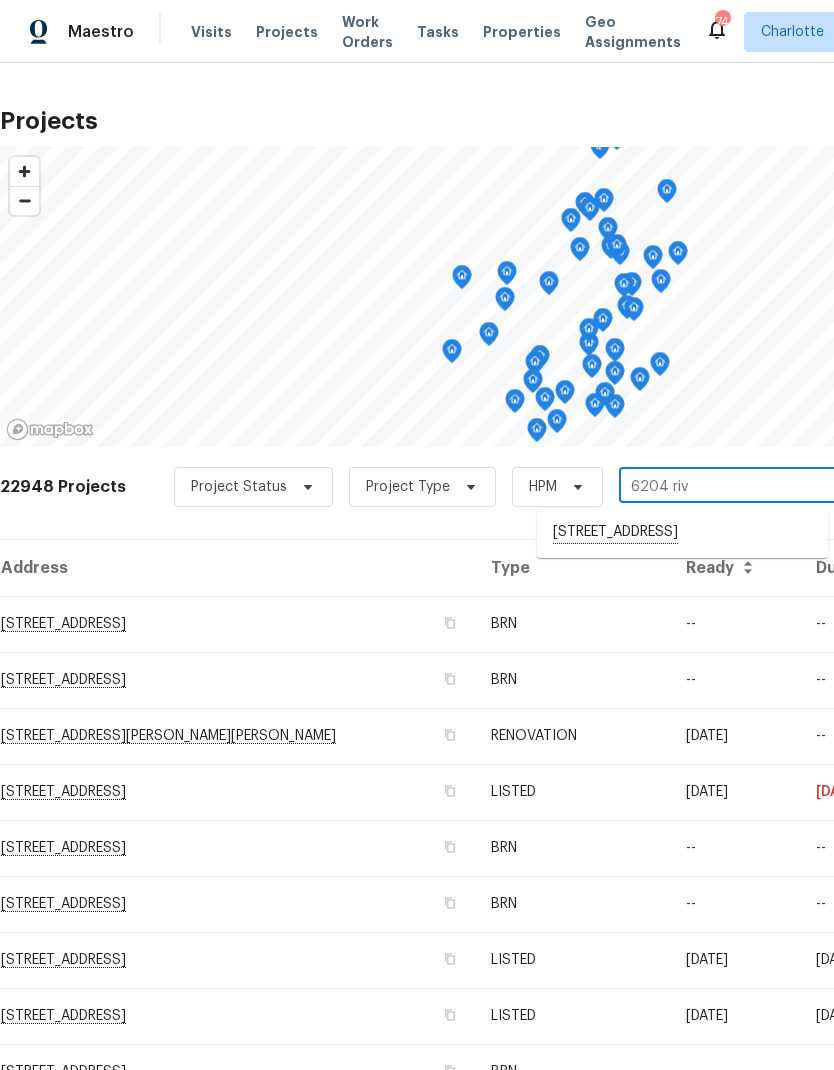 click on "6204 River Birch Dr, Gastonia, NC 28056" at bounding box center [682, 533] 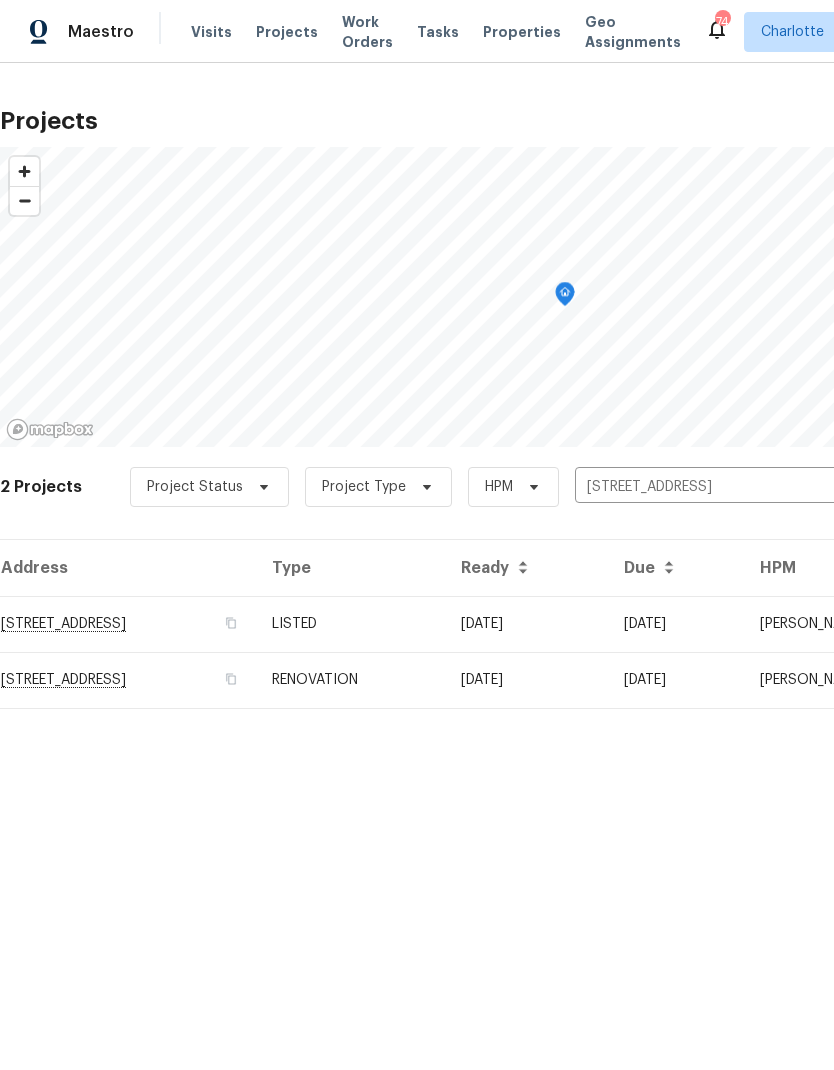 click on "6204 River Birch Dr, Gastonia, NC 28056" at bounding box center (128, 624) 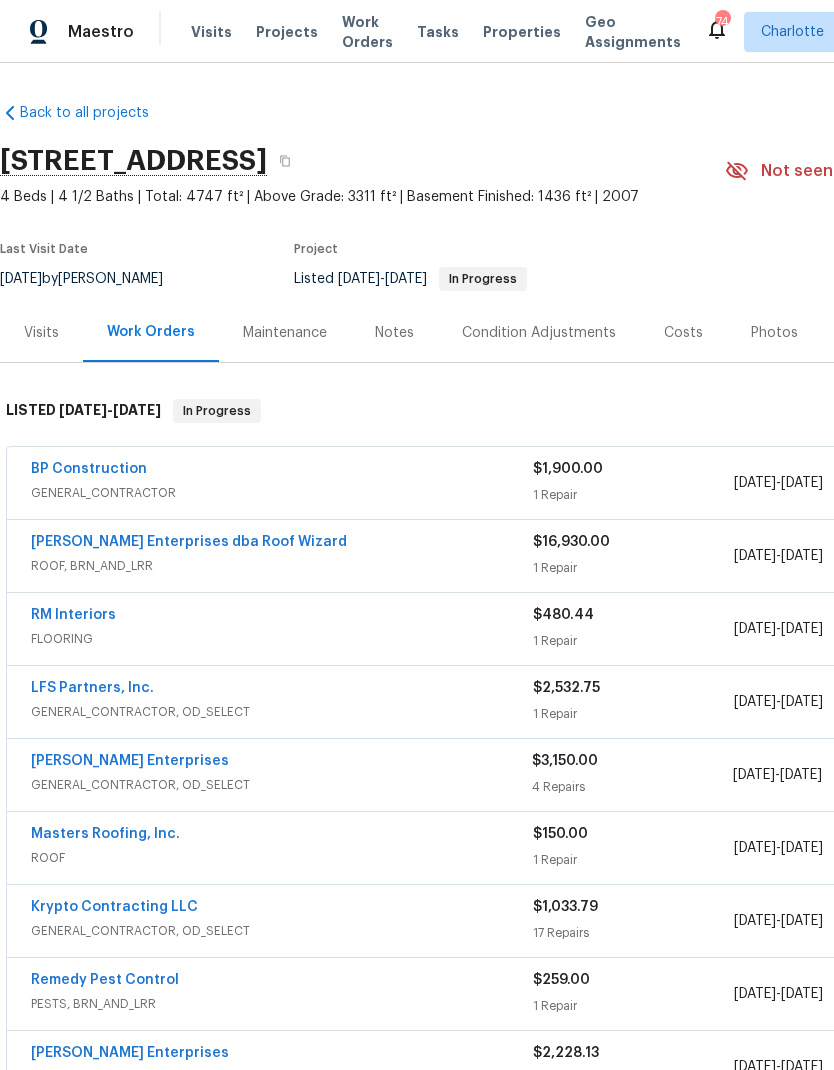scroll, scrollTop: 0, scrollLeft: 0, axis: both 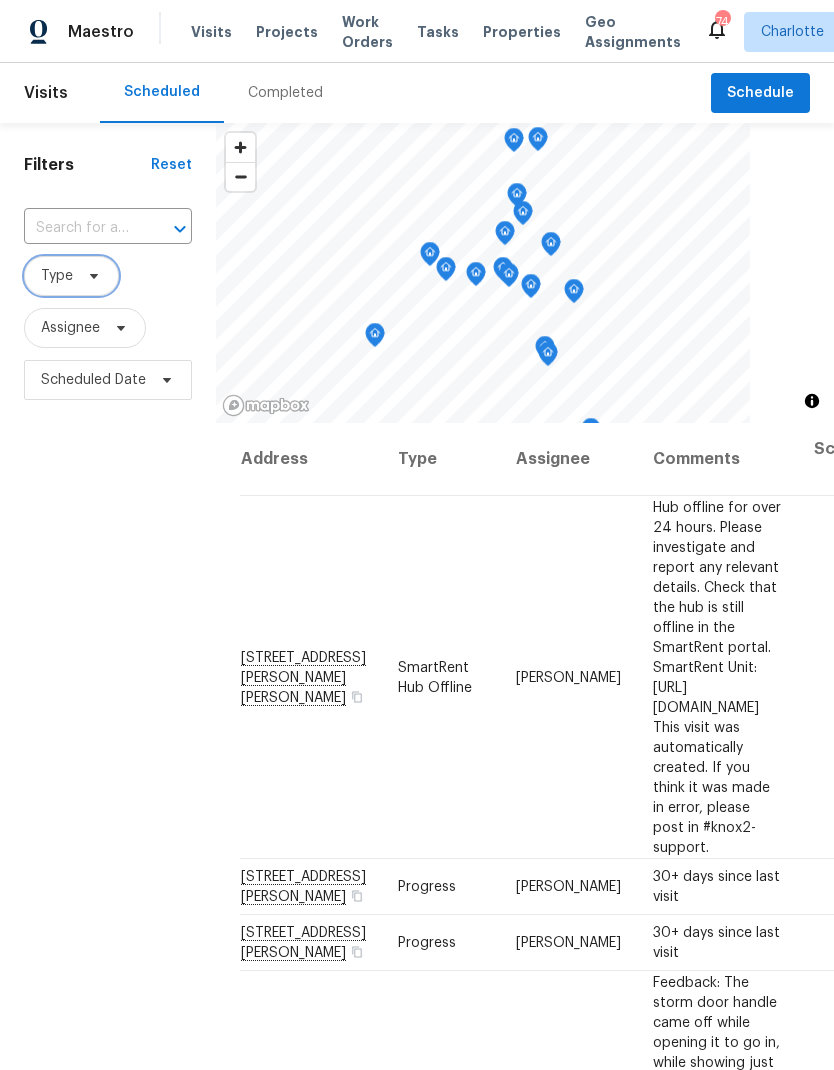 click on "Type" at bounding box center (57, 276) 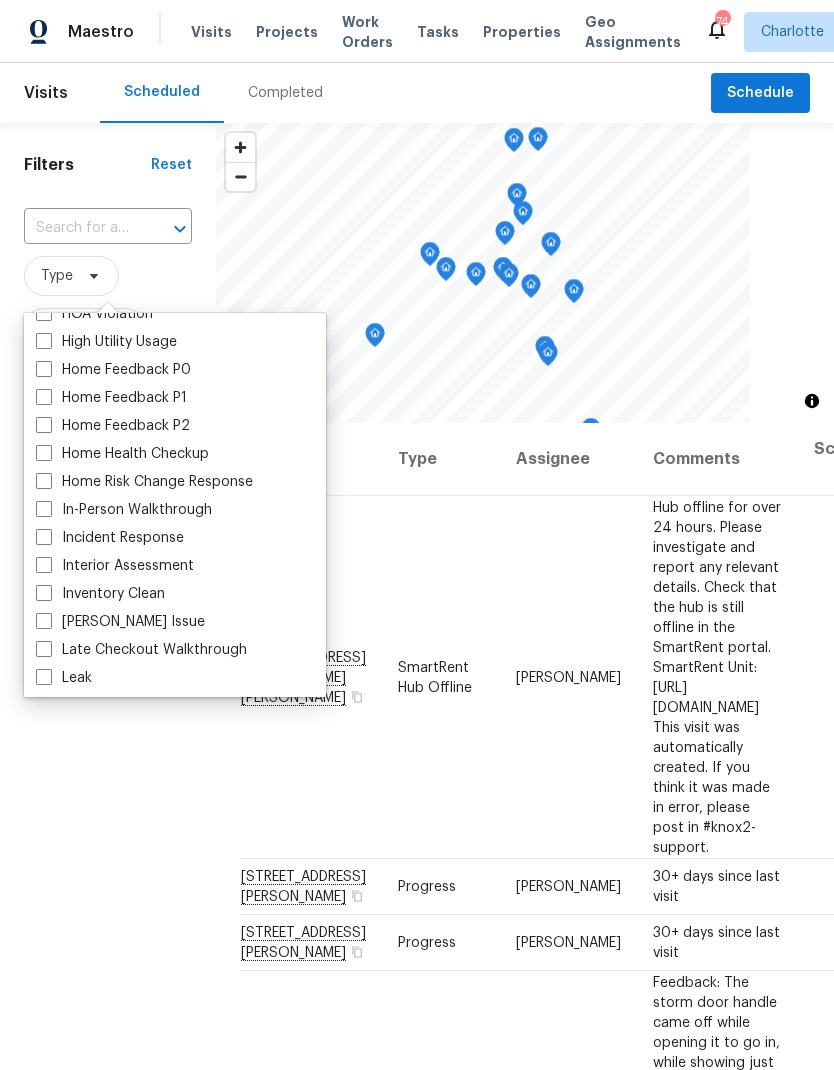 scroll, scrollTop: 625, scrollLeft: 0, axis: vertical 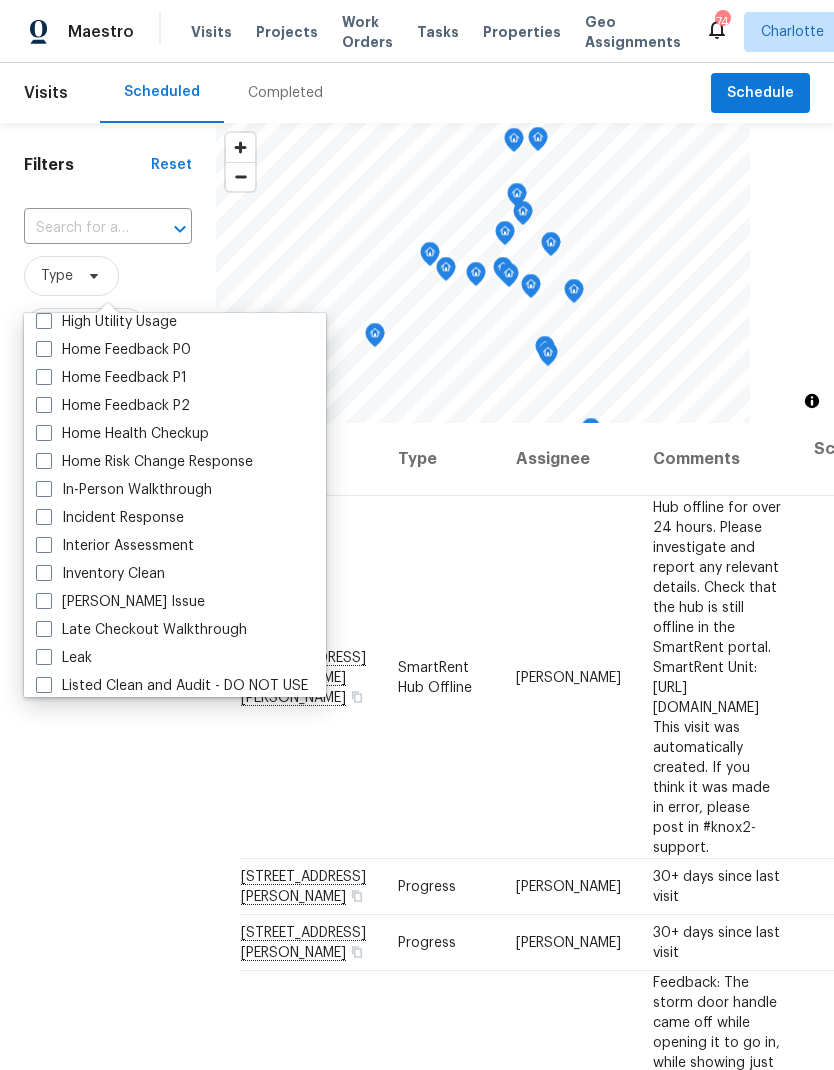 click on "In-Person Walkthrough" at bounding box center [124, 490] 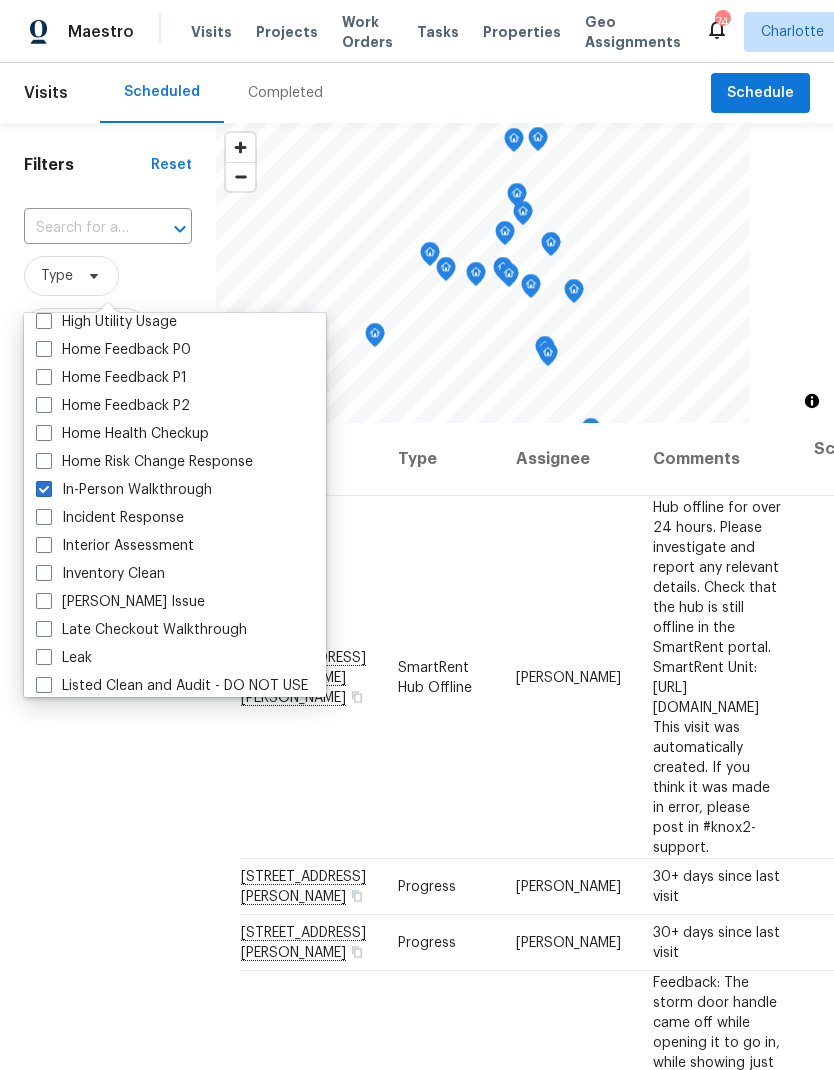 checkbox on "true" 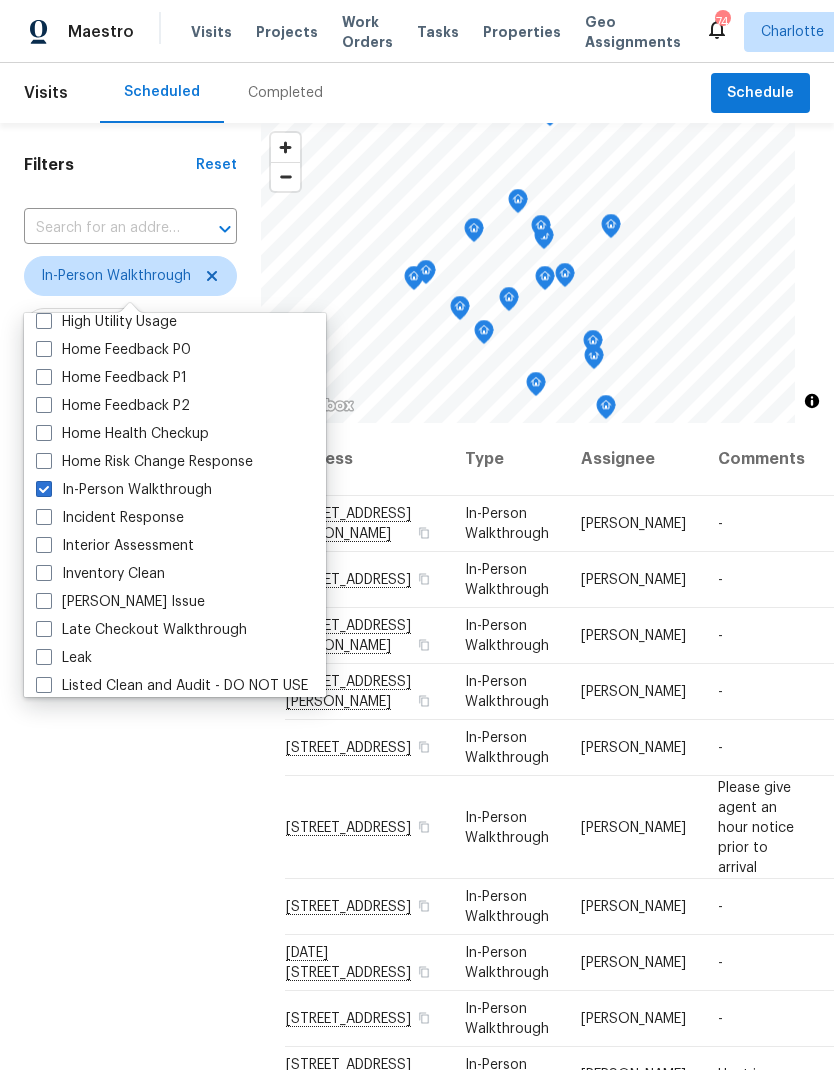 click on "Filters Reset ​ In-Person Walkthrough Assignee Scheduled Date" at bounding box center [130, 701] 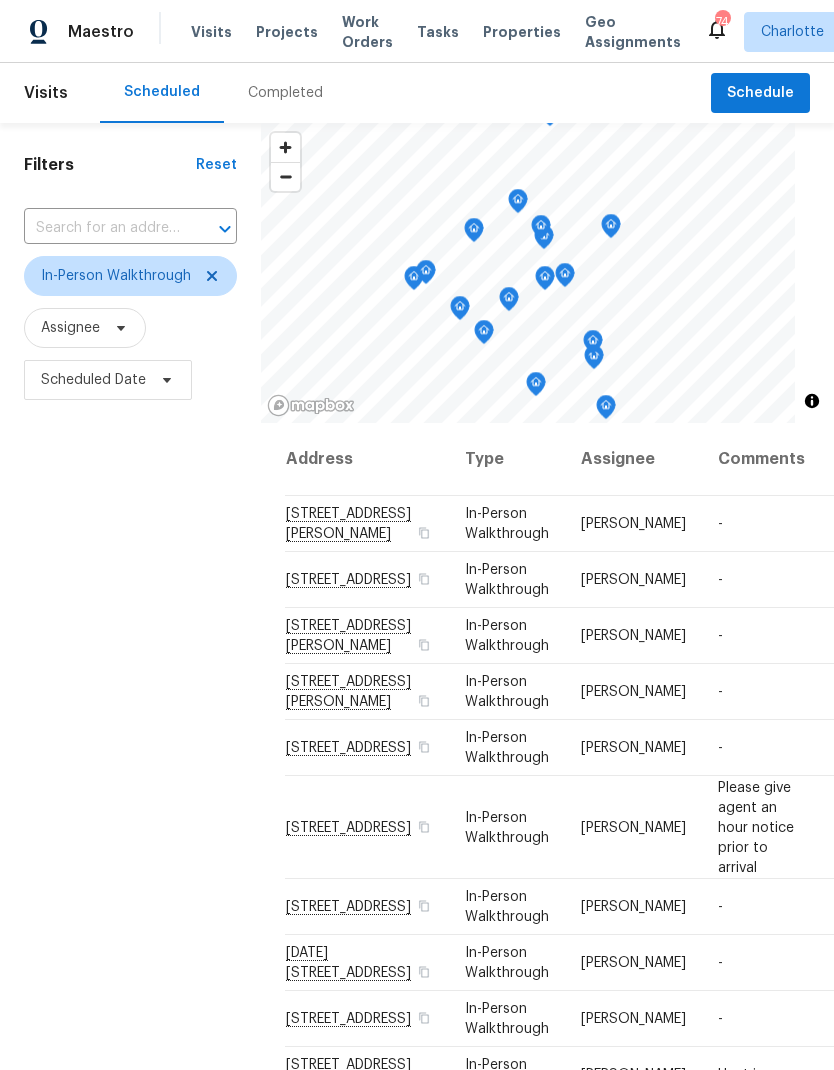 scroll, scrollTop: 0, scrollLeft: 0, axis: both 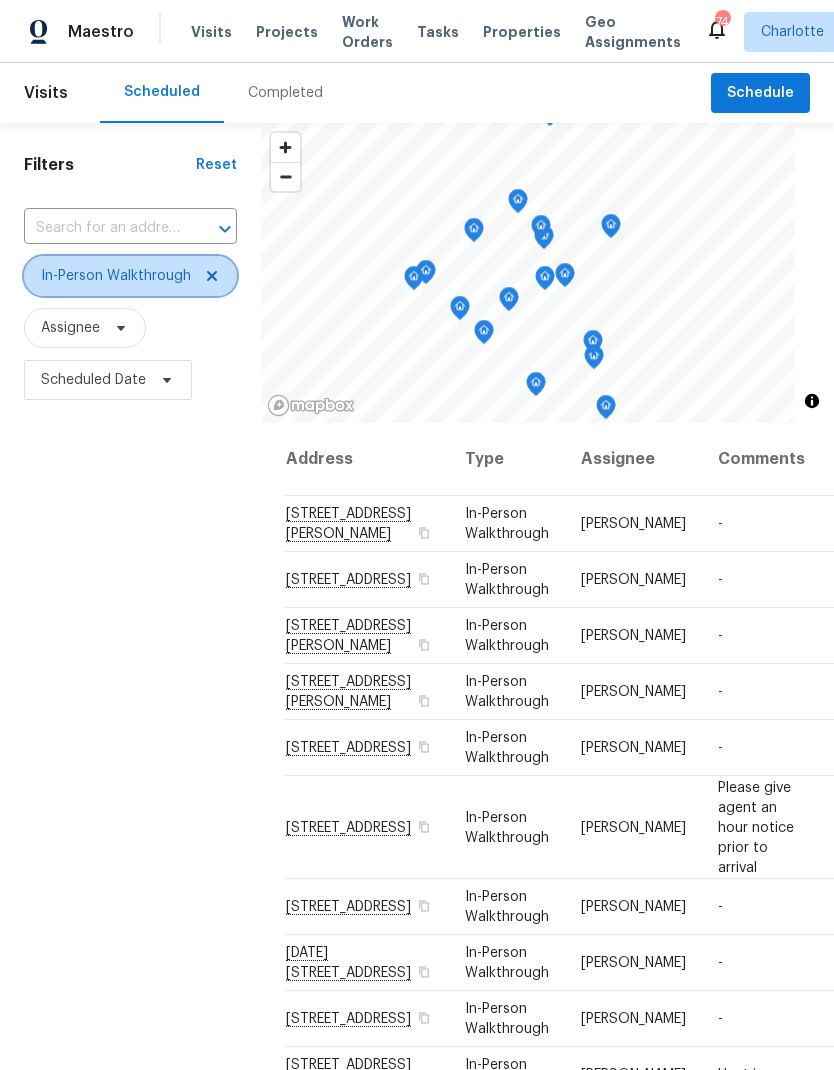 click 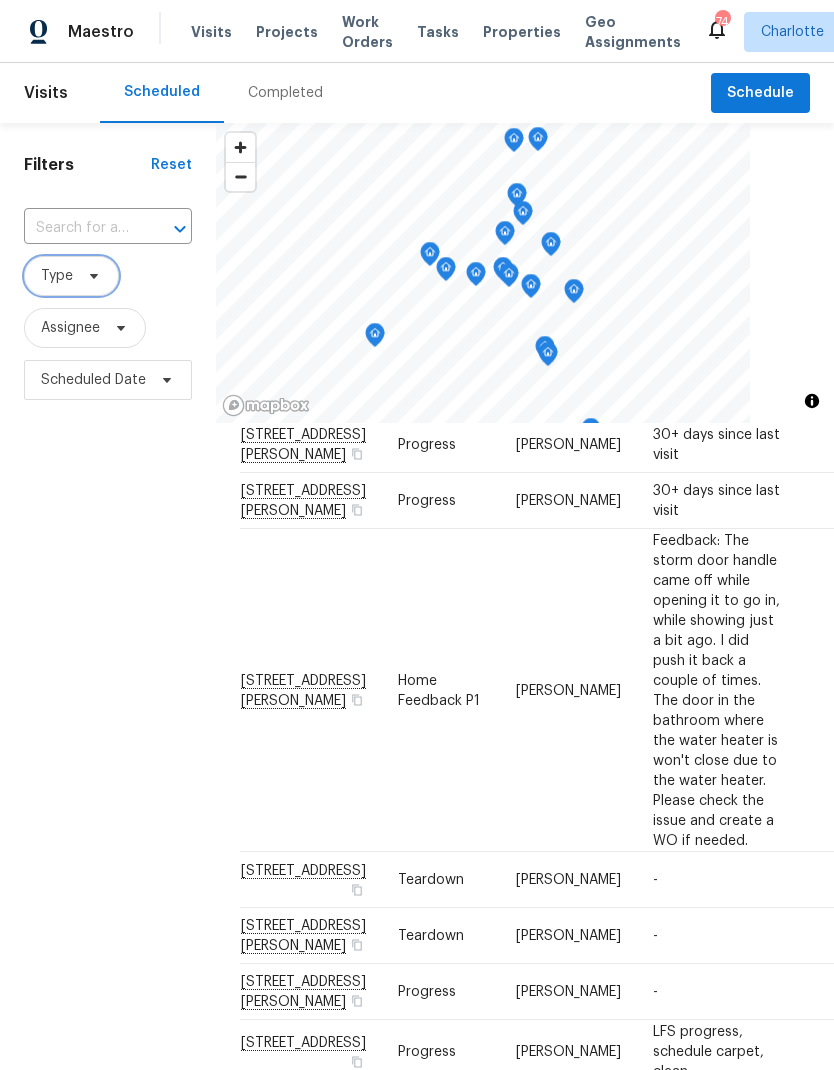 scroll, scrollTop: 442, scrollLeft: 0, axis: vertical 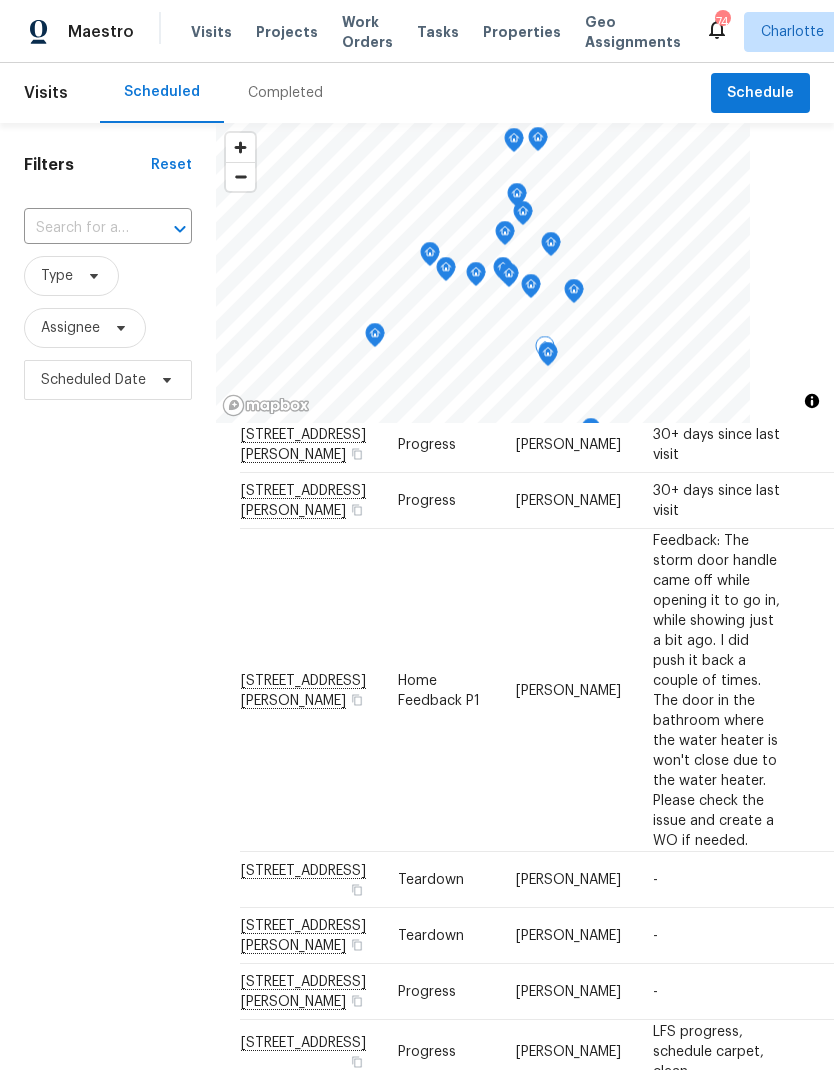 click on "Teardown" at bounding box center [441, 880] 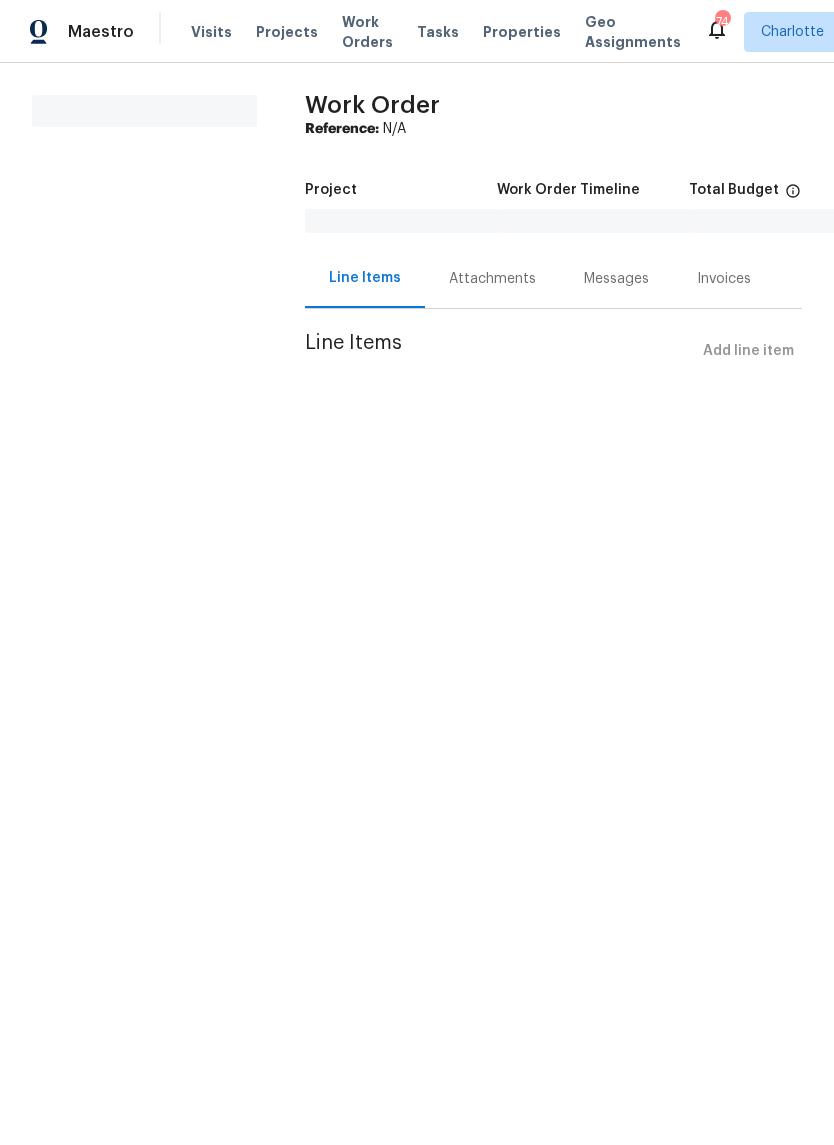scroll, scrollTop: 0, scrollLeft: 0, axis: both 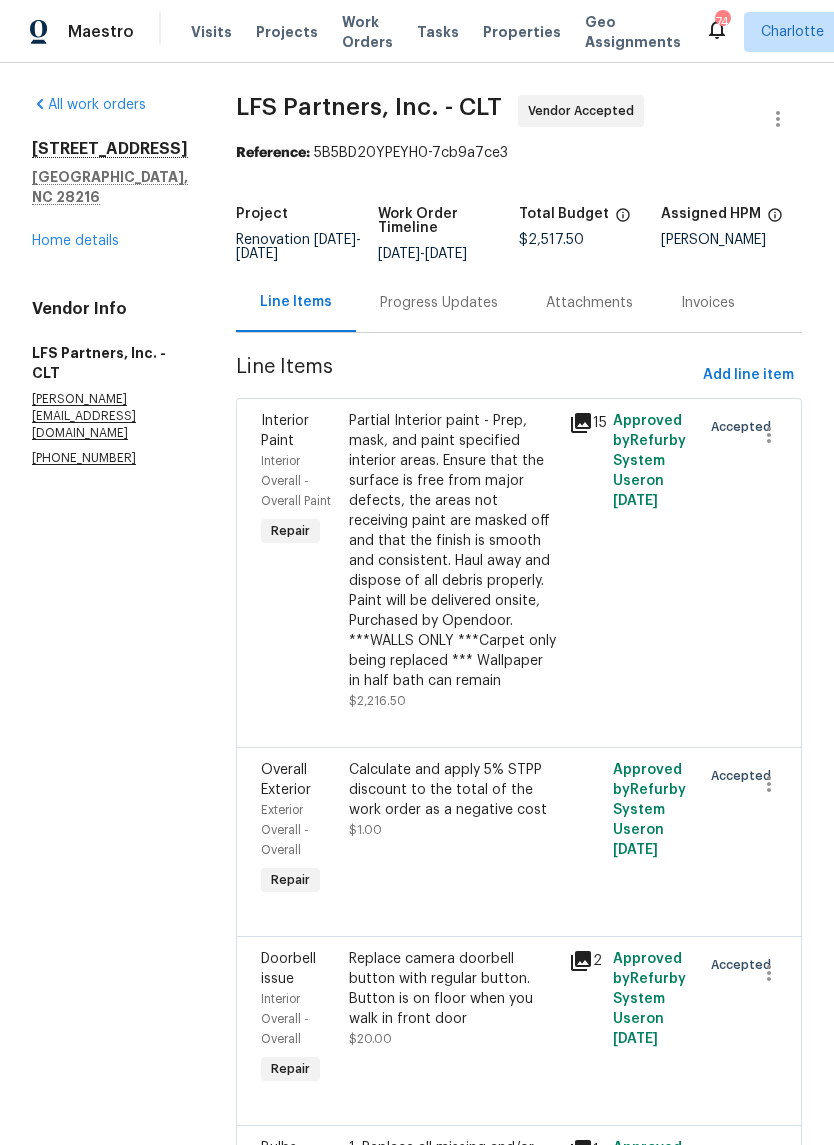 click on "Home details" at bounding box center (75, 241) 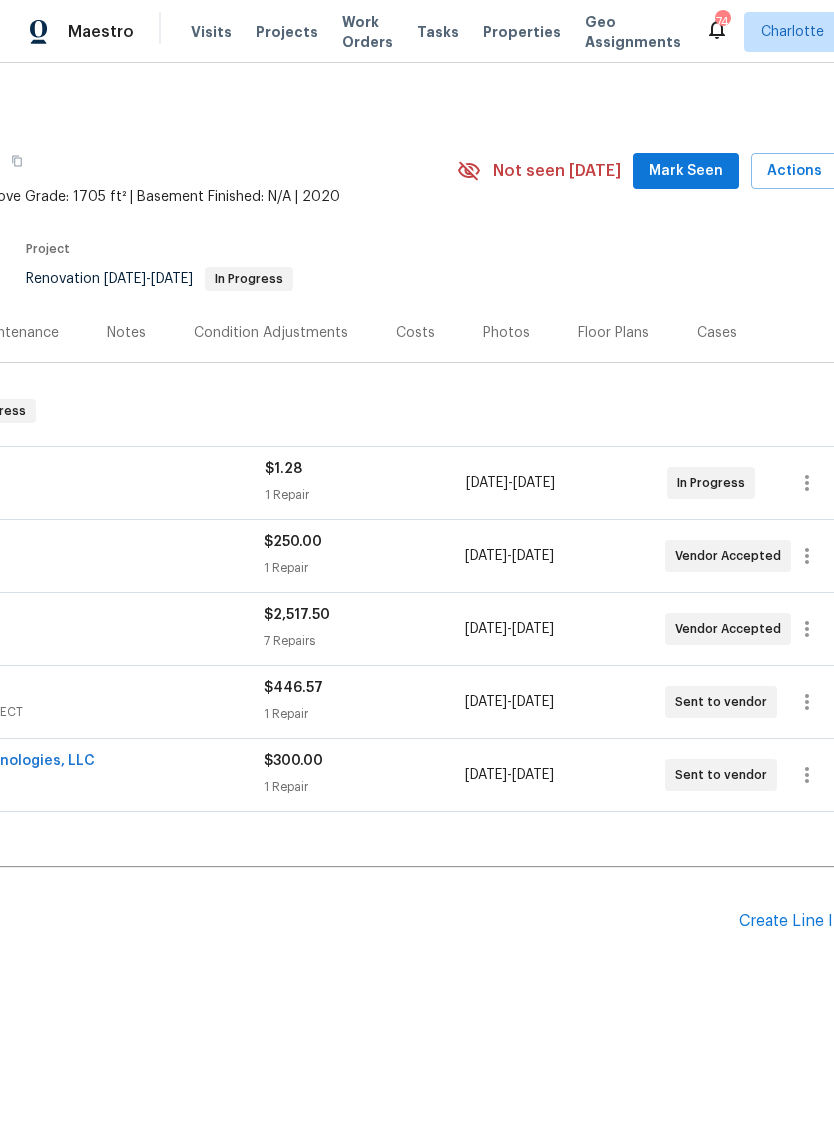 scroll, scrollTop: 0, scrollLeft: 283, axis: horizontal 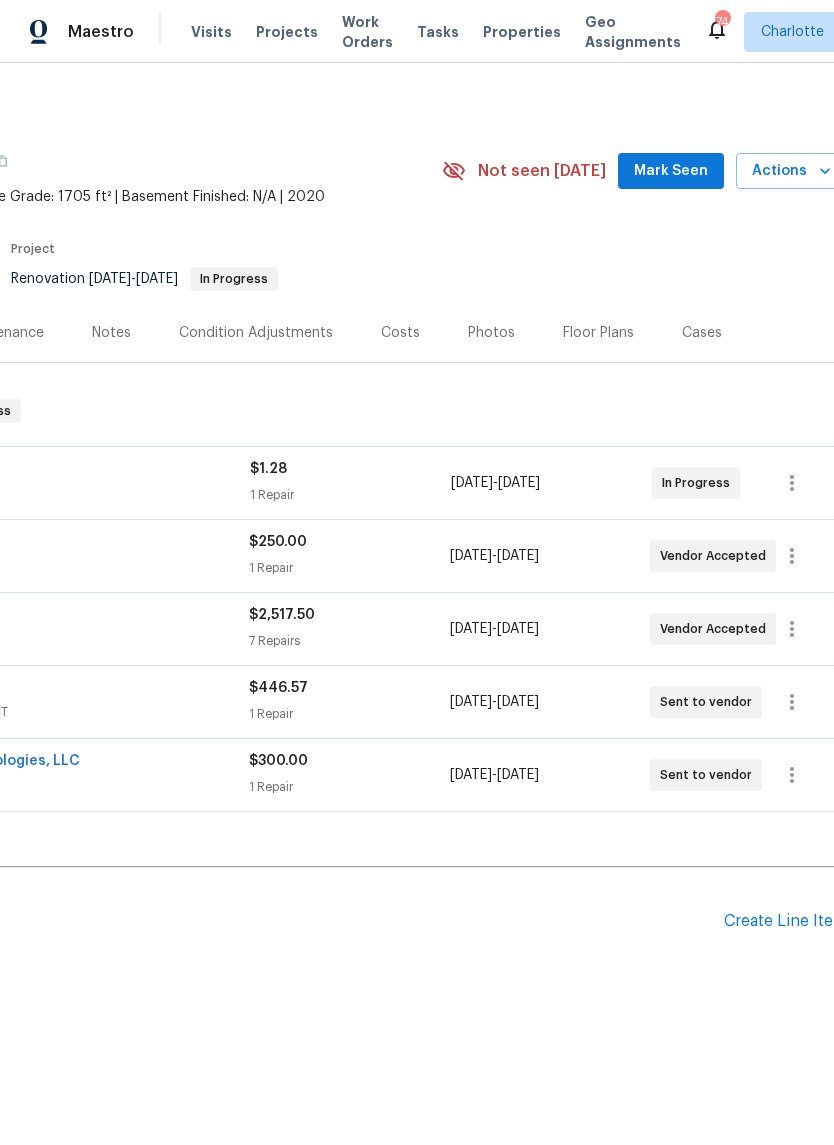 click on "Mark Seen" at bounding box center (671, 171) 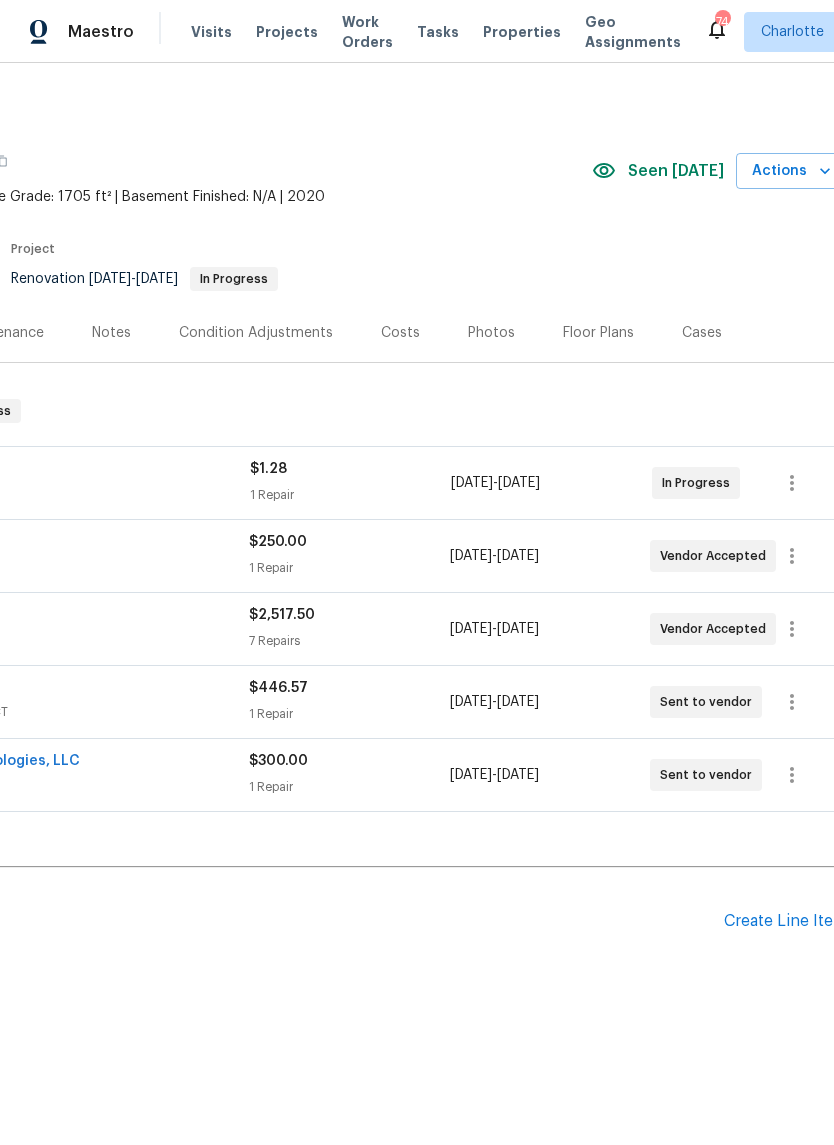 scroll, scrollTop: 0, scrollLeft: 98, axis: horizontal 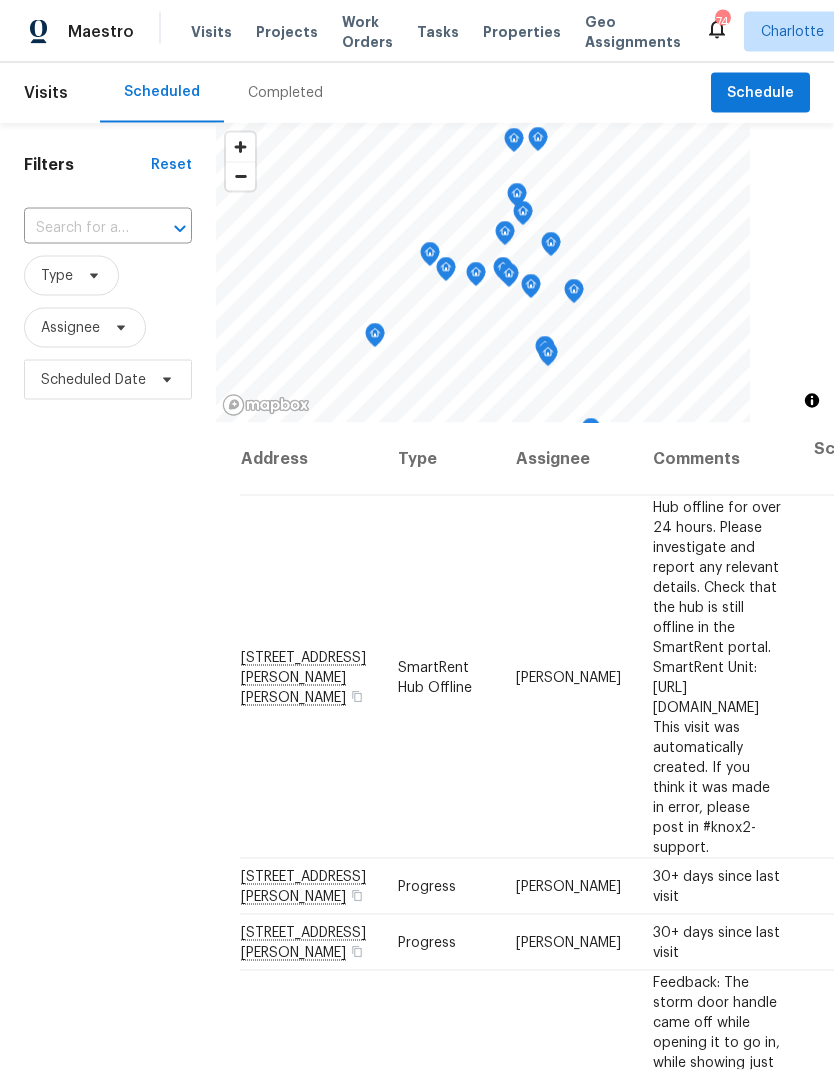 click on "Projects" at bounding box center [287, 32] 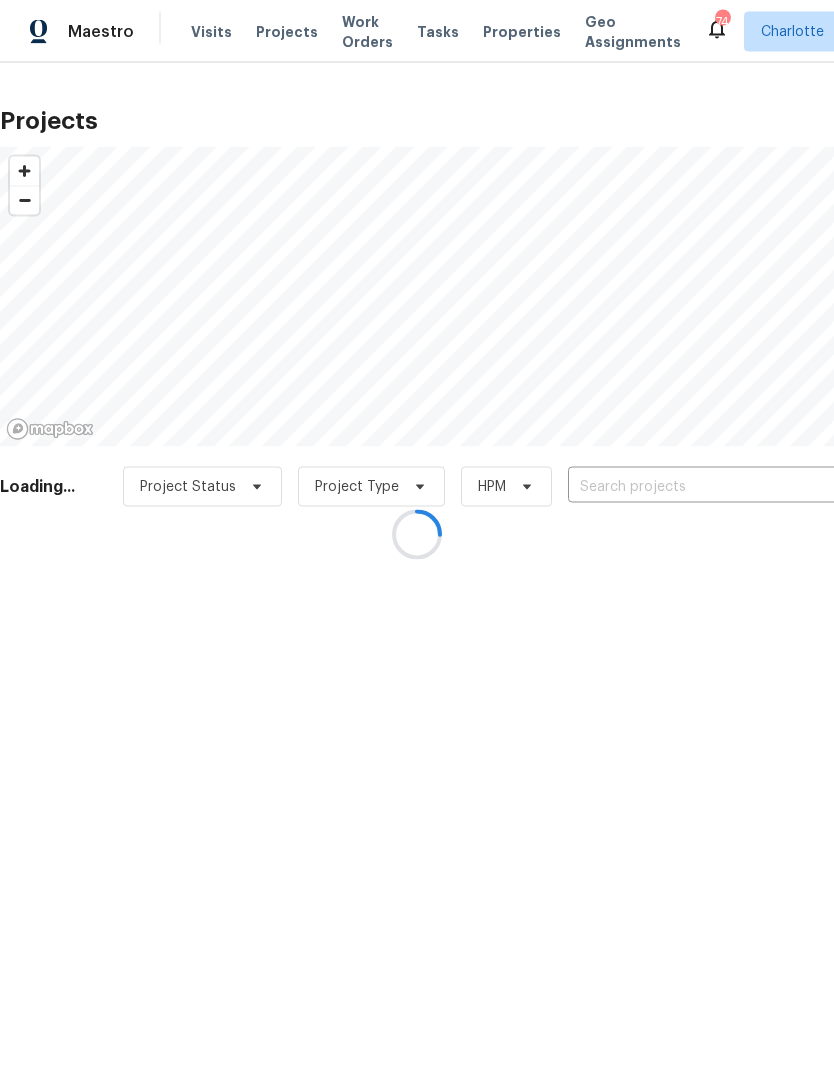 scroll, scrollTop: 0, scrollLeft: 0, axis: both 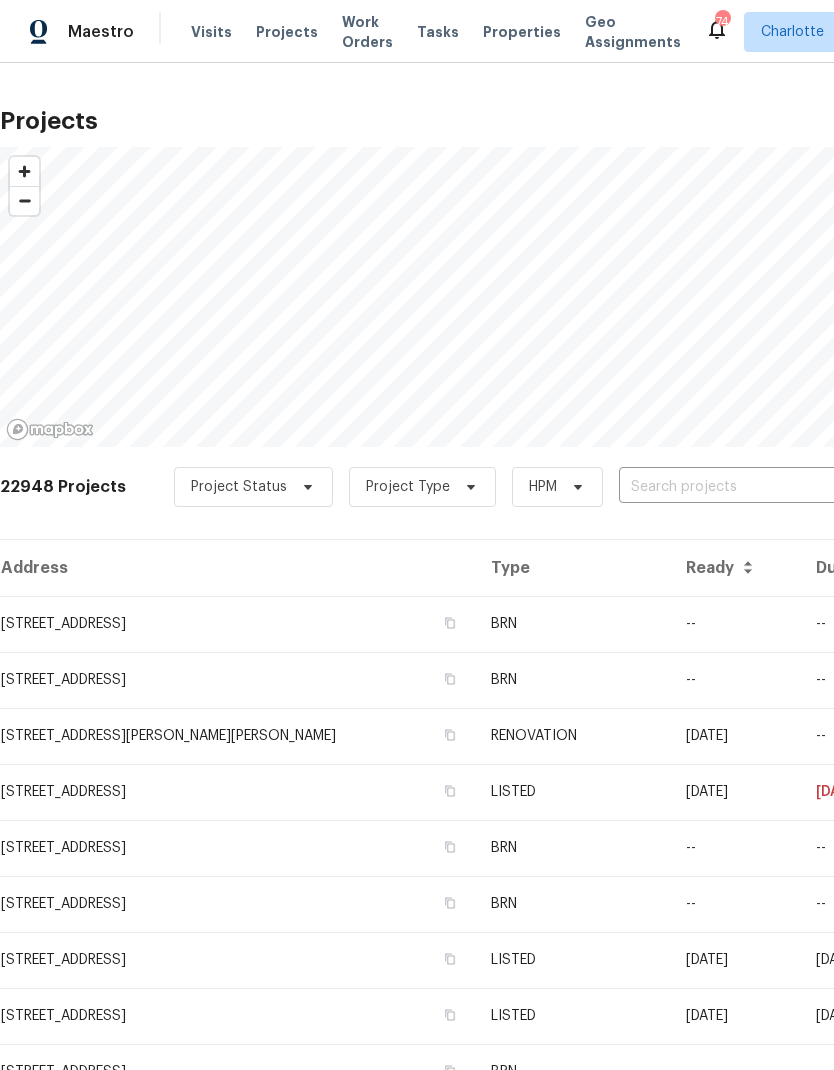 click at bounding box center (733, 487) 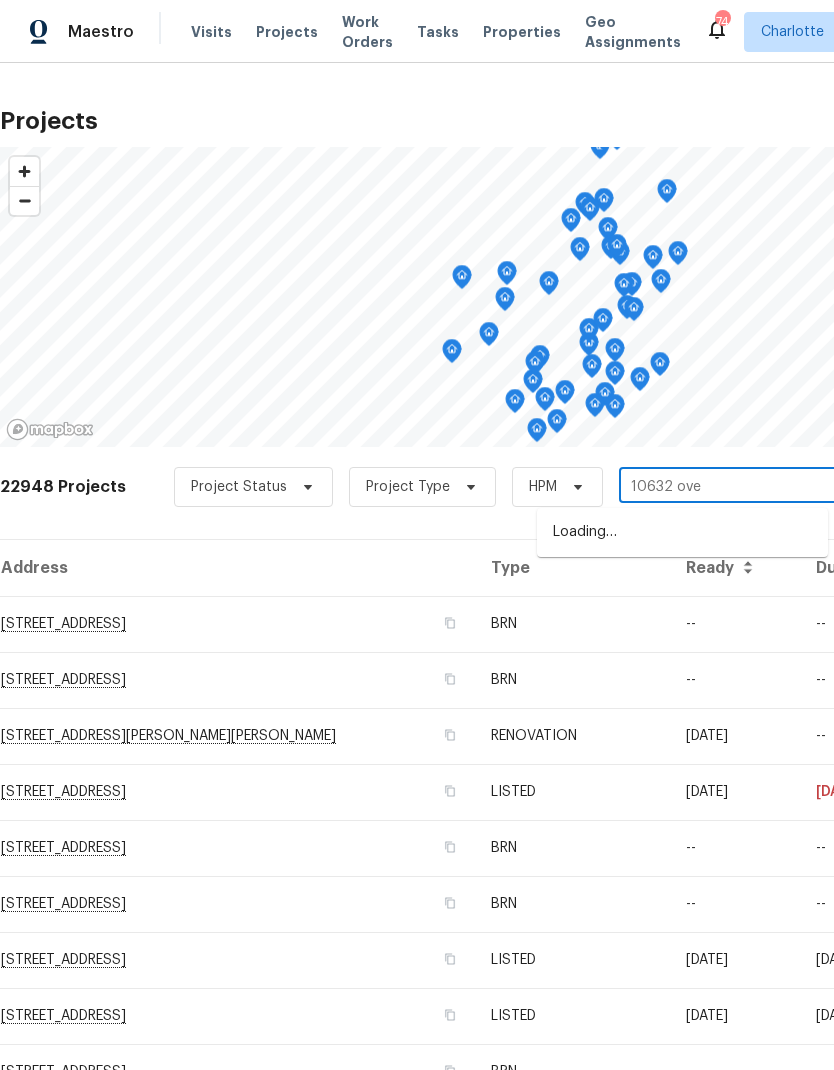 type on "10632 over" 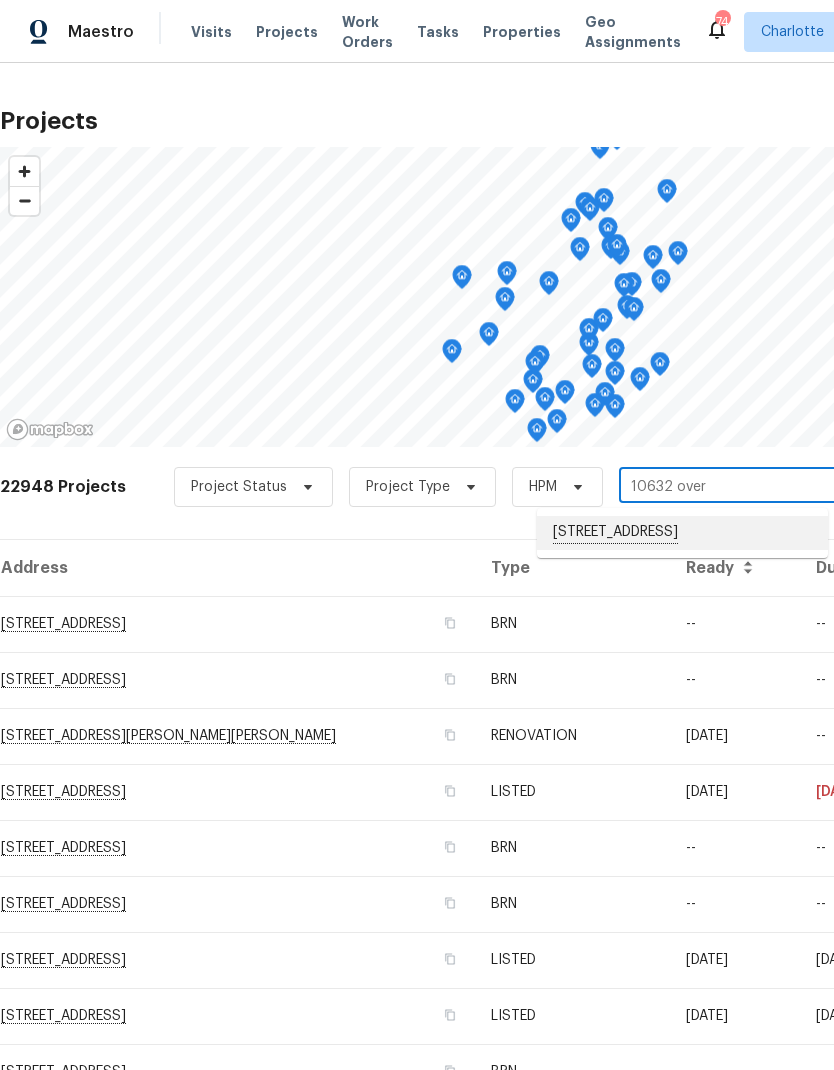click on "[STREET_ADDRESS]" at bounding box center [682, 533] 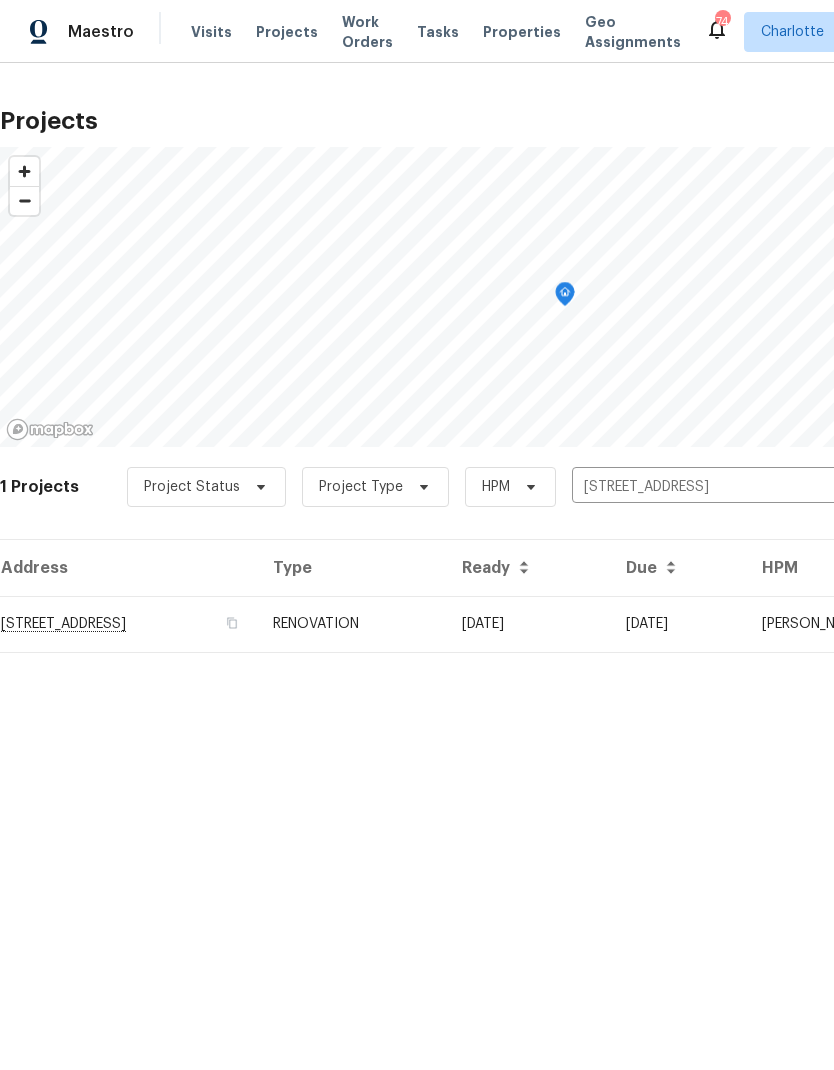 click on "[DATE]" at bounding box center [528, 624] 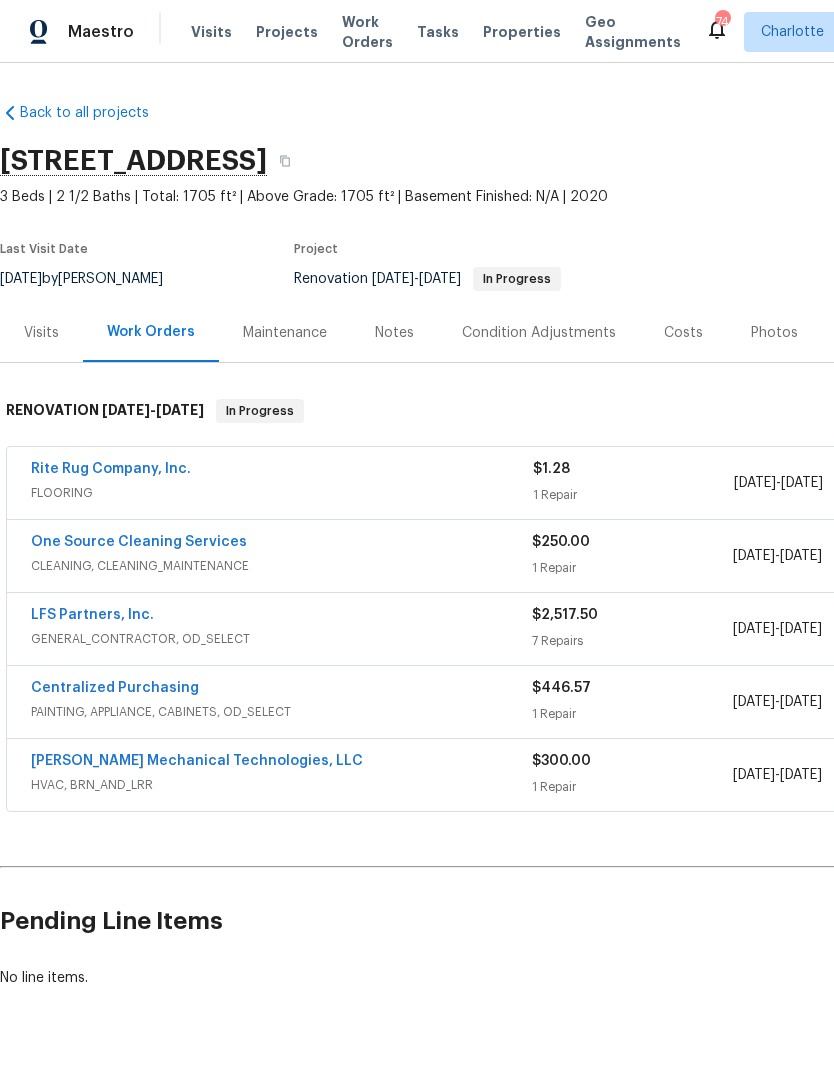 scroll, scrollTop: 0, scrollLeft: 0, axis: both 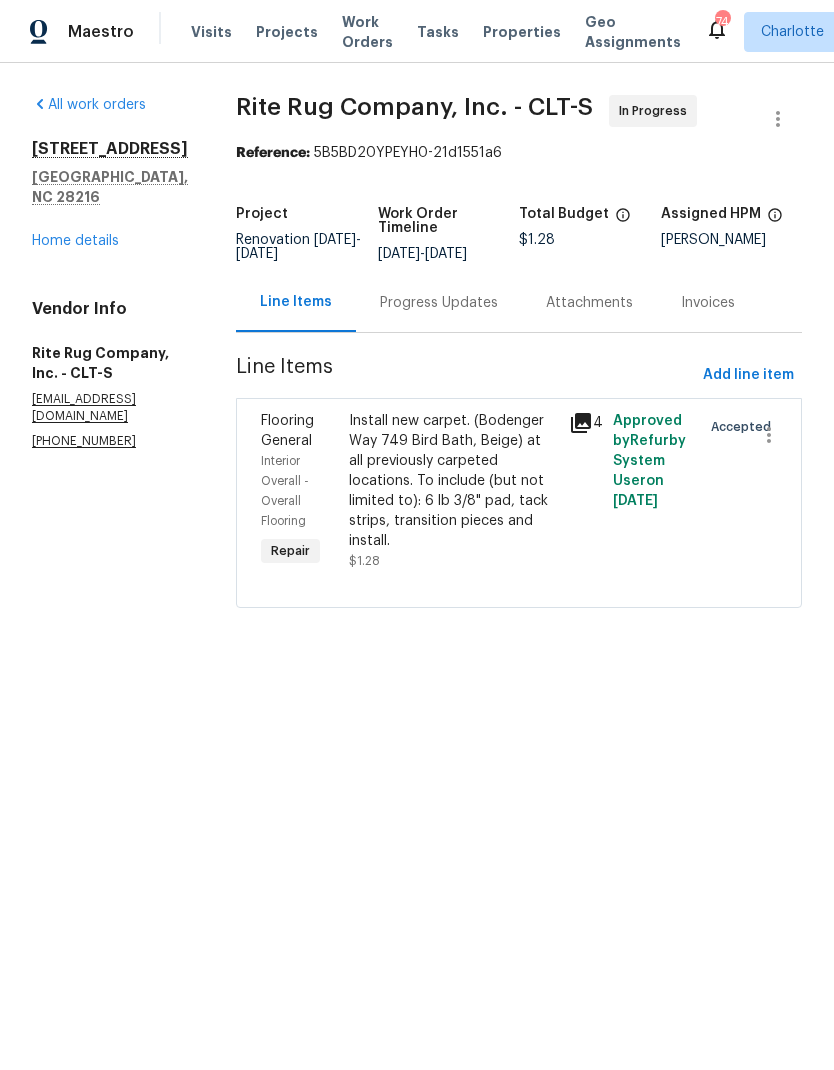 click on "Progress Updates" at bounding box center [439, 303] 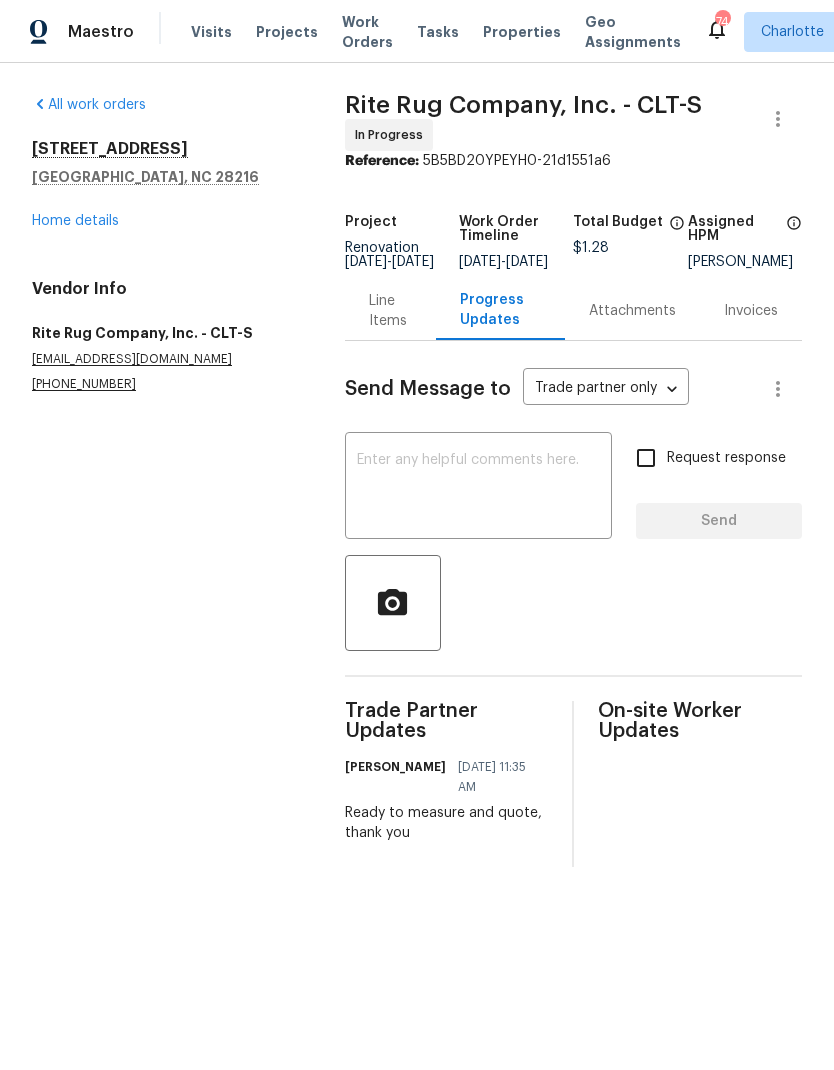 click on "Home details" at bounding box center (75, 221) 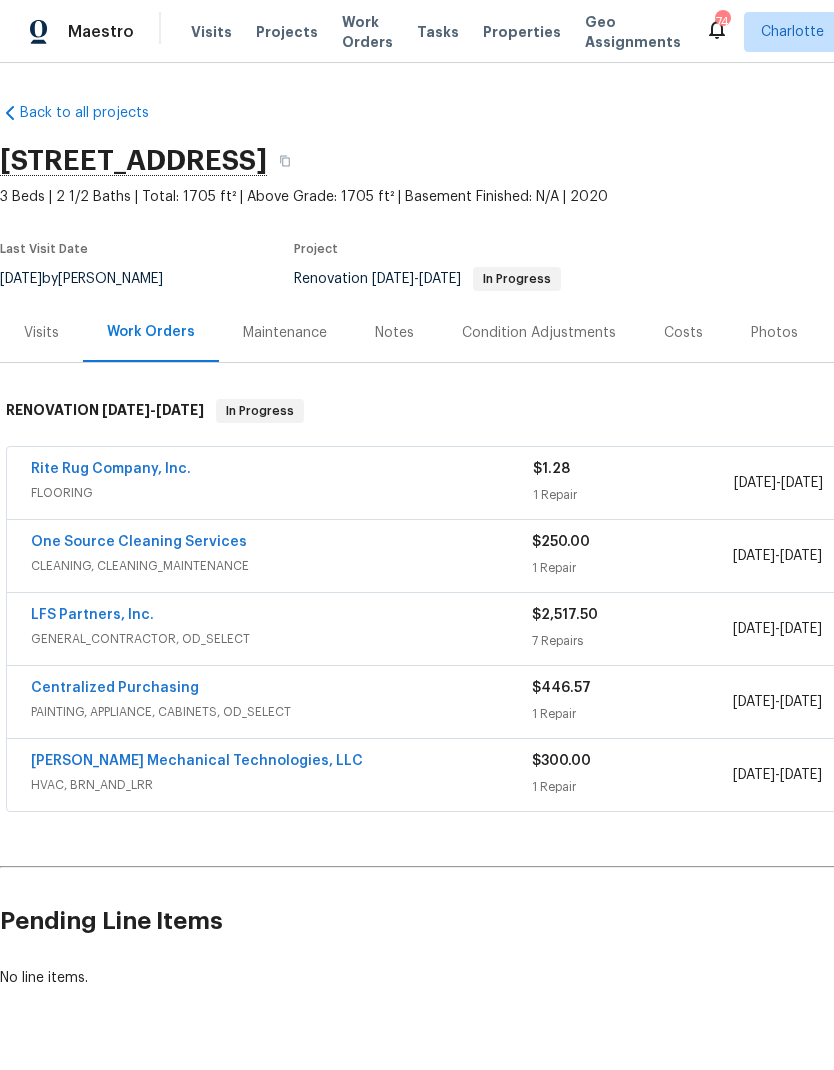 scroll, scrollTop: 0, scrollLeft: 0, axis: both 